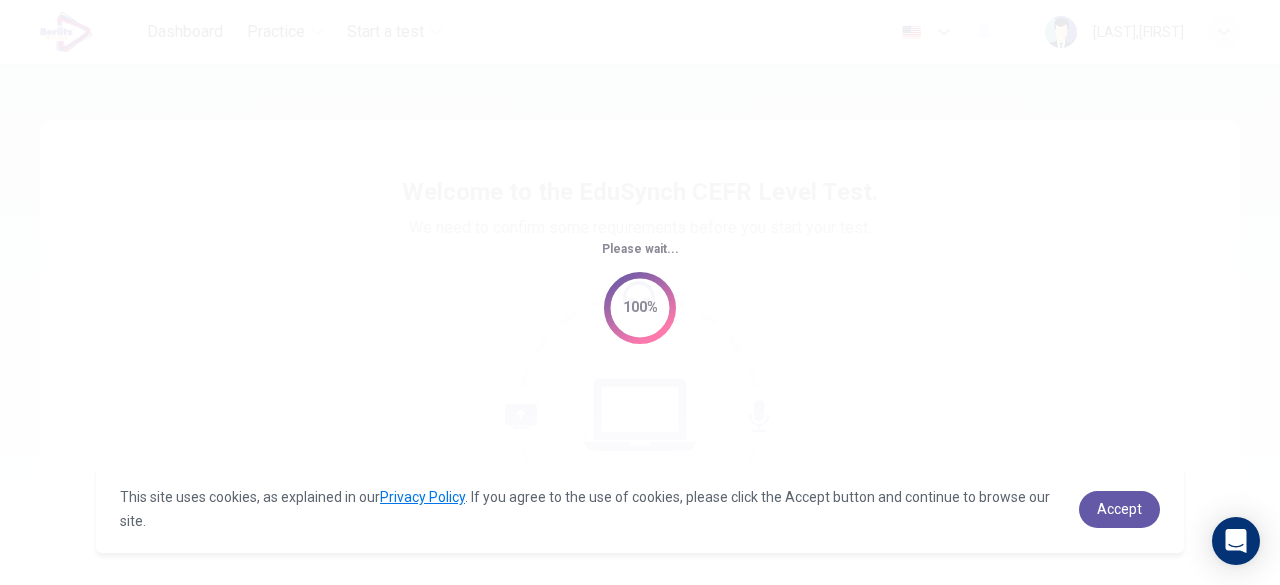 scroll, scrollTop: 0, scrollLeft: 0, axis: both 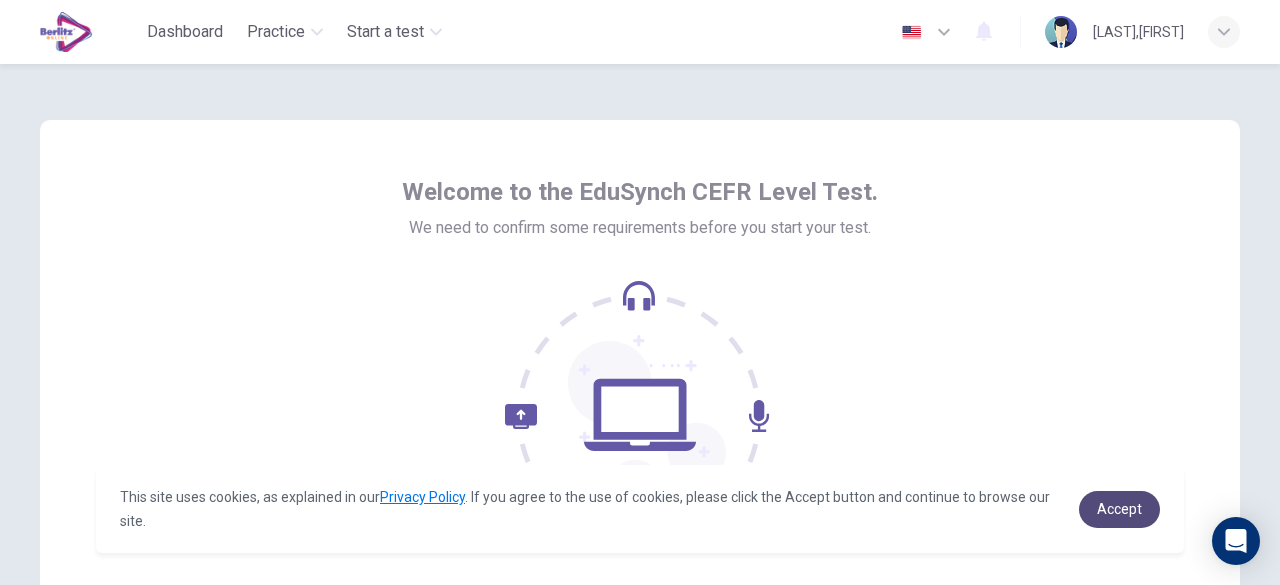 click on "Accept" at bounding box center (1119, 509) 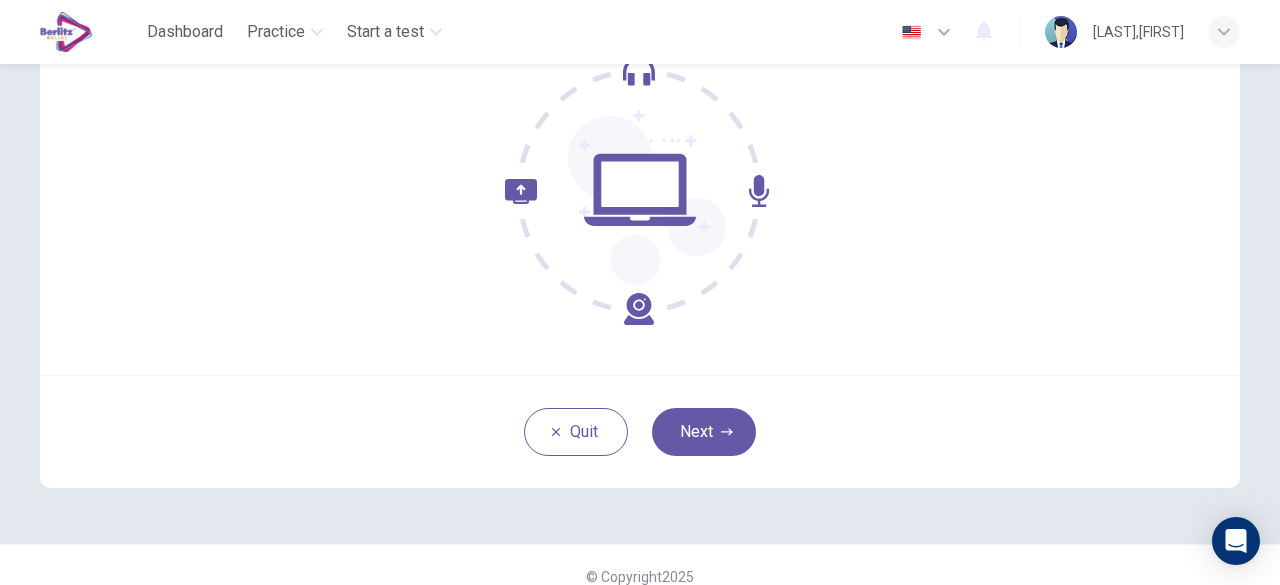 scroll, scrollTop: 247, scrollLeft: 0, axis: vertical 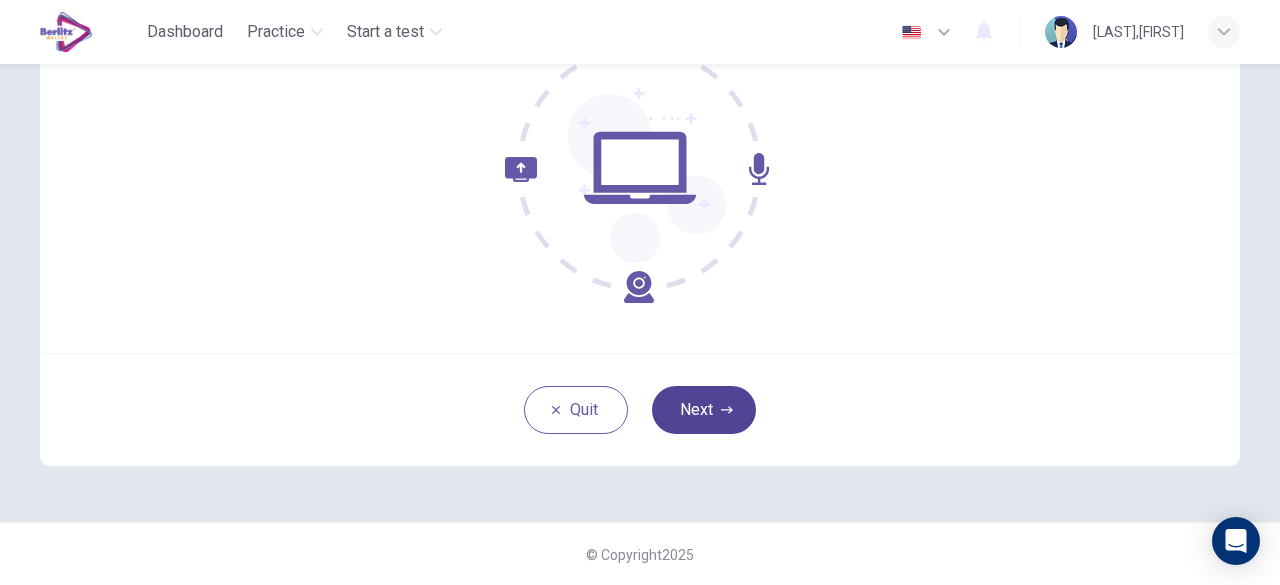click on "Next" at bounding box center (704, 410) 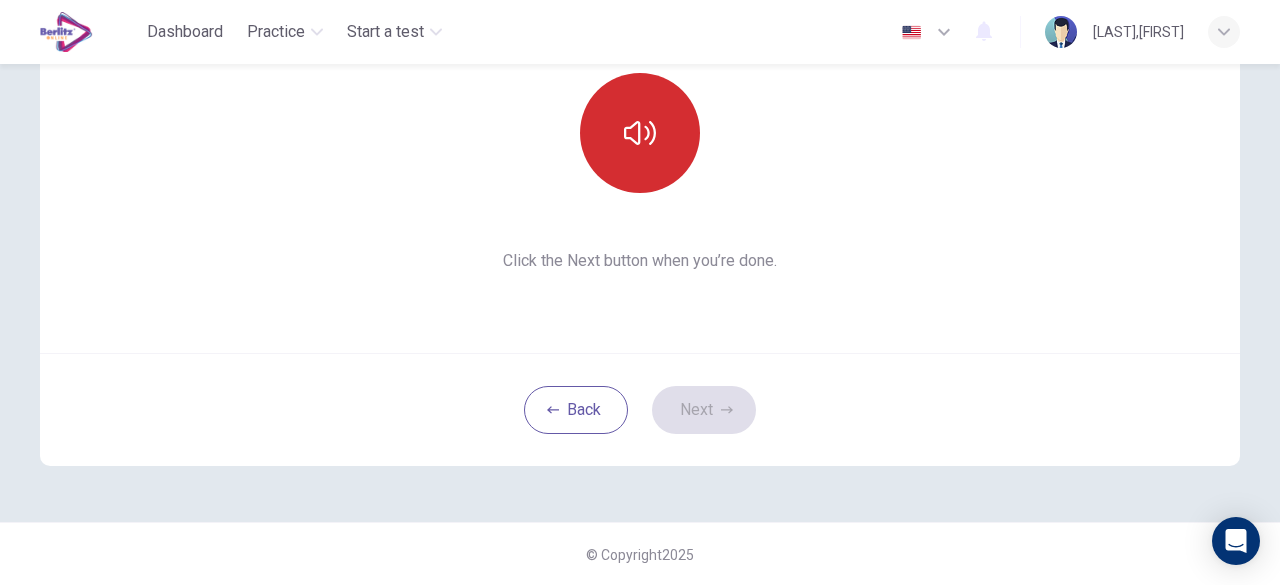 click at bounding box center (640, 133) 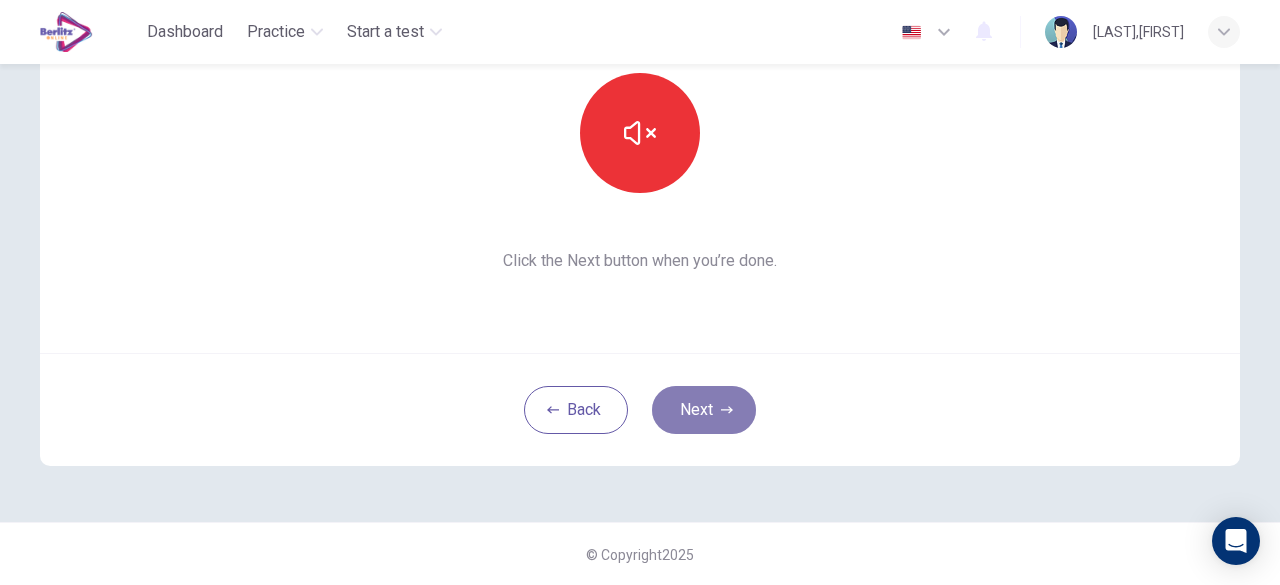 click on "Next" at bounding box center (704, 410) 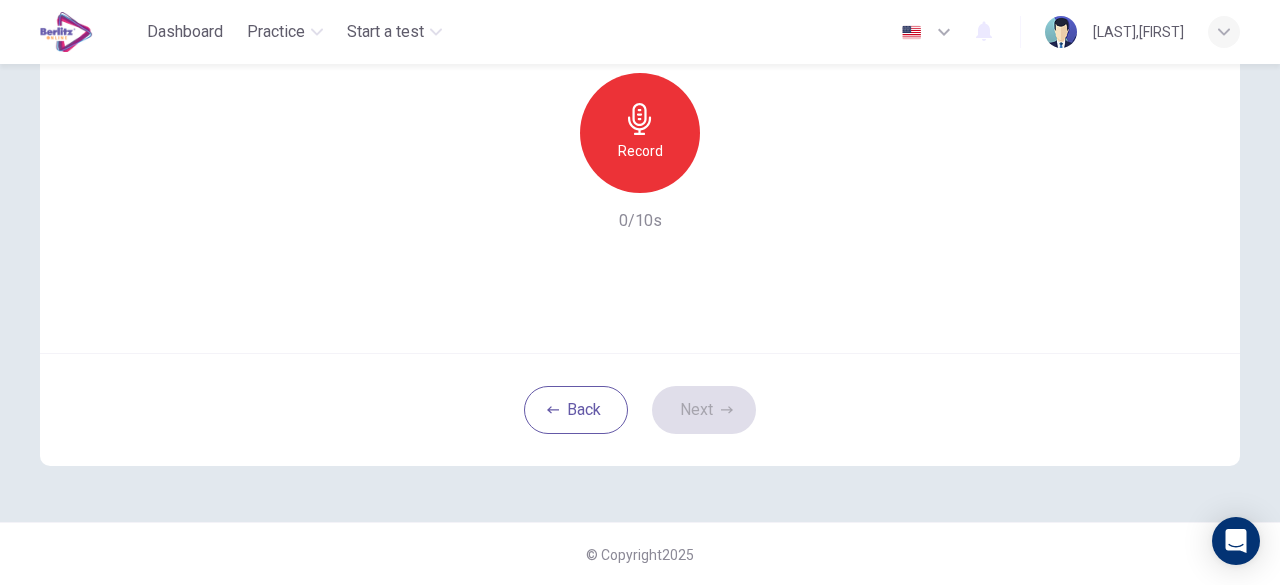 click on "Record" at bounding box center (640, 133) 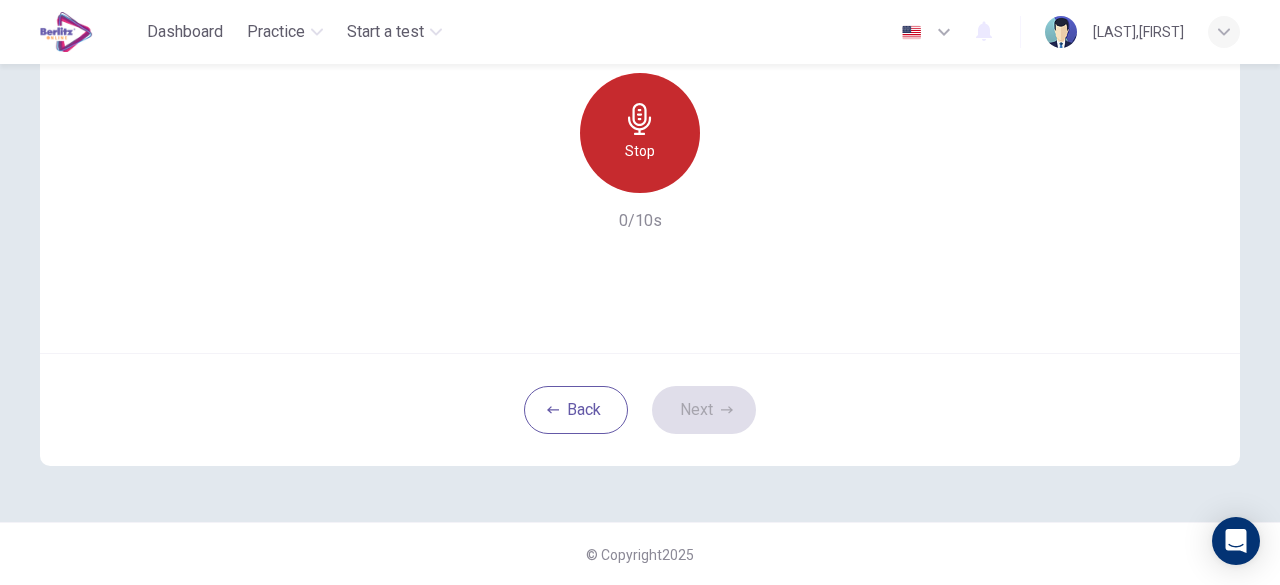 click on "Stop" at bounding box center [640, 133] 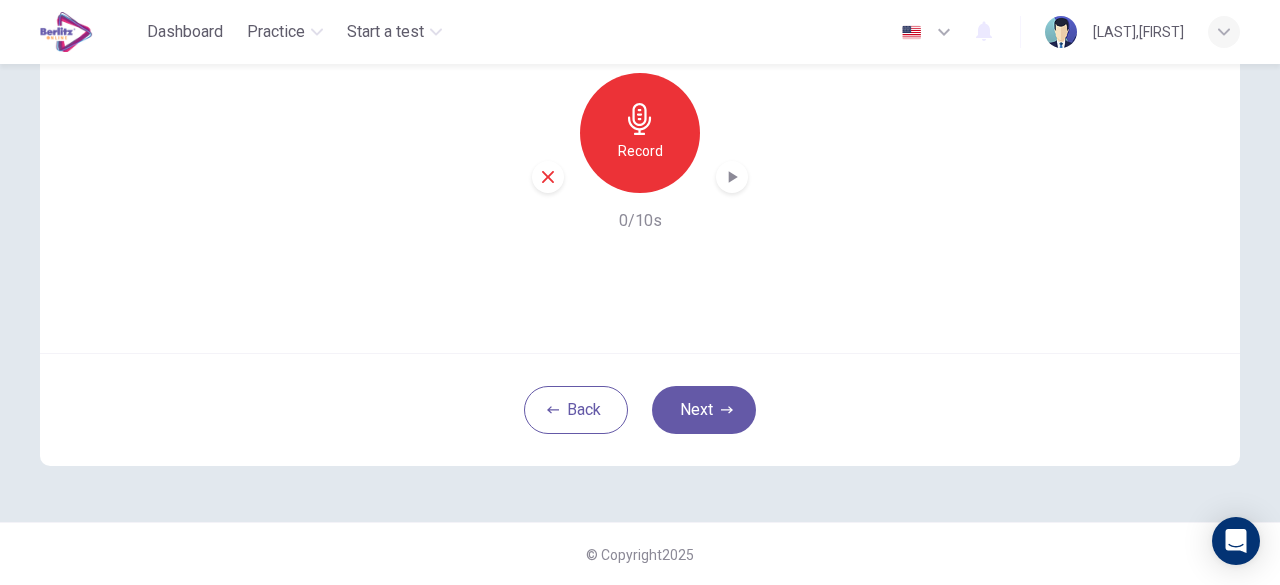 drag, startPoint x: 619, startPoint y: 170, endPoint x: 573, endPoint y: 144, distance: 52.83938 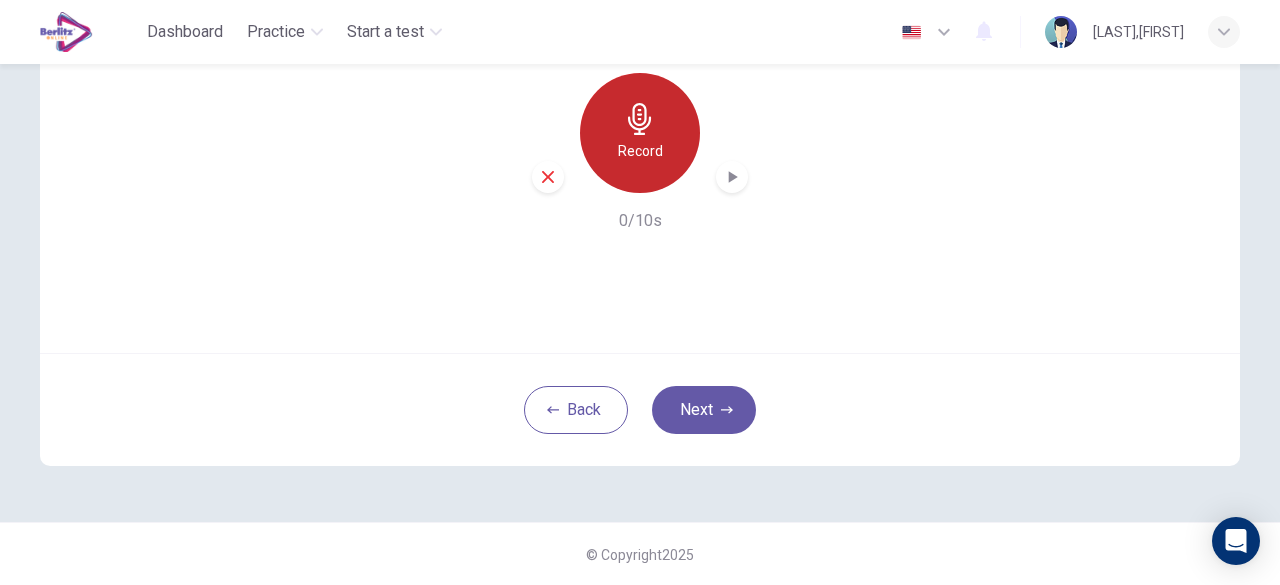 click 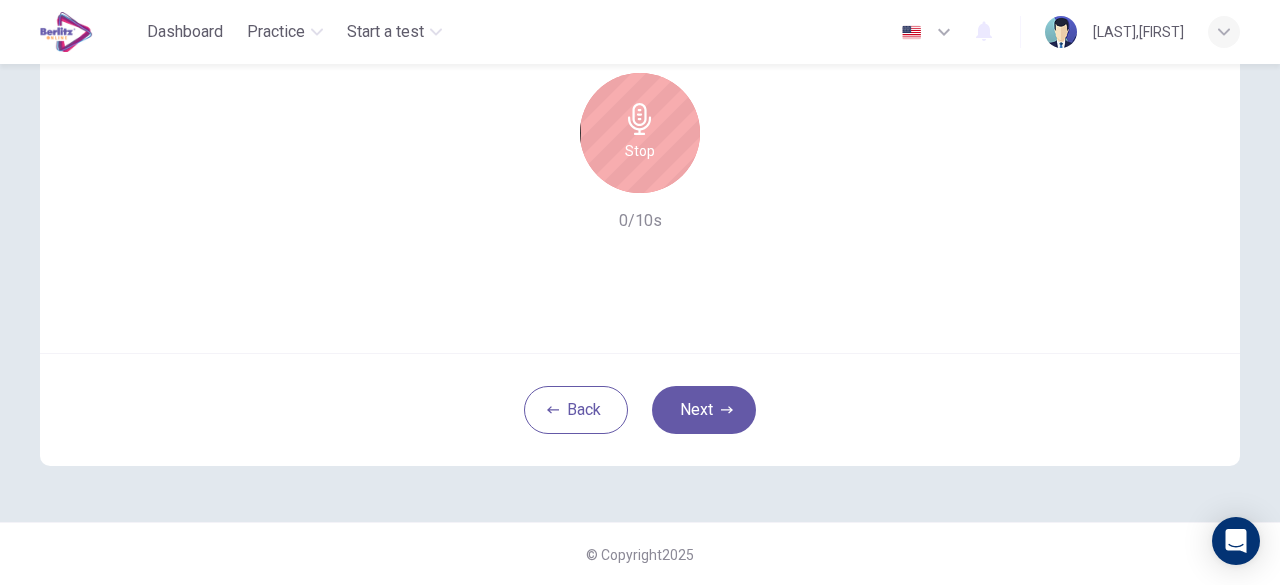 click 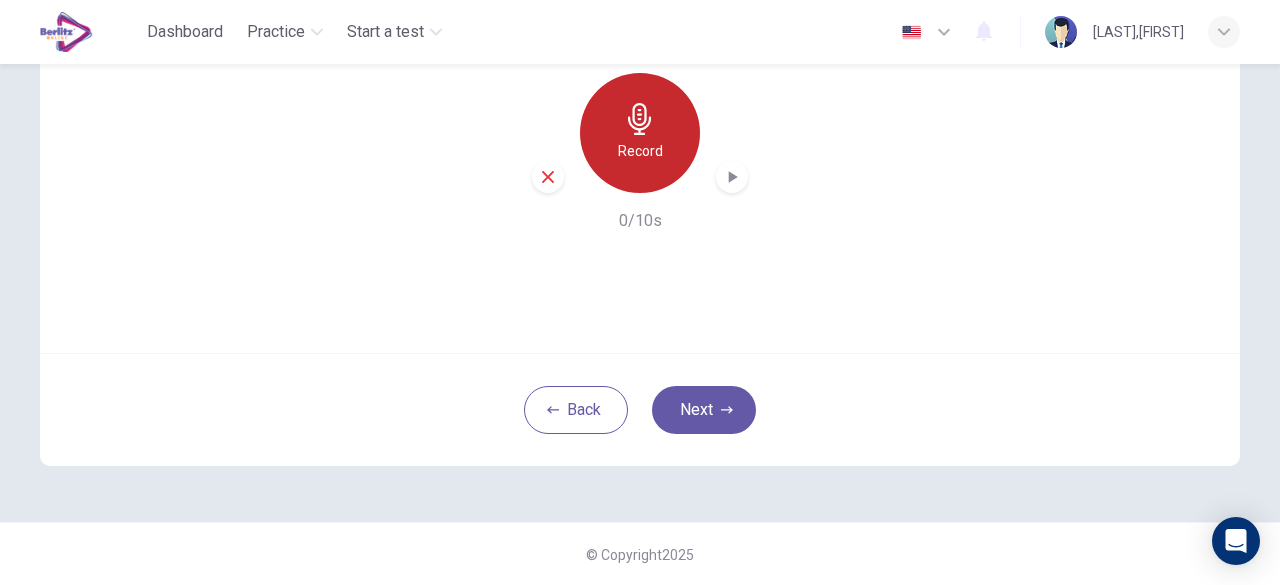click 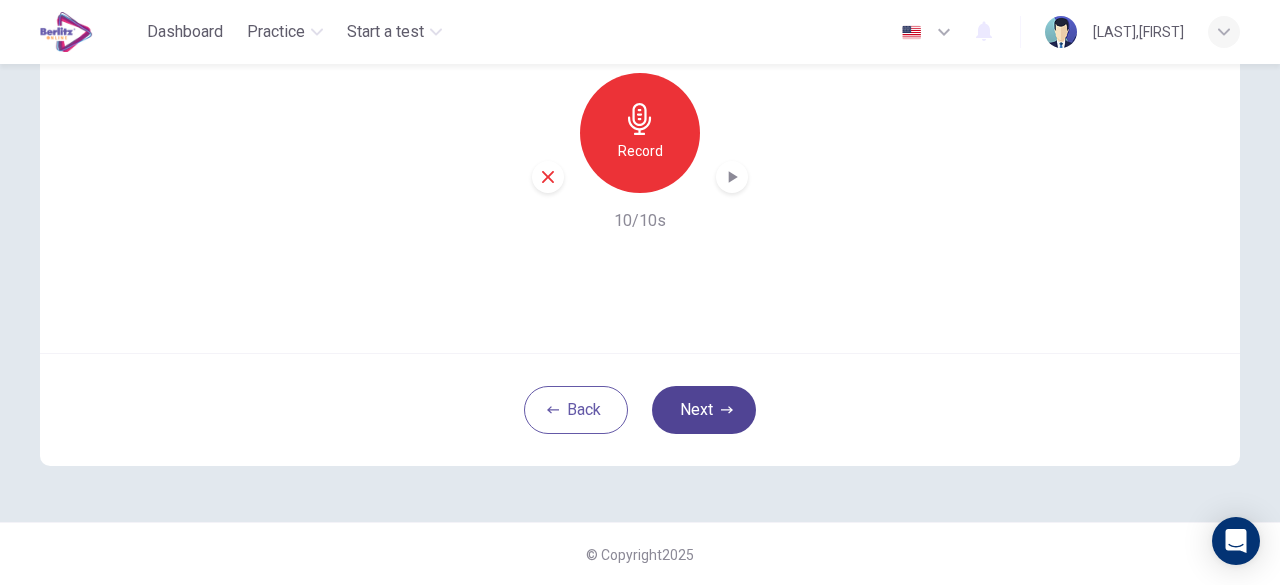 click on "Next" at bounding box center (704, 410) 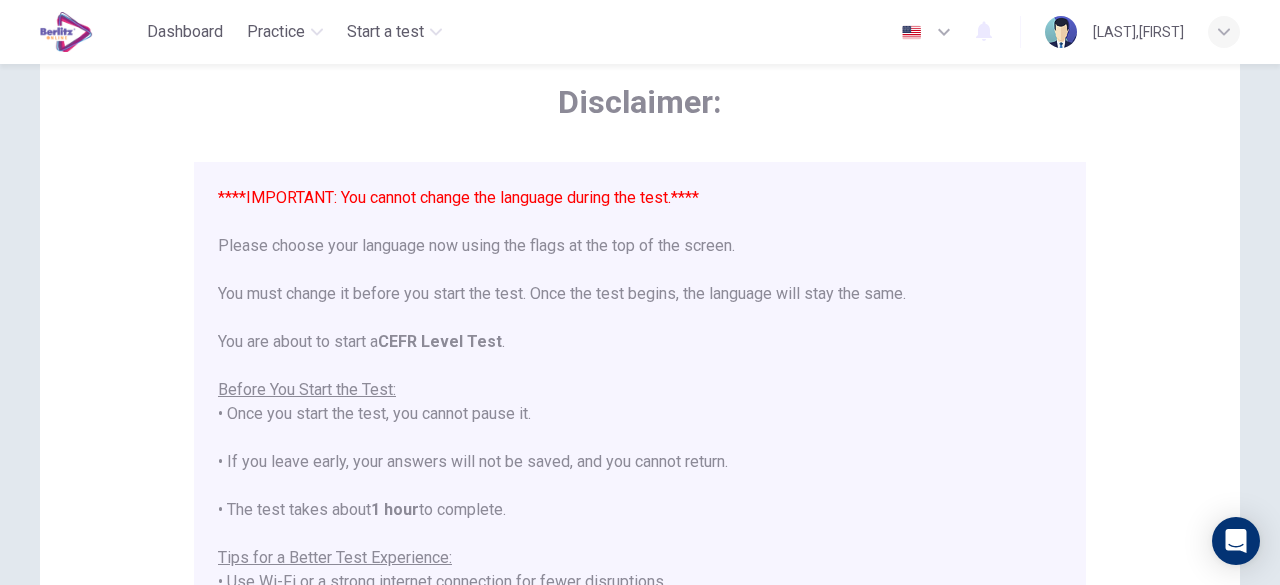 scroll, scrollTop: 90, scrollLeft: 0, axis: vertical 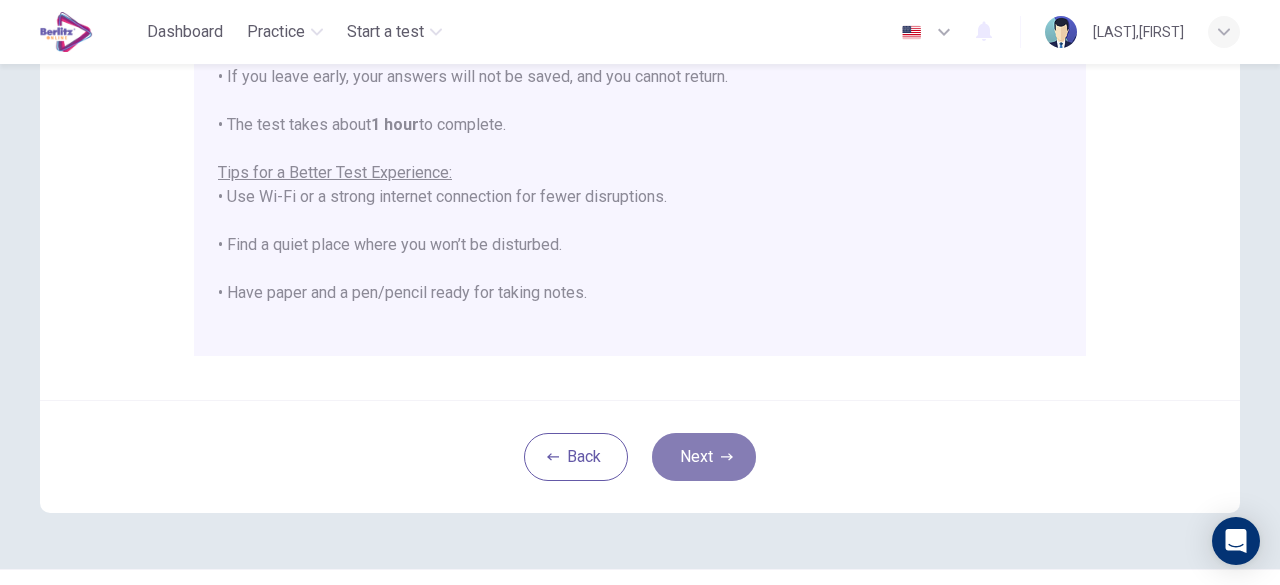 click on "Next" at bounding box center (704, 457) 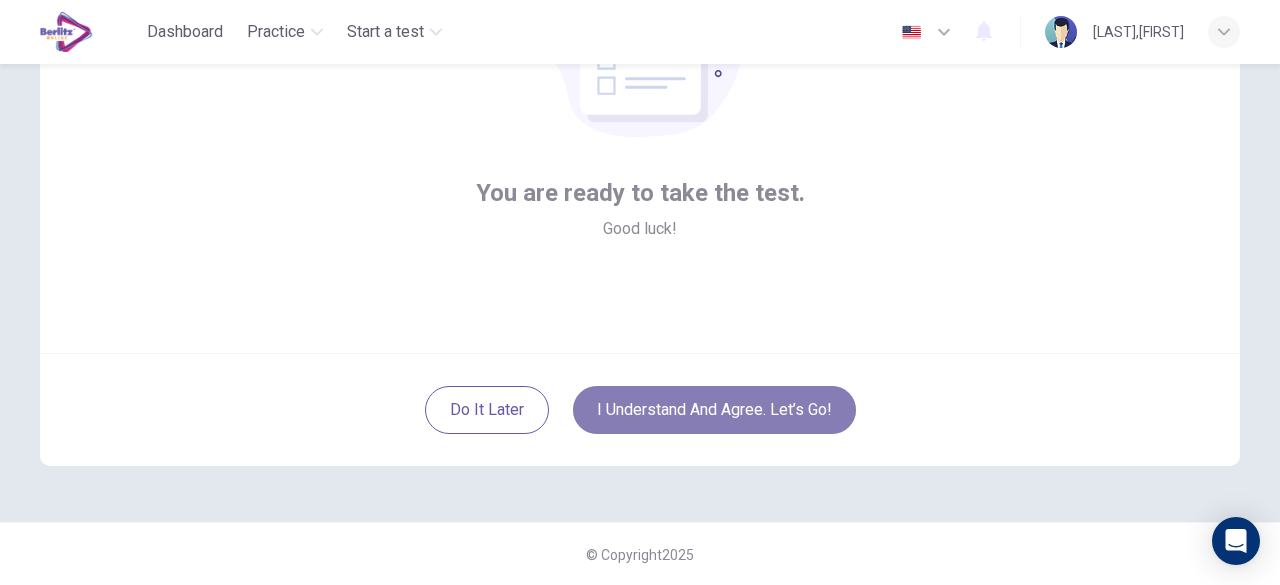 click on "I understand and agree. Let’s go!" at bounding box center (714, 410) 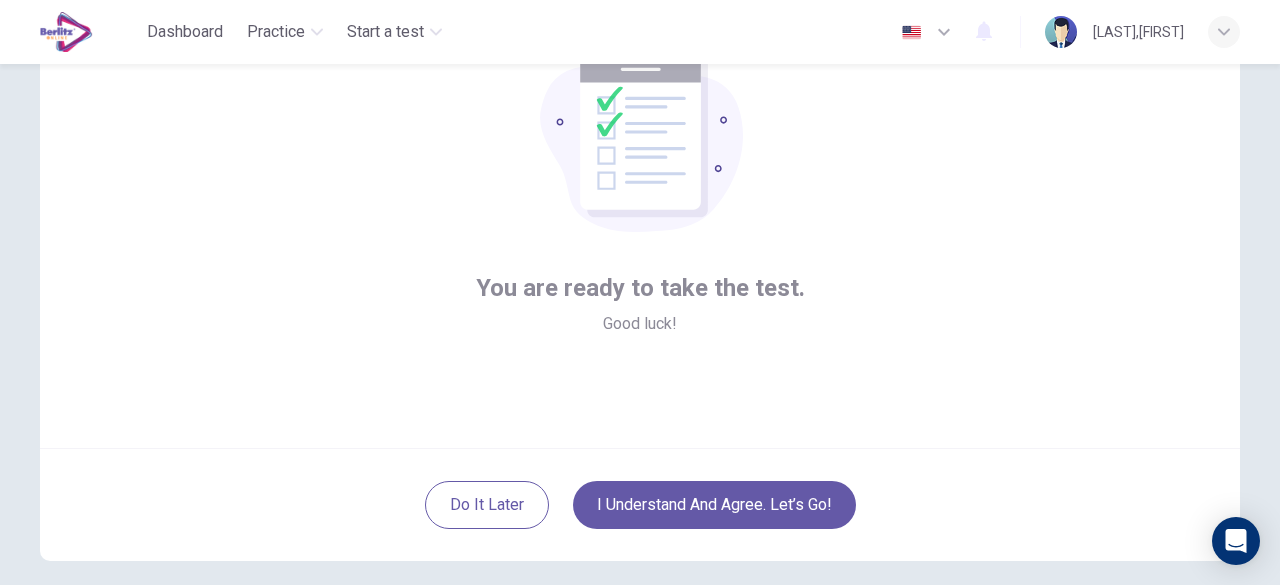 scroll, scrollTop: 135, scrollLeft: 0, axis: vertical 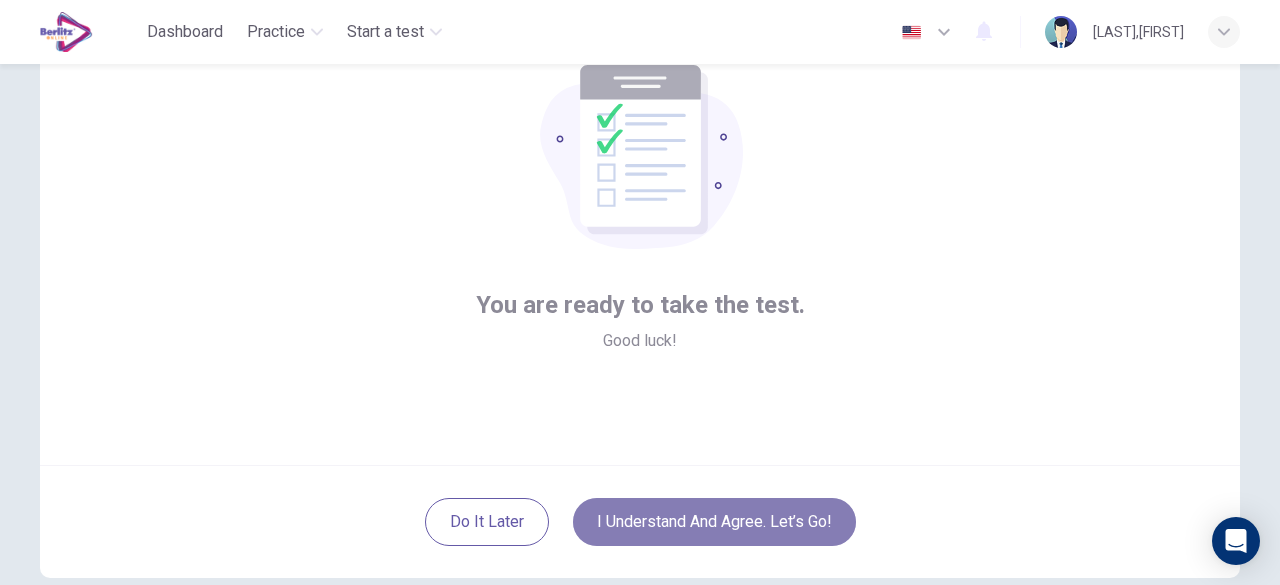click on "I understand and agree. Let’s go!" at bounding box center [714, 522] 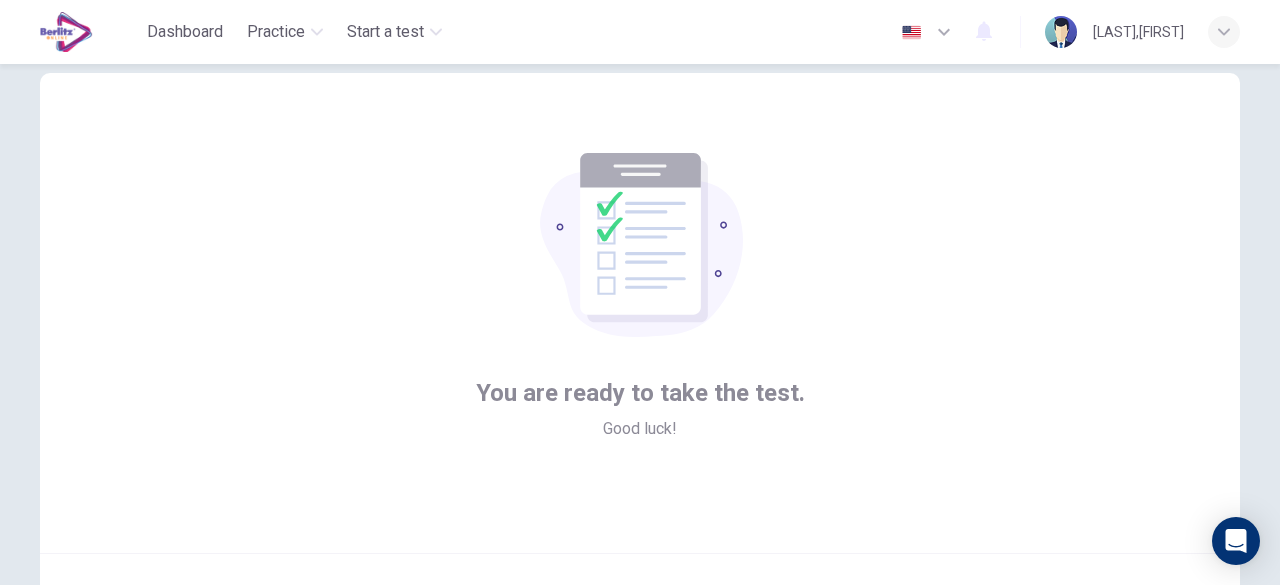scroll, scrollTop: 0, scrollLeft: 0, axis: both 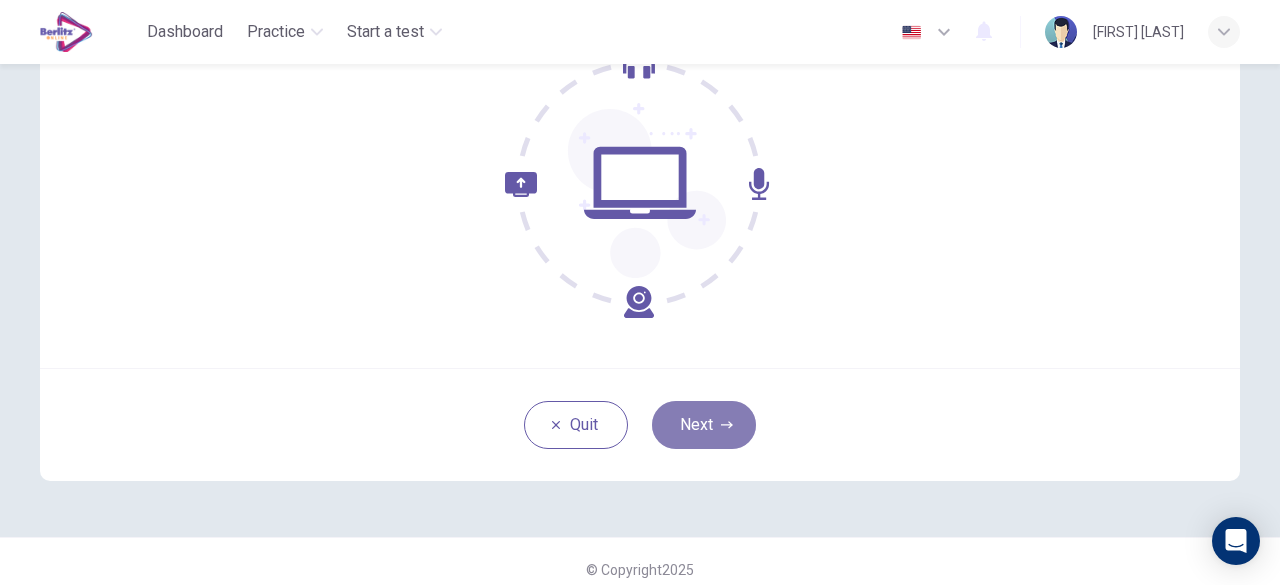 click on "Next" at bounding box center [704, 425] 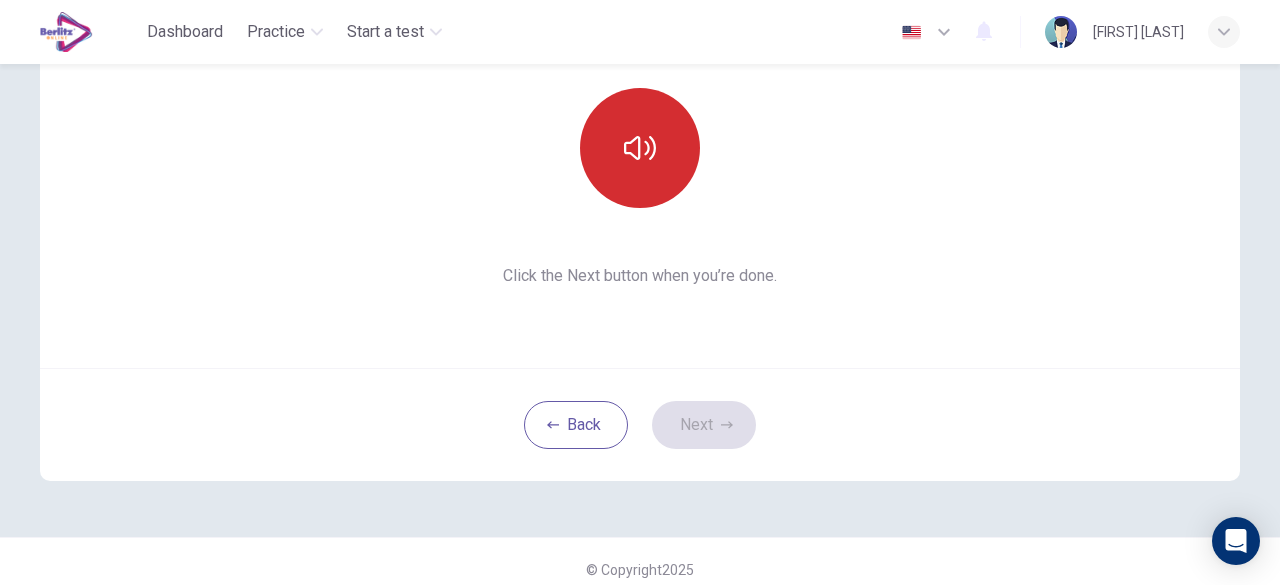 click 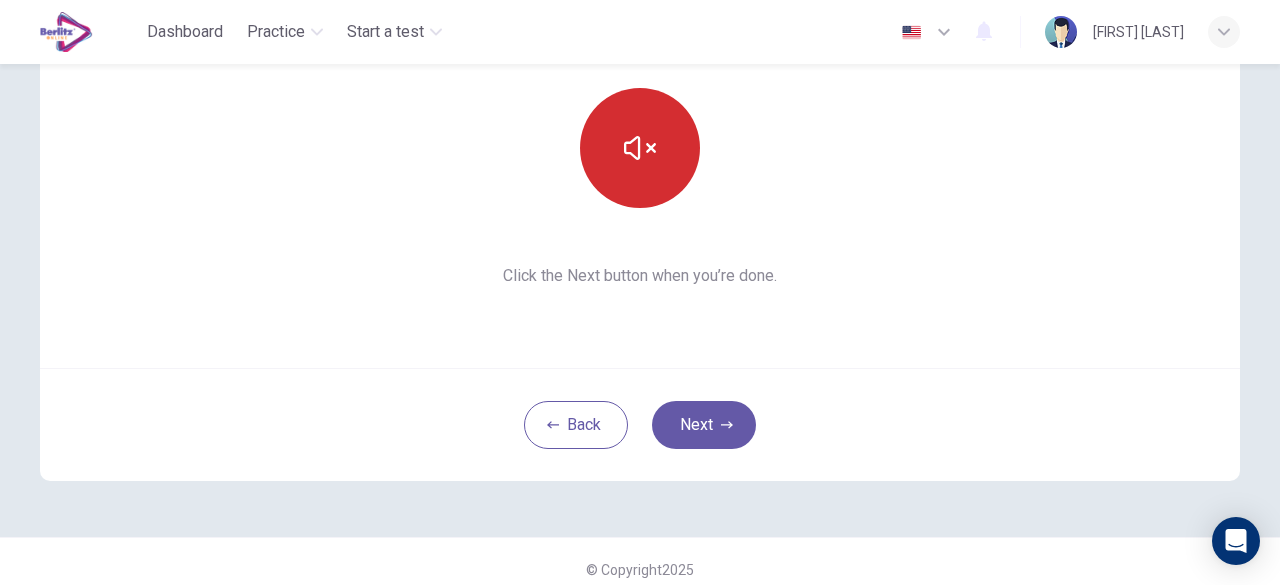 click at bounding box center (640, 148) 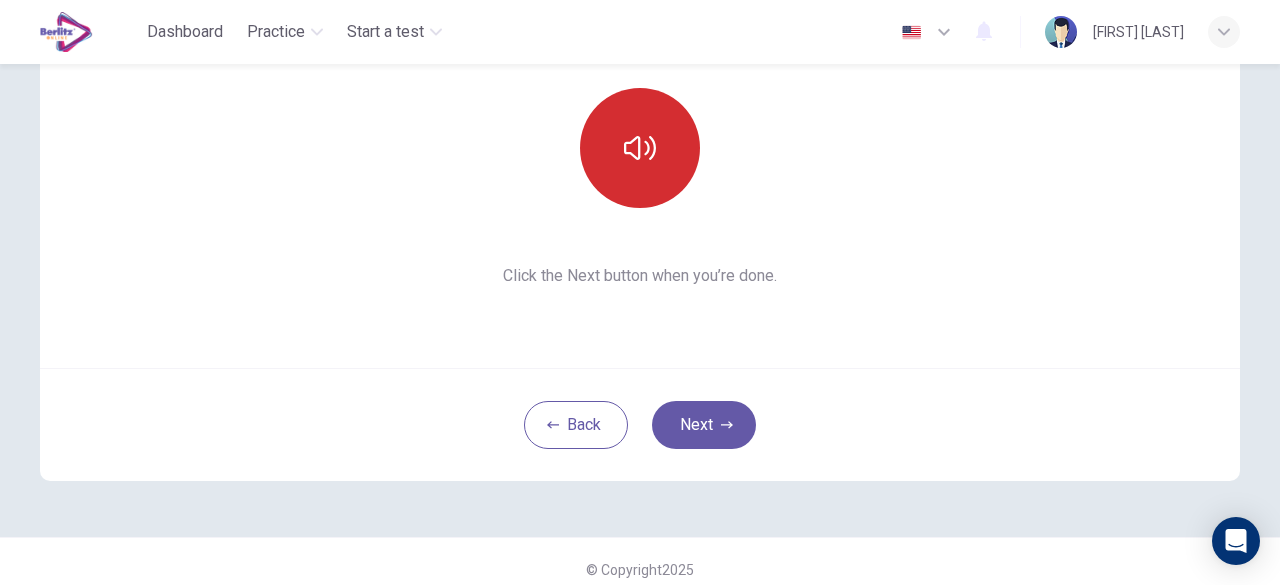 click 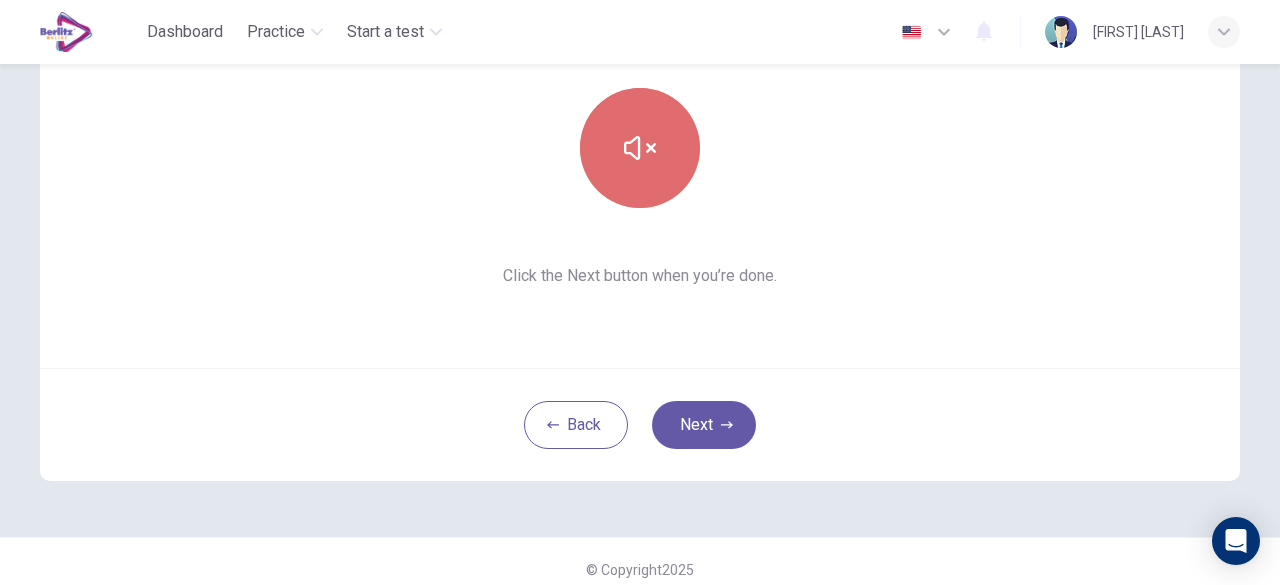 click 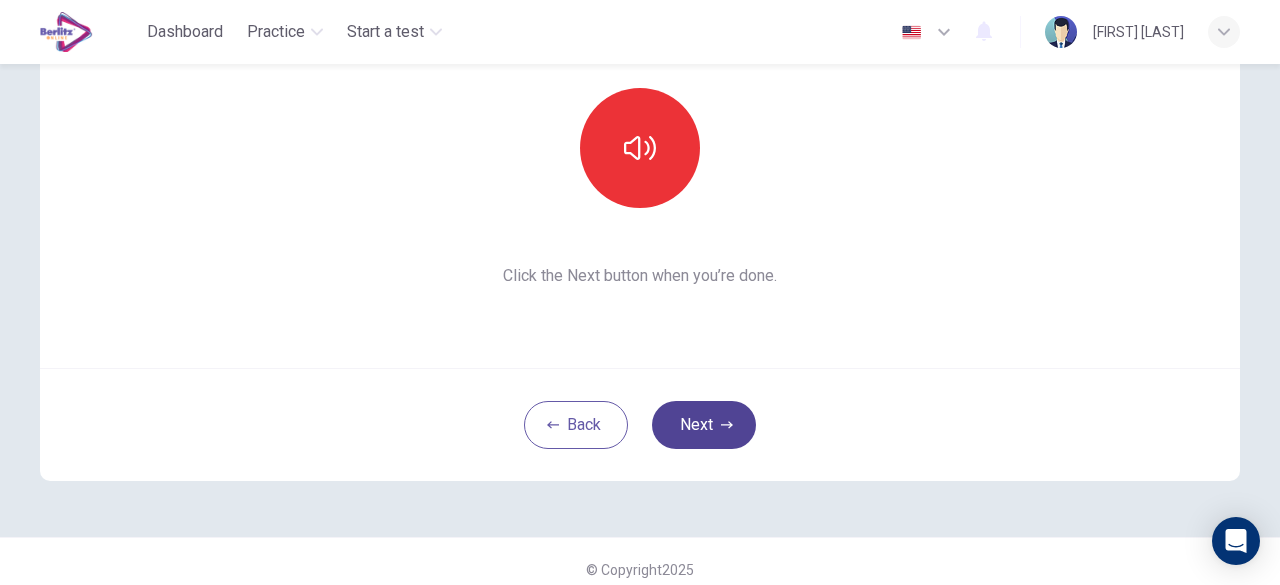 click on "Next" at bounding box center (704, 425) 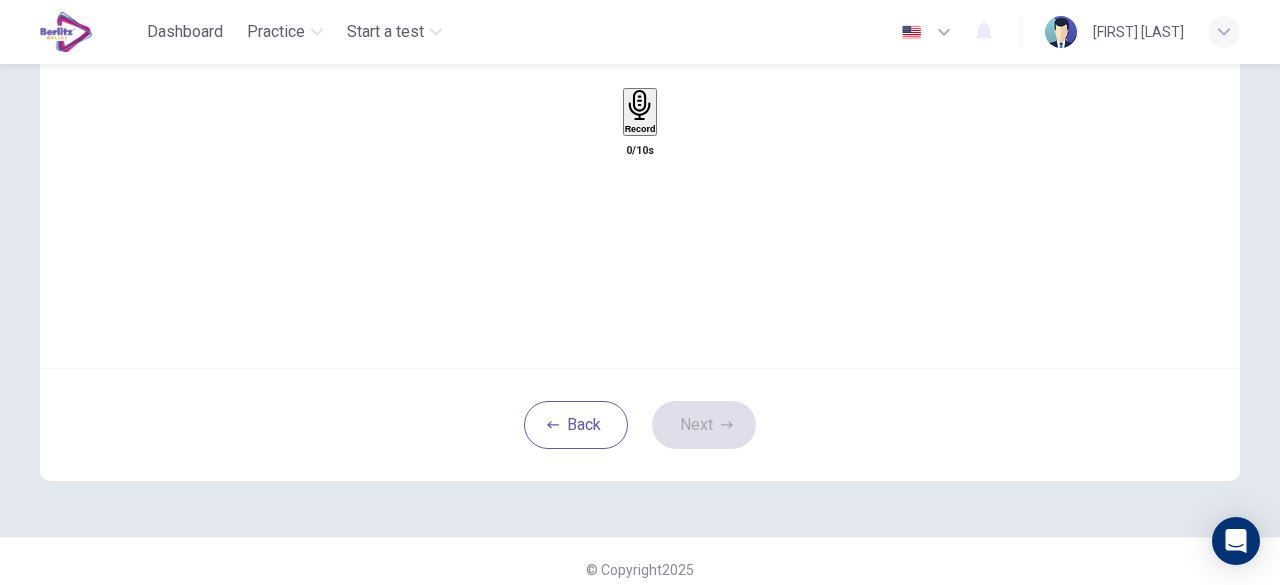 click on "Record" at bounding box center (640, 112) 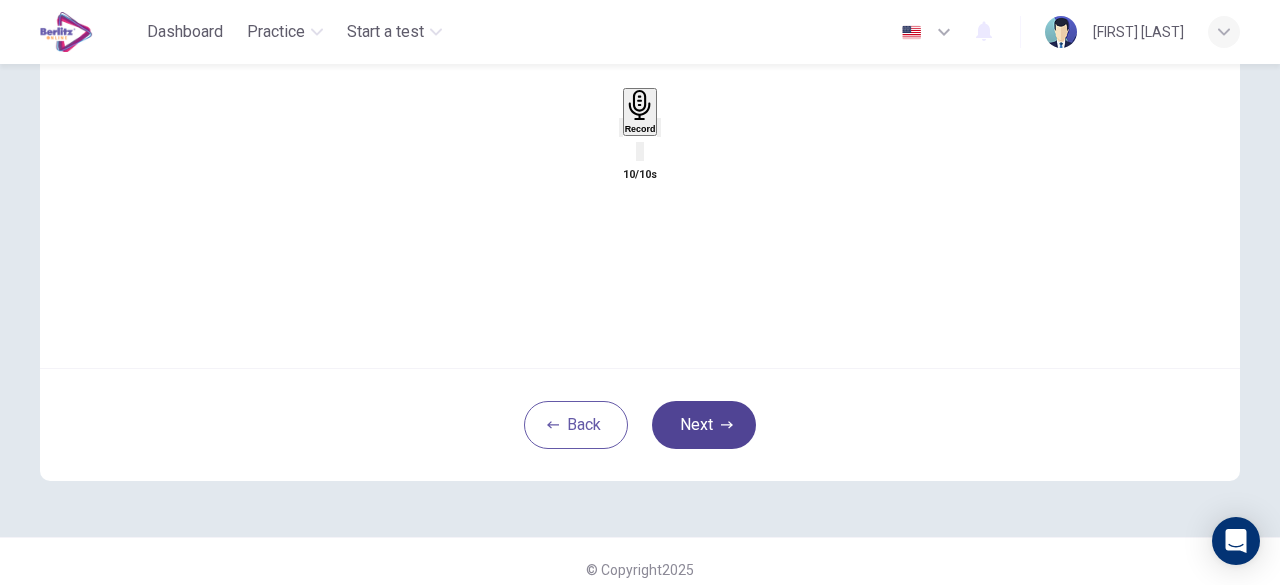 click on "Next" at bounding box center (704, 425) 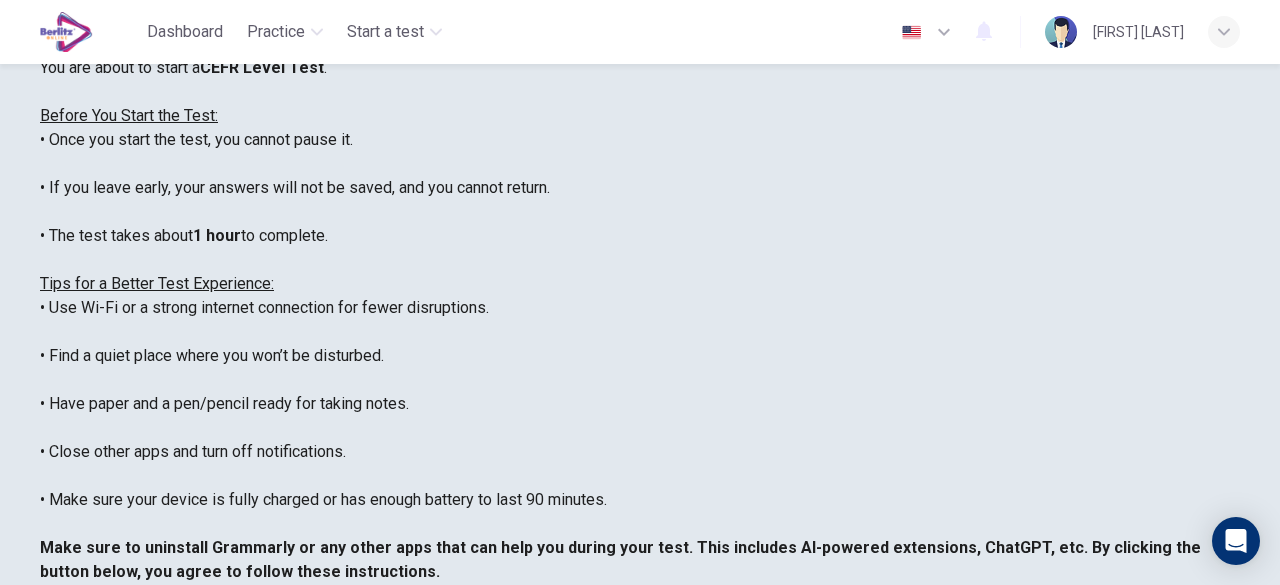 scroll, scrollTop: 190, scrollLeft: 0, axis: vertical 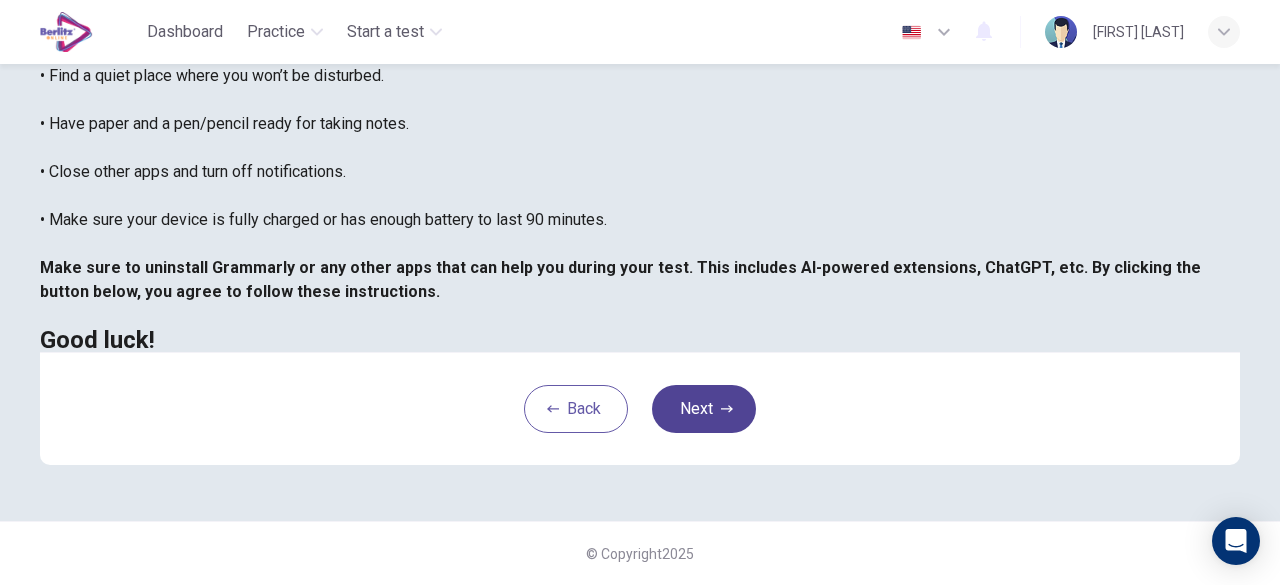 click on "Next" at bounding box center [704, 409] 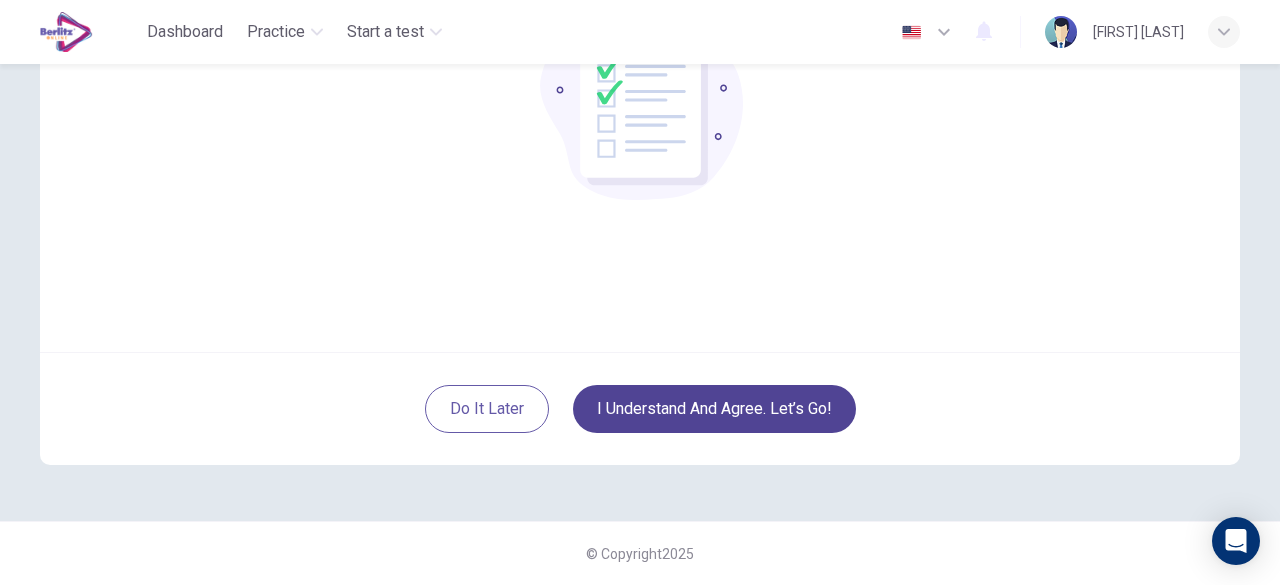 scroll, scrollTop: 247, scrollLeft: 0, axis: vertical 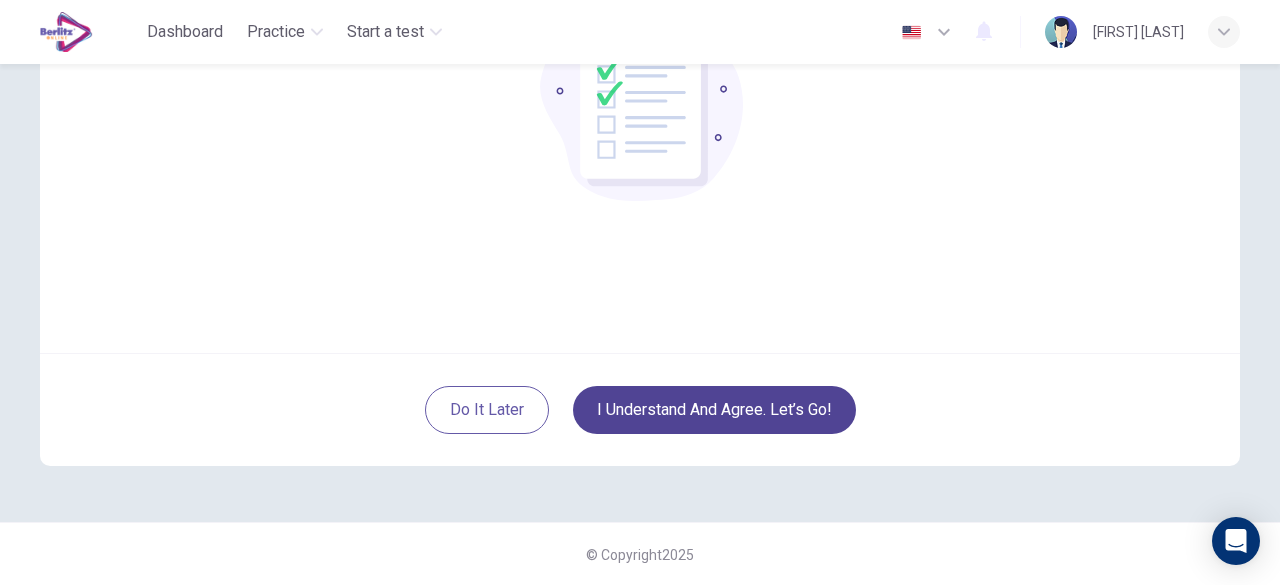 click on "I understand and agree. Let’s go!" at bounding box center (714, 410) 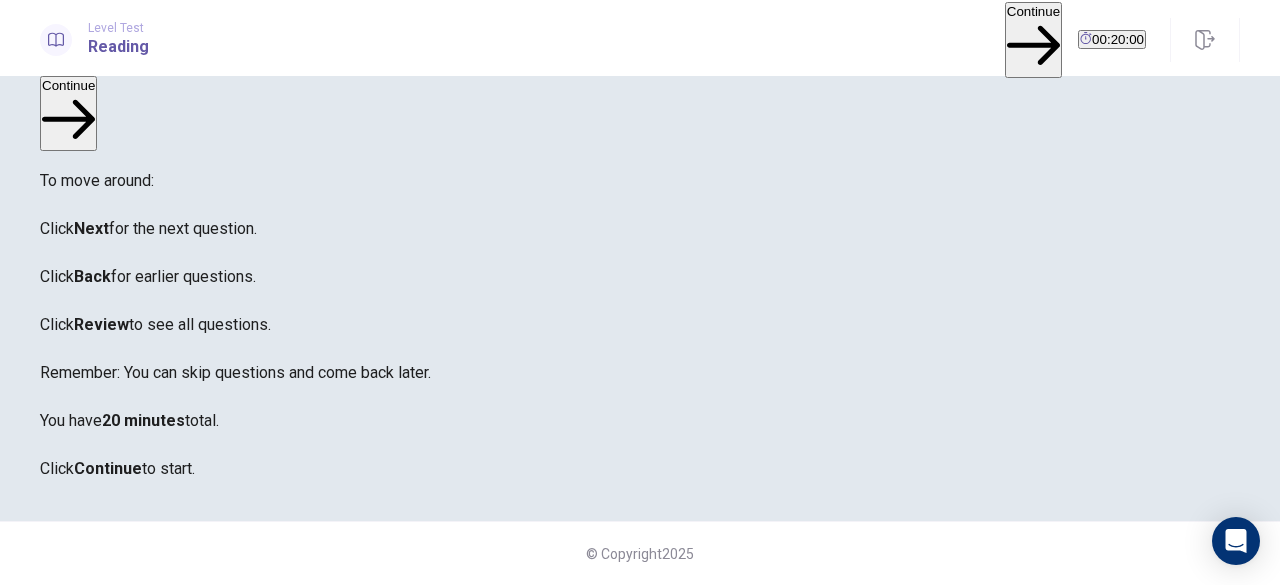 scroll, scrollTop: 270, scrollLeft: 0, axis: vertical 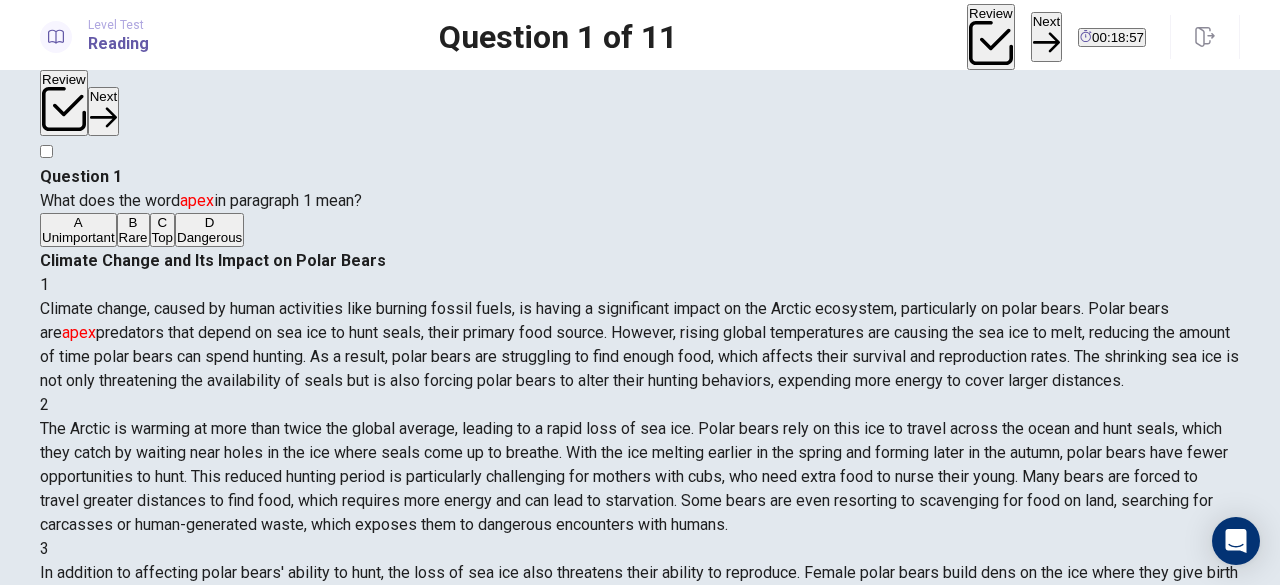click on "D Dangerous" at bounding box center (209, 230) 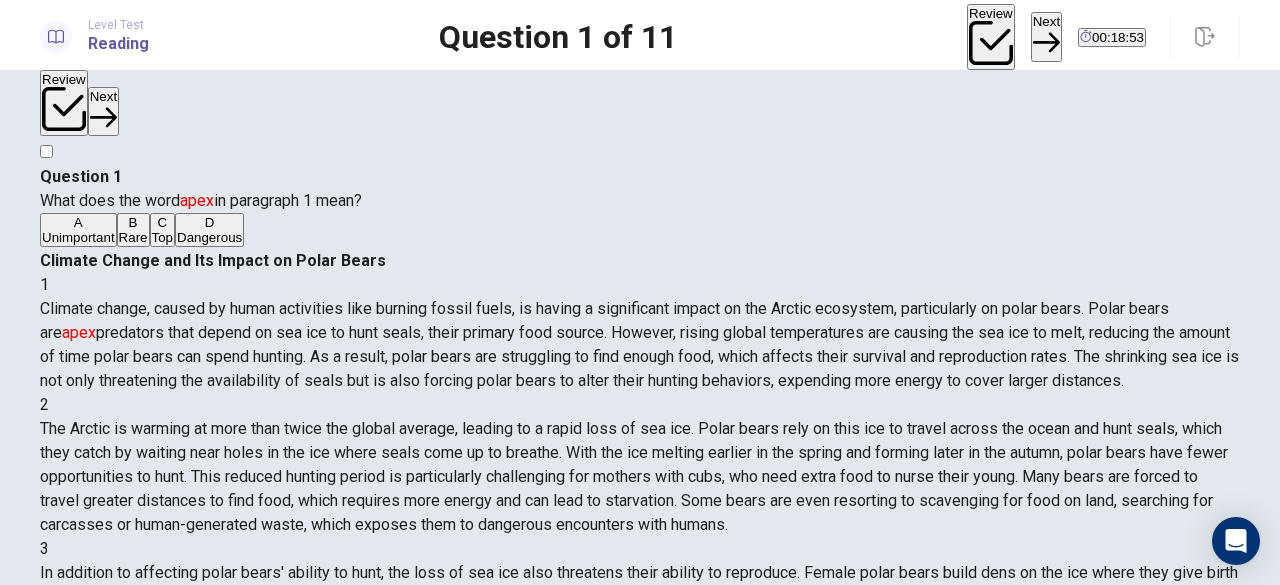 drag, startPoint x: 1218, startPoint y: 253, endPoint x: 1221, endPoint y: 283, distance: 30.149628 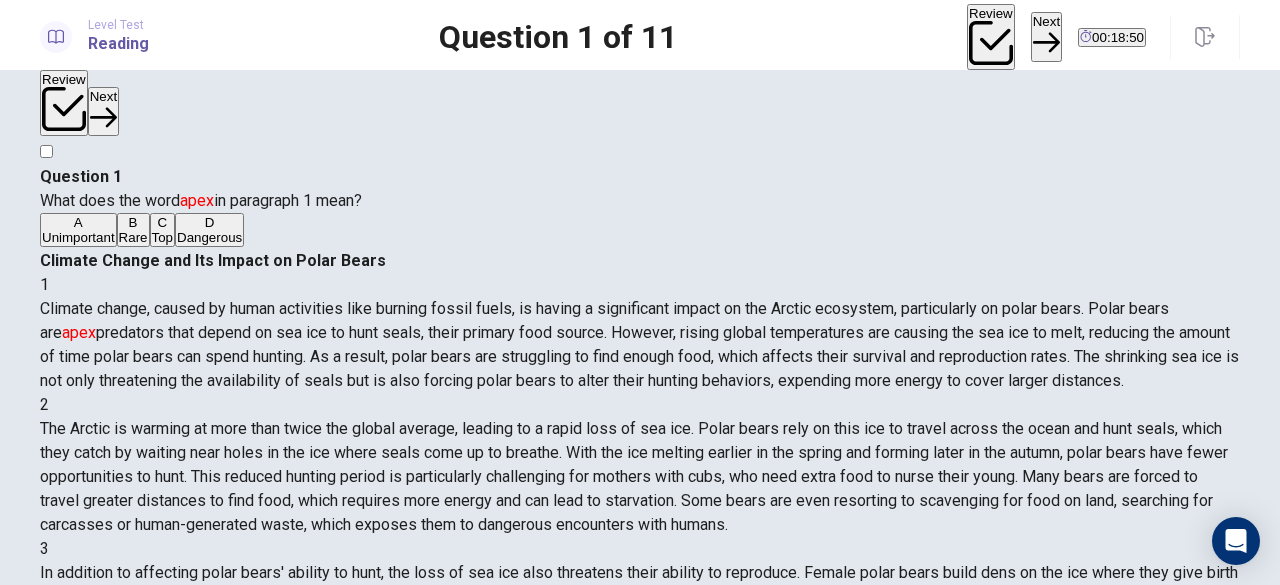 scroll, scrollTop: 75, scrollLeft: 0, axis: vertical 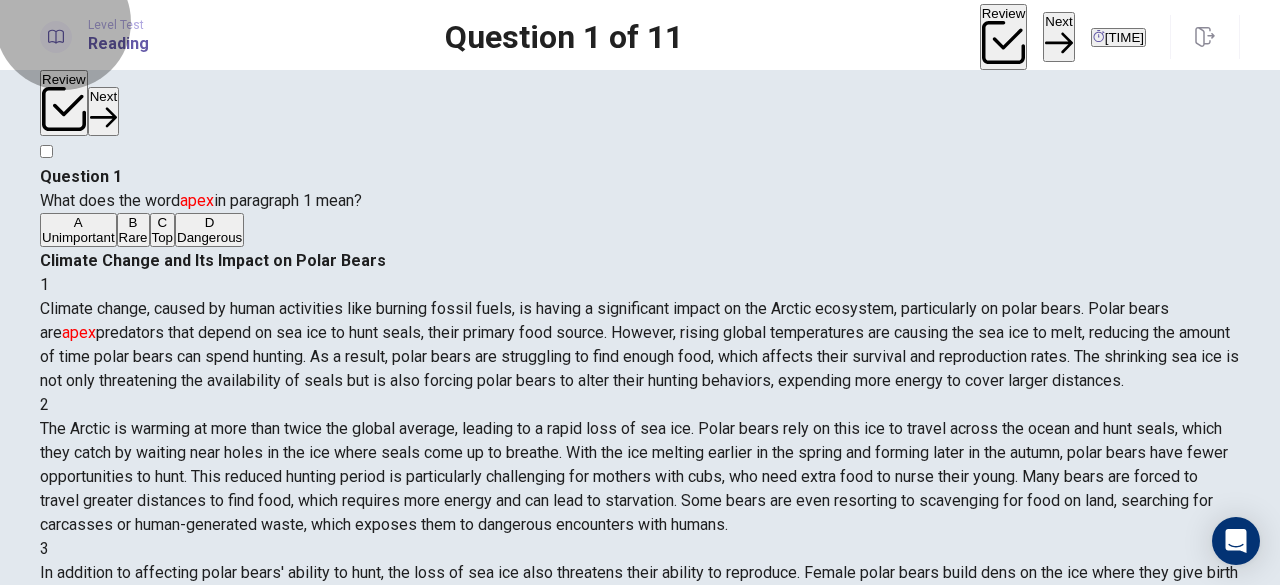 click 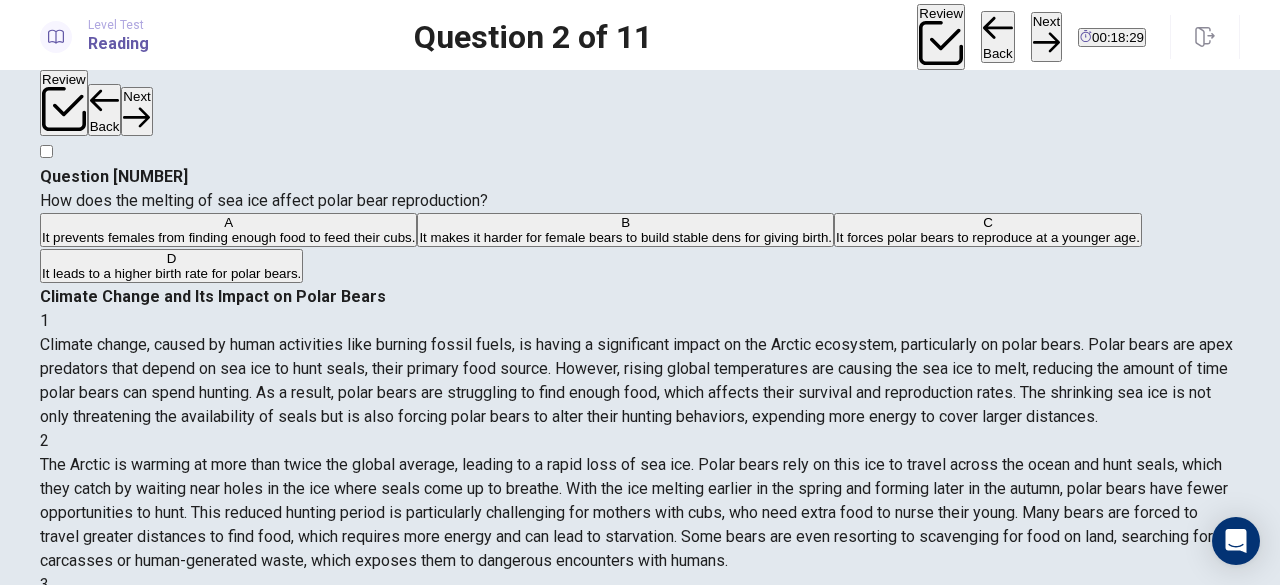 scroll, scrollTop: 2, scrollLeft: 0, axis: vertical 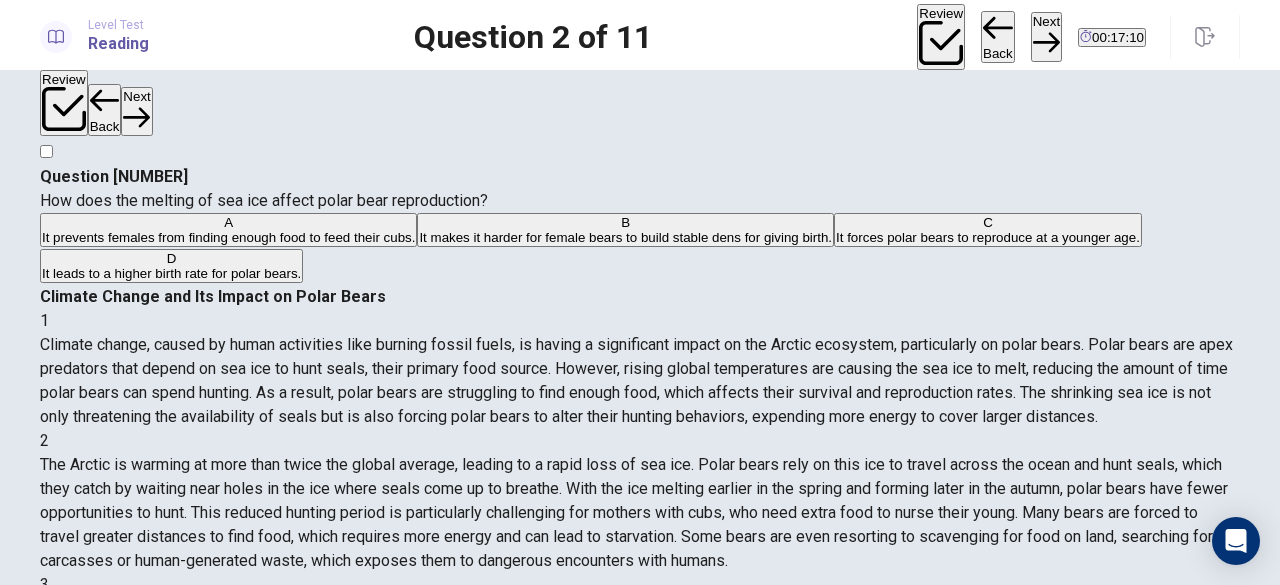 drag, startPoint x: 920, startPoint y: 228, endPoint x: 938, endPoint y: 243, distance: 23.43075 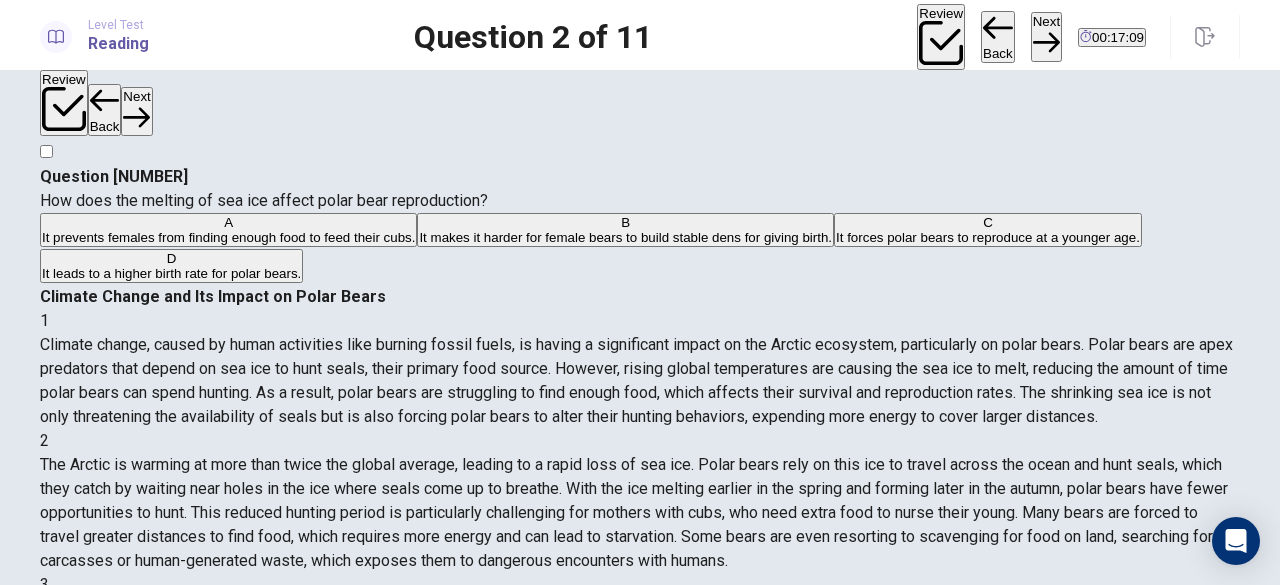 drag, startPoint x: 938, startPoint y: 243, endPoint x: 974, endPoint y: 265, distance: 42.190044 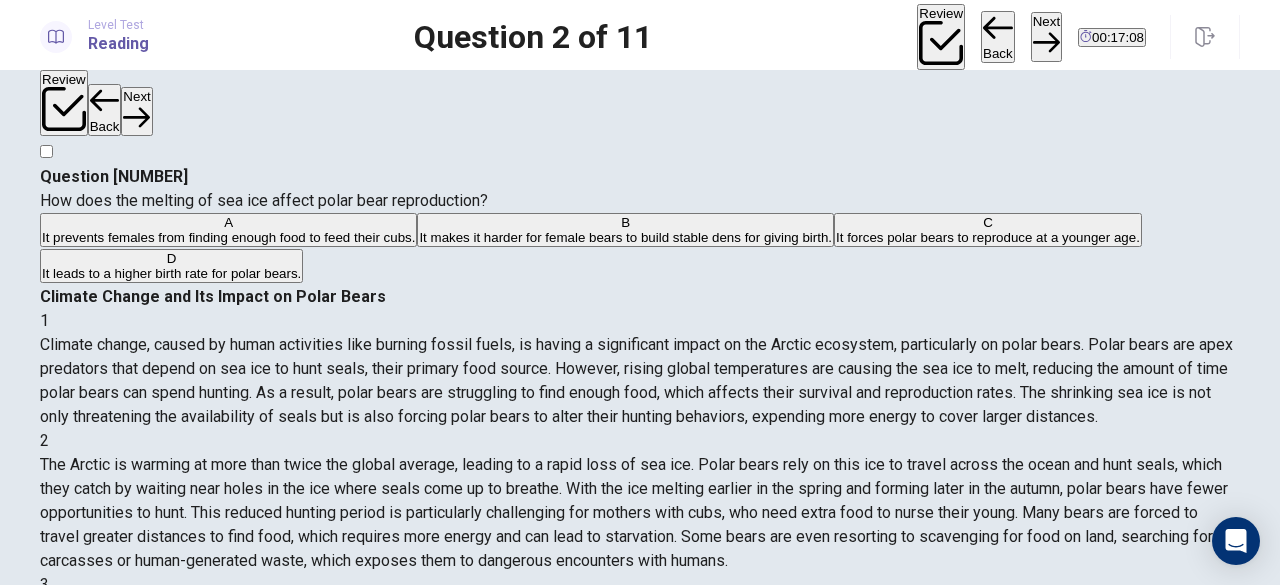 drag, startPoint x: 974, startPoint y: 265, endPoint x: 918, endPoint y: 261, distance: 56.142673 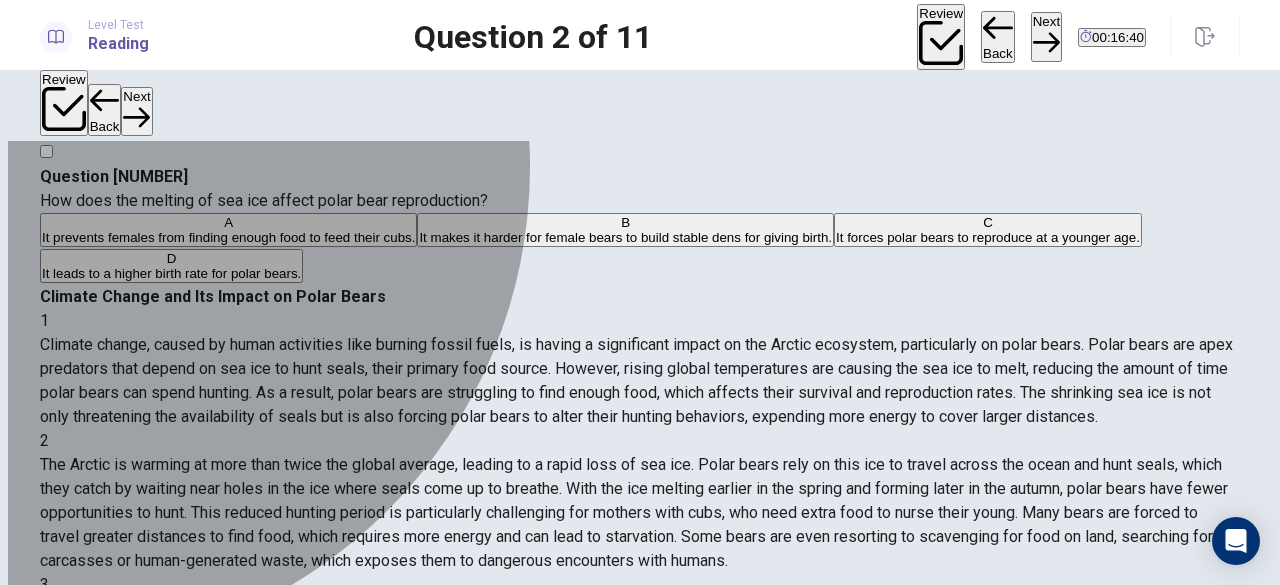 click on "B" at bounding box center [625, 222] 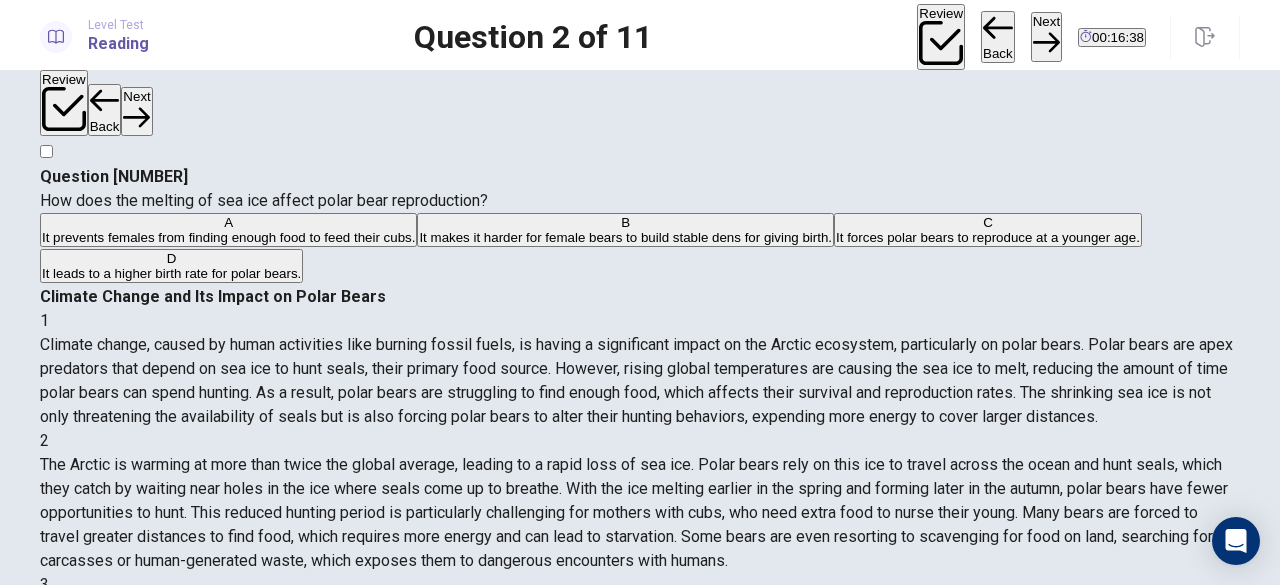 click on "Next" at bounding box center (1046, 36) 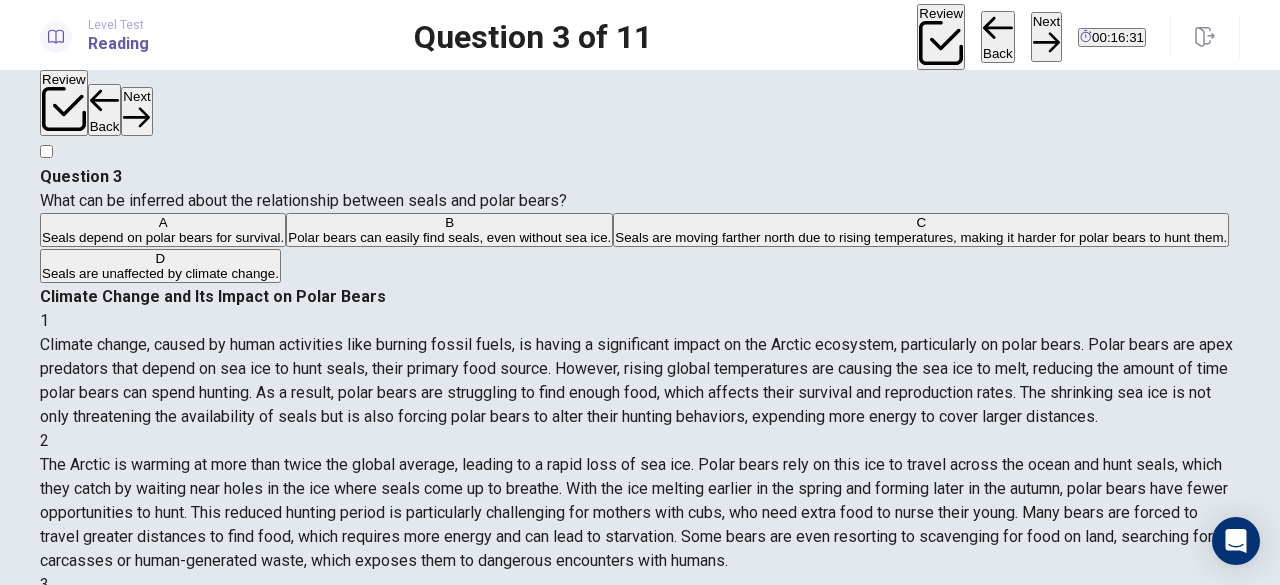 drag, startPoint x: 1218, startPoint y: 219, endPoint x: 1220, endPoint y: 238, distance: 19.104973 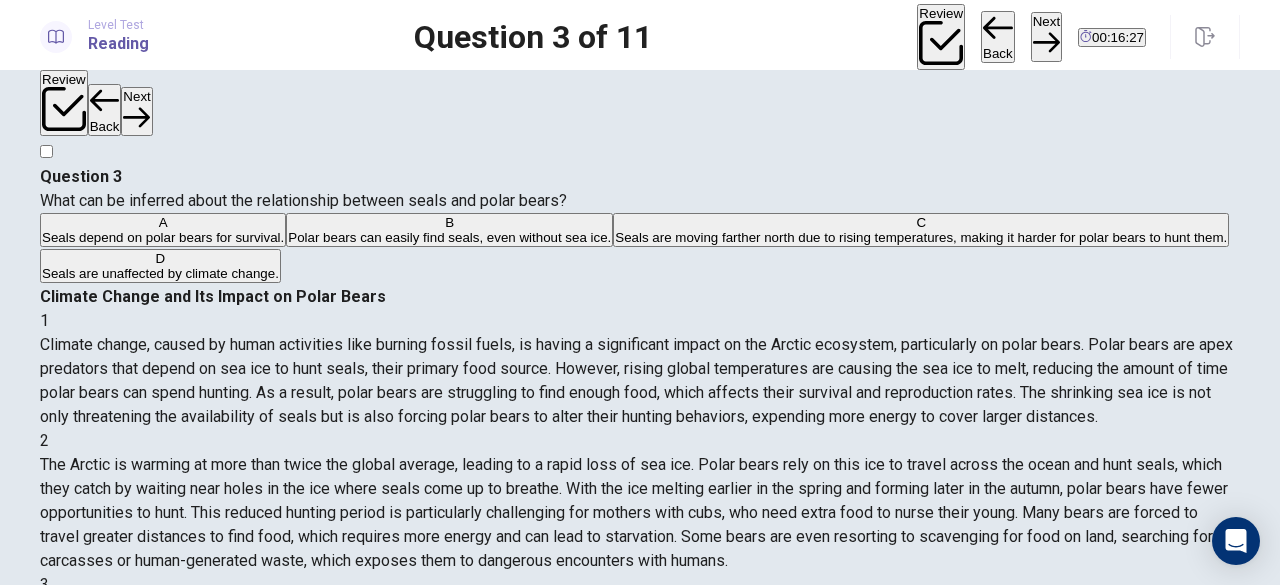 scroll, scrollTop: 199, scrollLeft: 0, axis: vertical 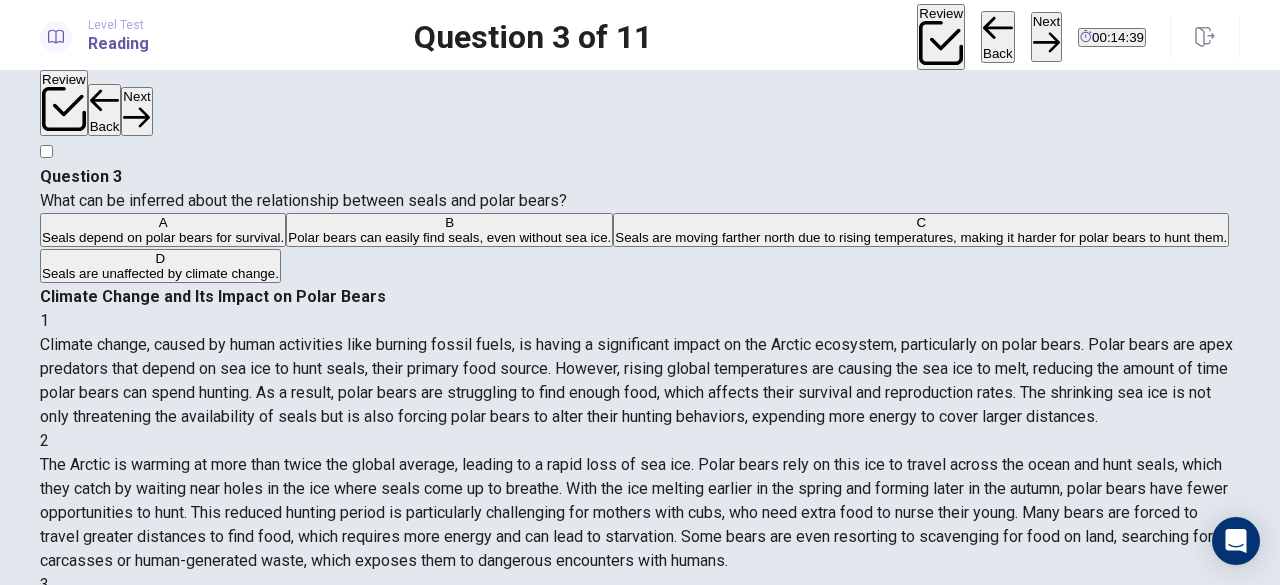 click on "Polar bears can easily find seals, even without sea ice." at bounding box center (449, 237) 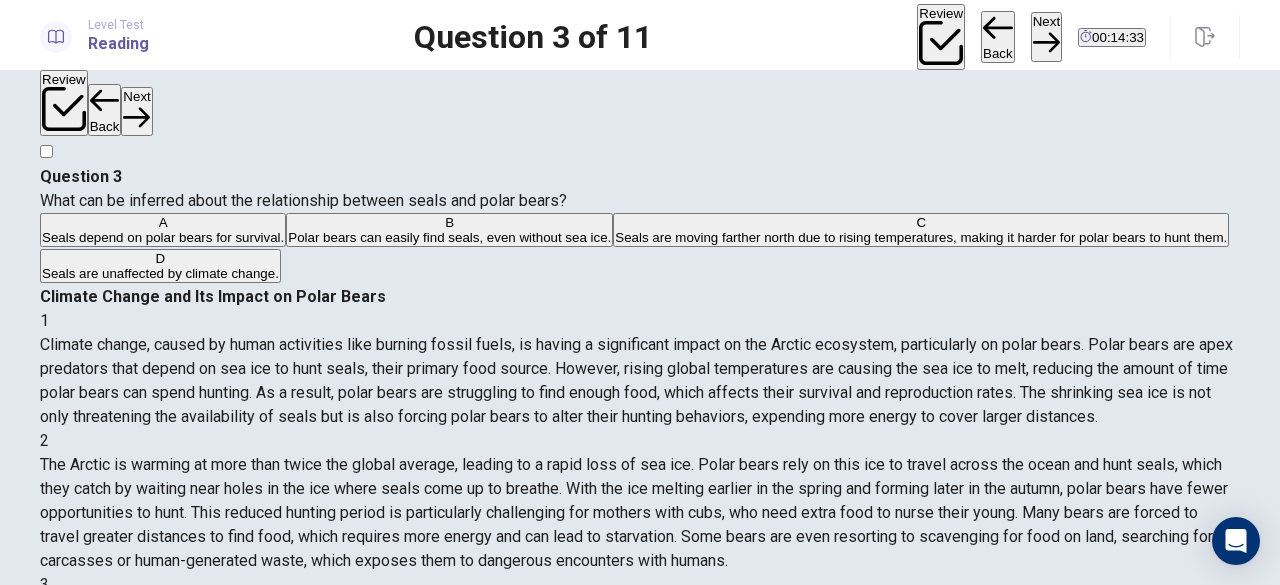 click on "Next" at bounding box center [1046, 36] 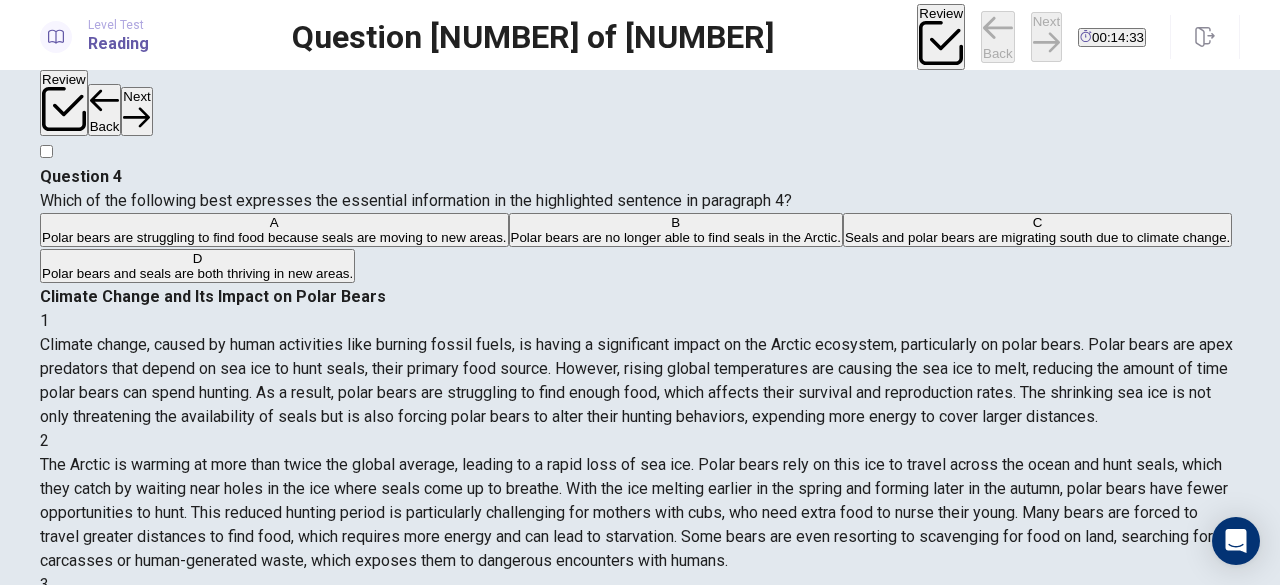 scroll, scrollTop: 585, scrollLeft: 0, axis: vertical 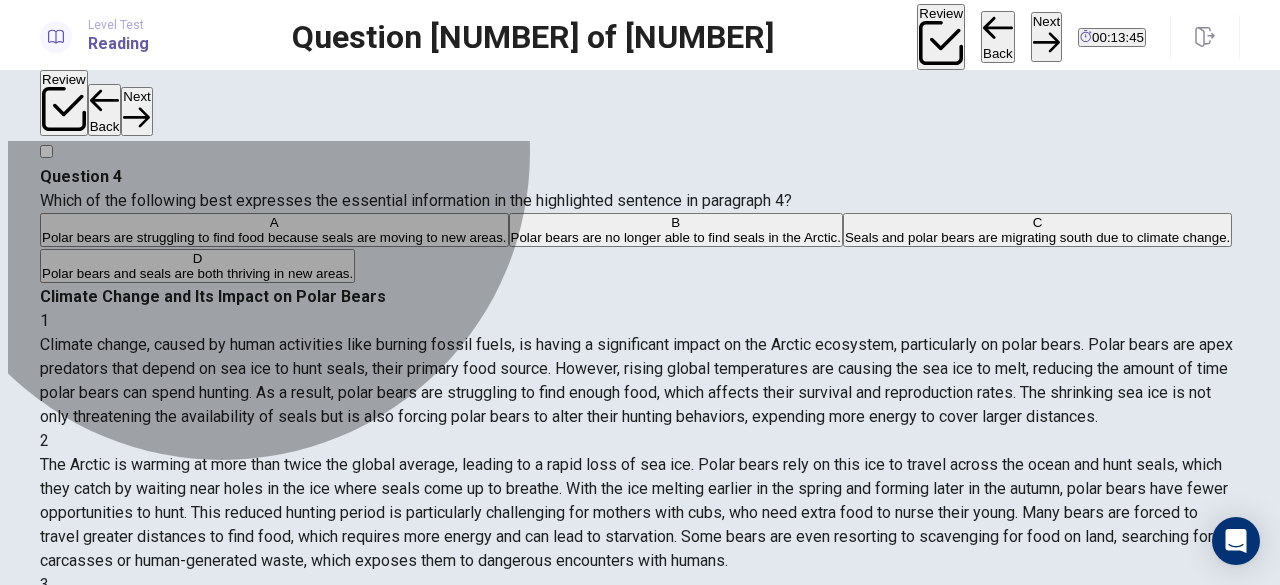 click on "C Seals and polar bears are migrating south due to climate change." at bounding box center [1037, 230] 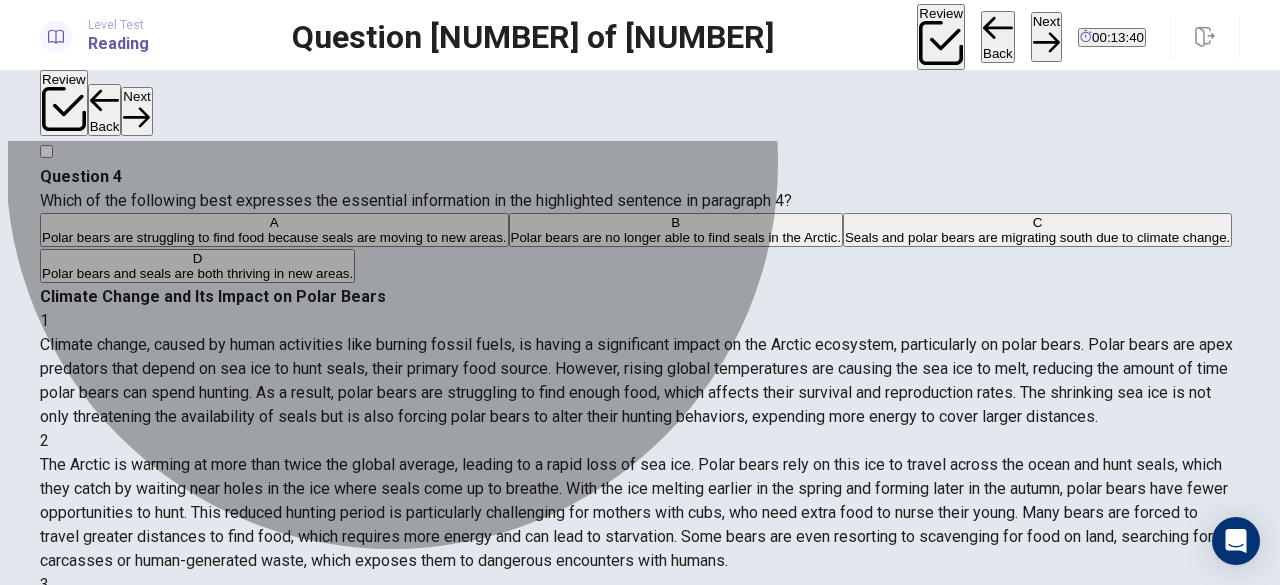 click on "Polar bears and seals are both thriving in new areas." at bounding box center (197, 273) 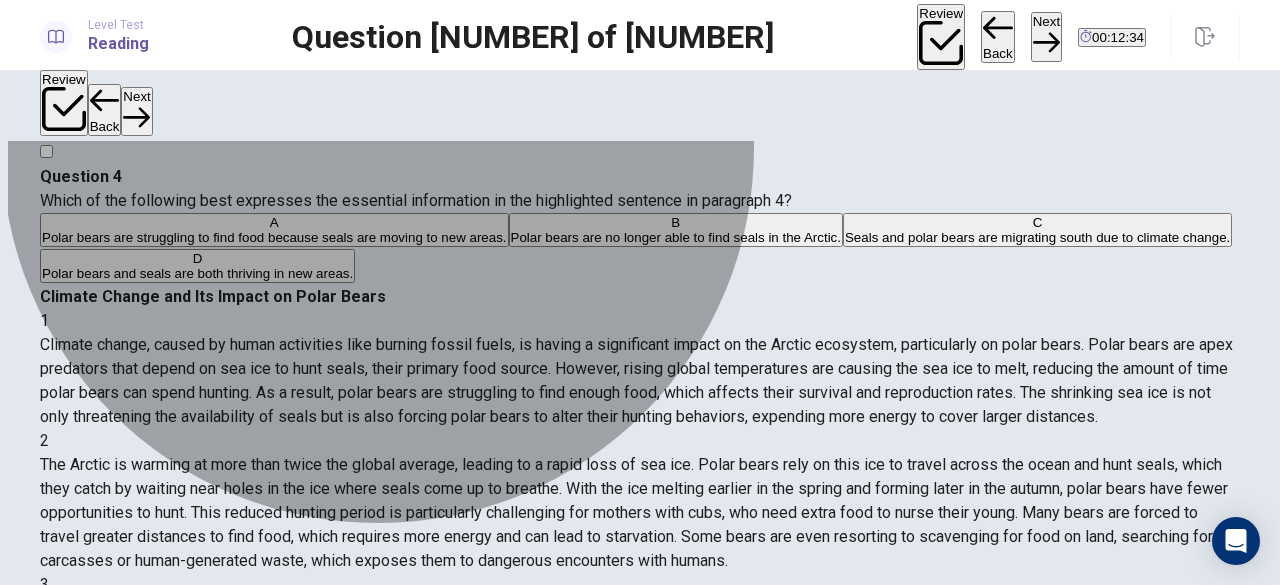 click on "A  Polar bears are struggling to find food because seals are moving to new areas." at bounding box center (274, 230) 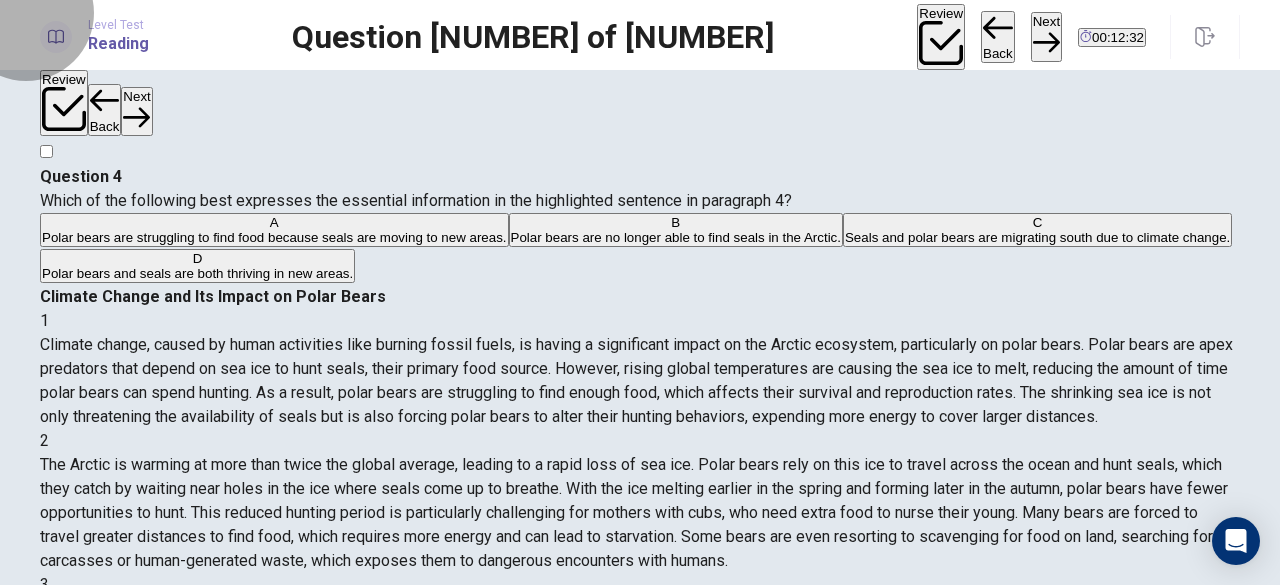 click on "Next" at bounding box center [1046, 36] 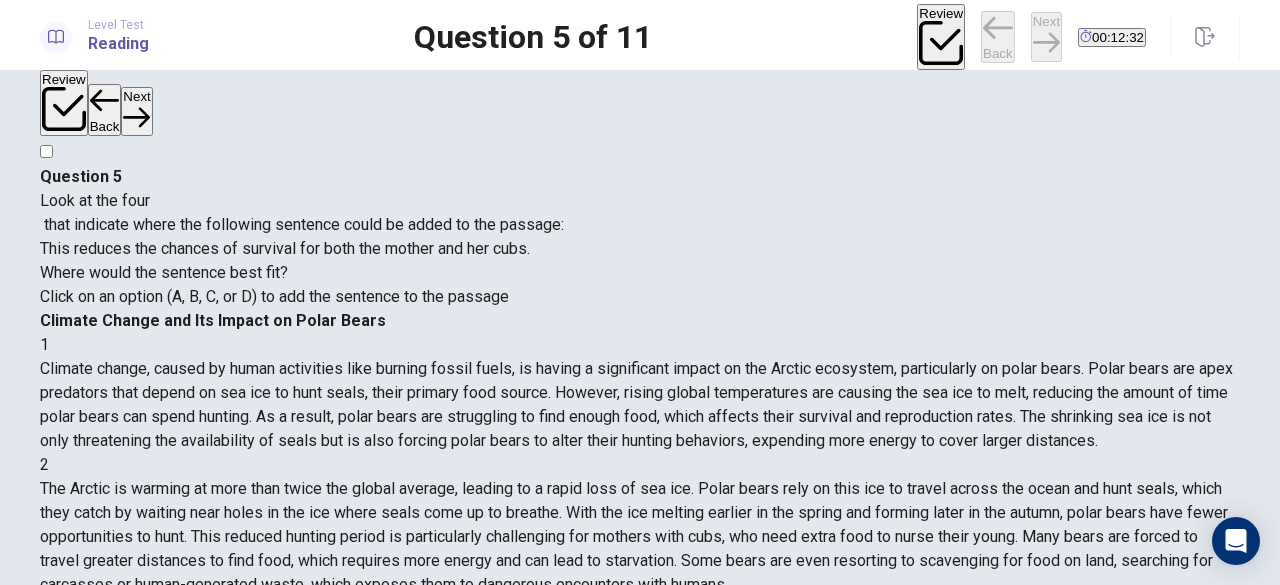 scroll, scrollTop: 342, scrollLeft: 0, axis: vertical 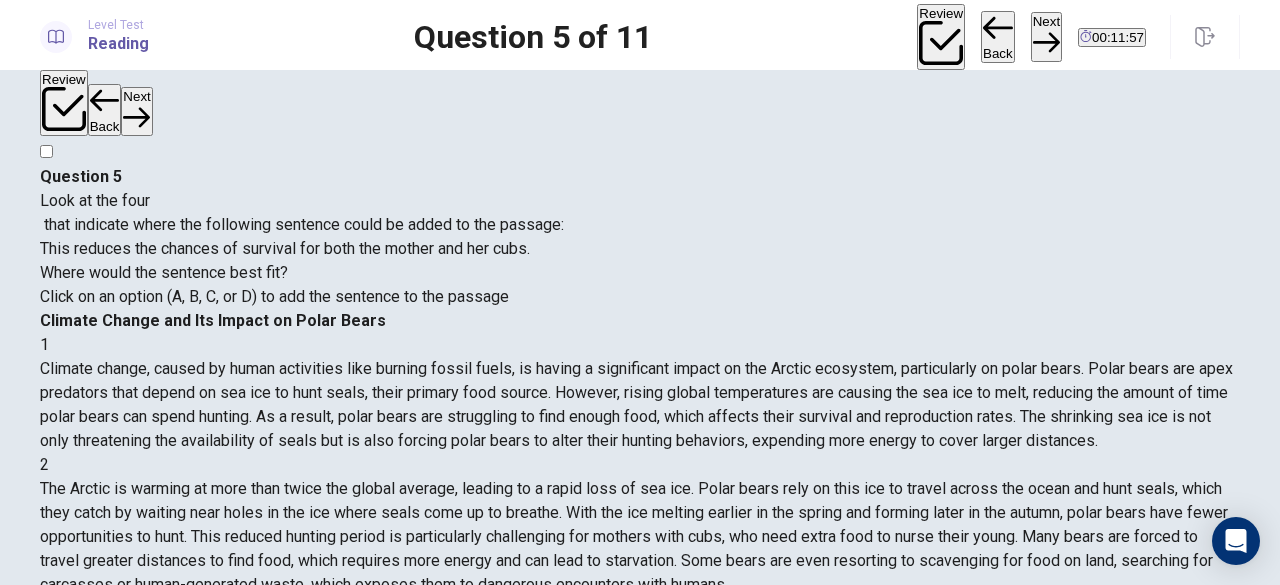click at bounding box center (302, 213) 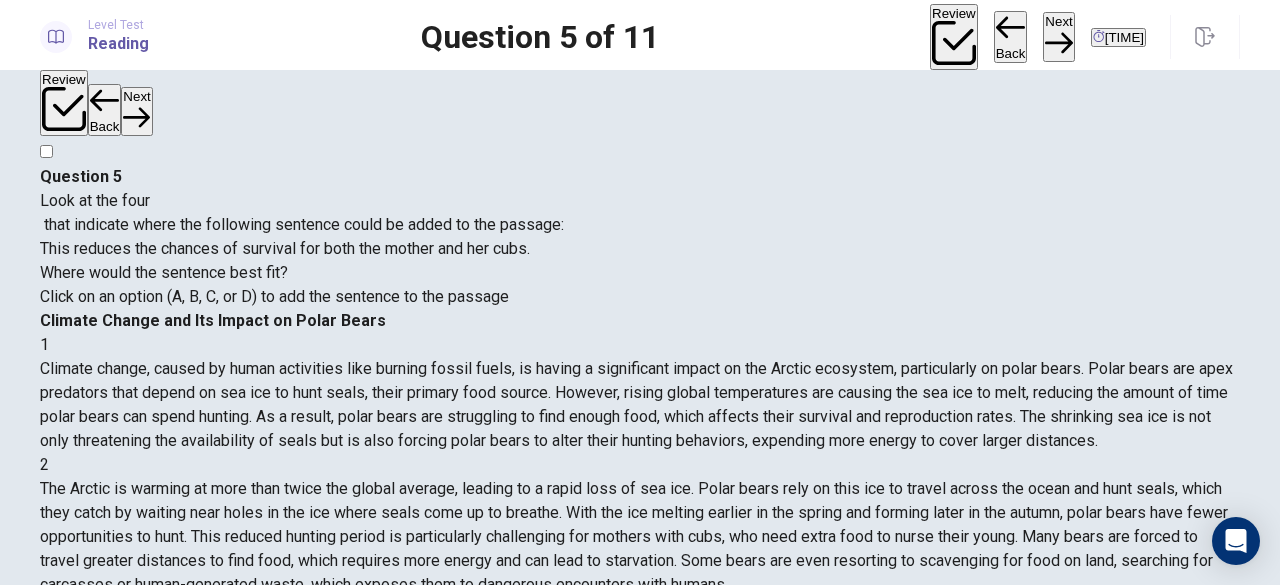 drag, startPoint x: 942, startPoint y: 383, endPoint x: 731, endPoint y: 335, distance: 216.39085 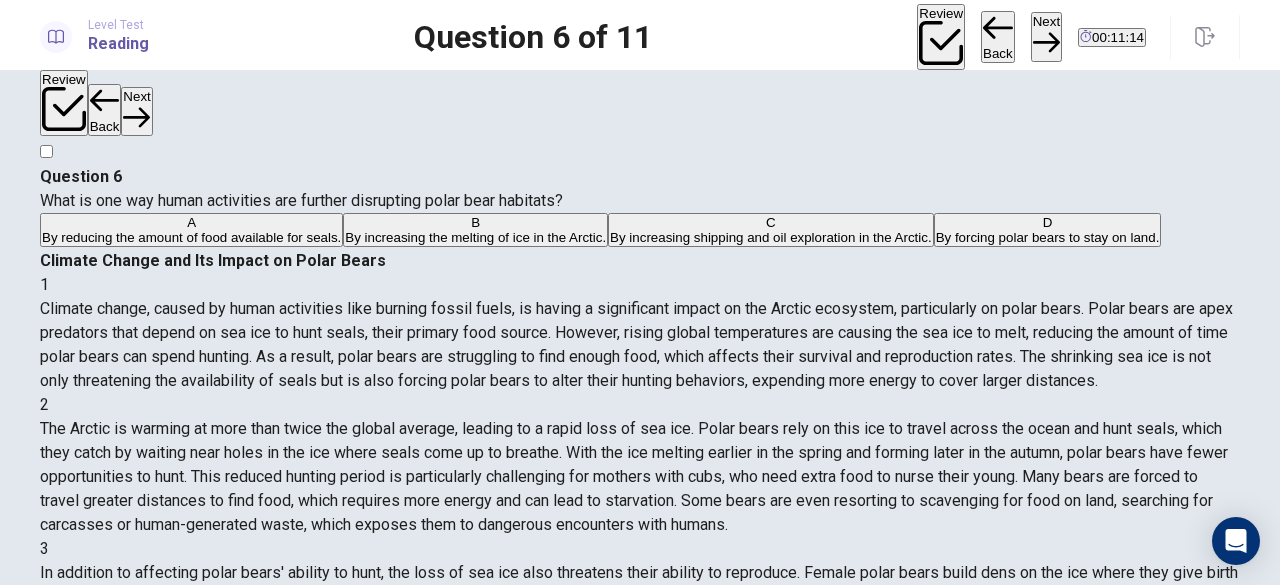 scroll, scrollTop: 0, scrollLeft: 0, axis: both 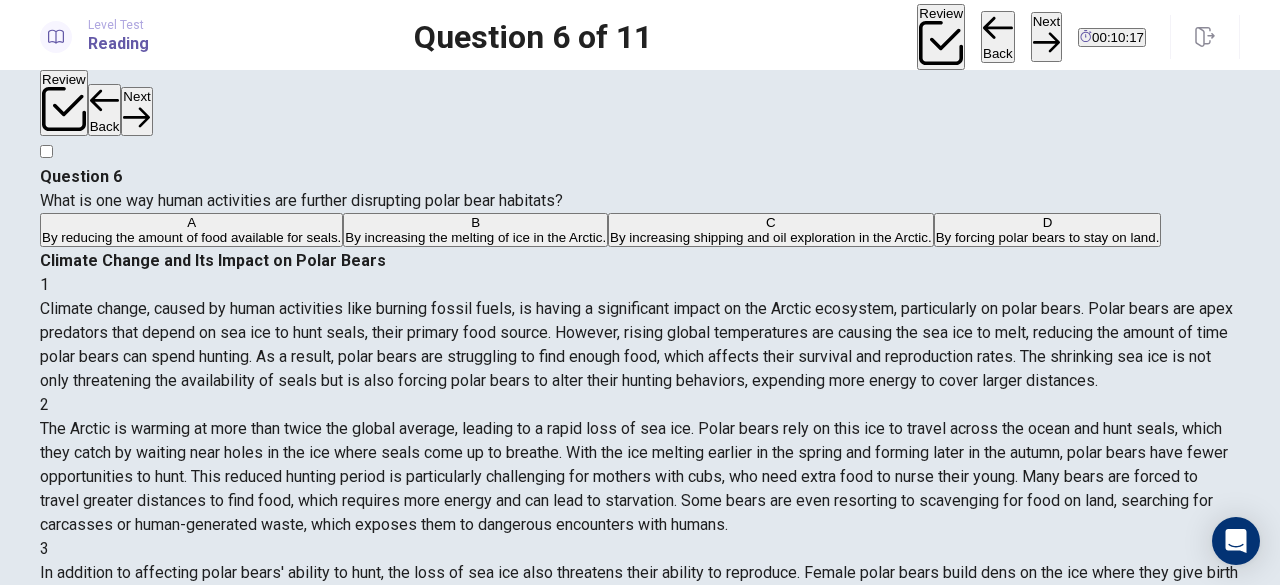 click on "B By increasing the melting of ice in the Arctic." at bounding box center [475, 230] 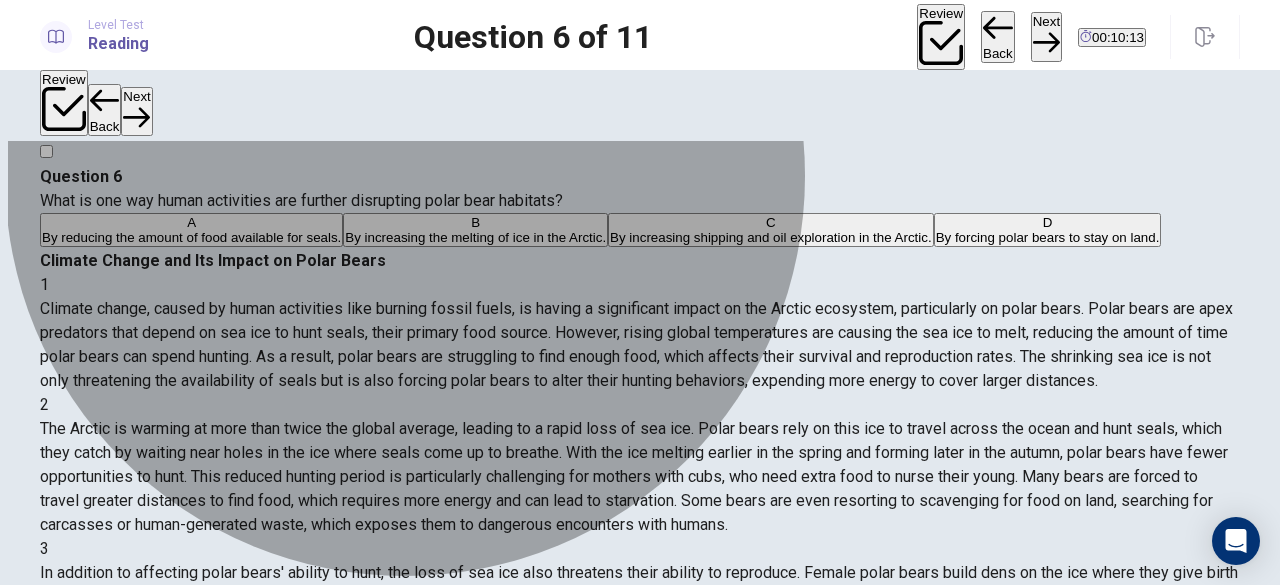click on "By increasing shipping and oil exploration in the Arctic." at bounding box center (771, 237) 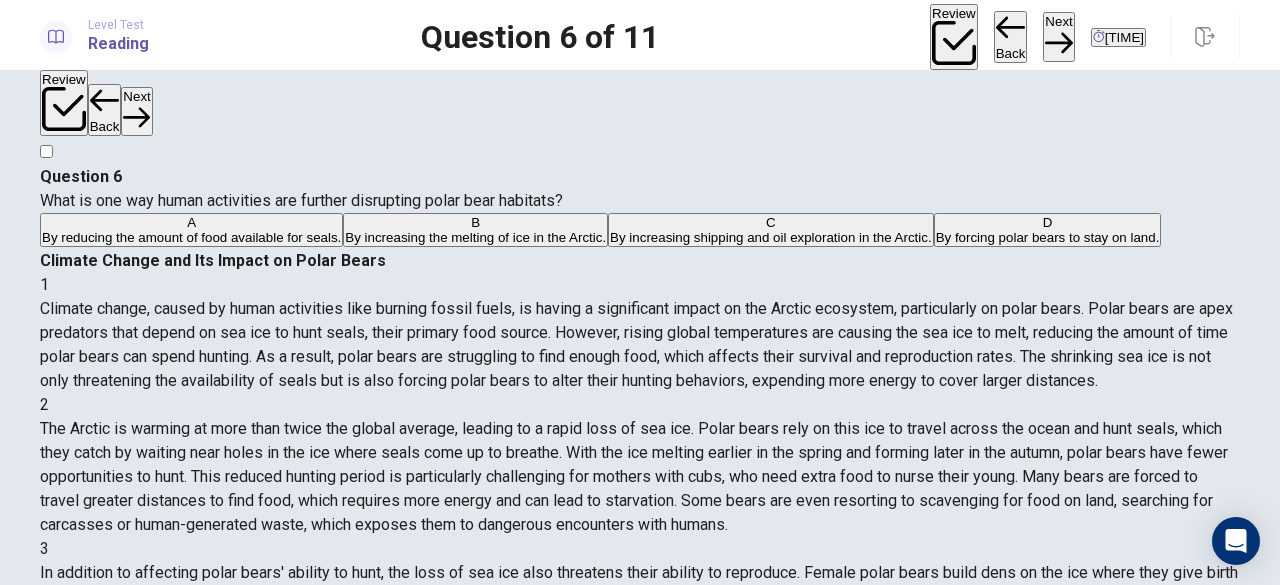 click on "Next" at bounding box center [1058, 36] 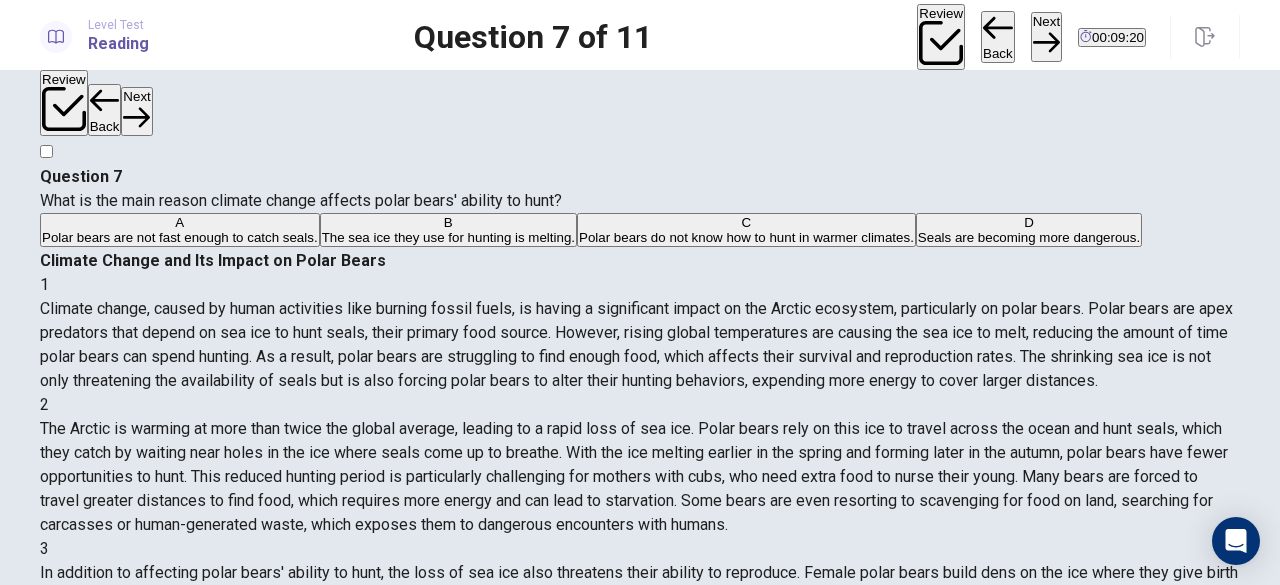 click on "The sea ice they use for hunting is melting." at bounding box center [448, 237] 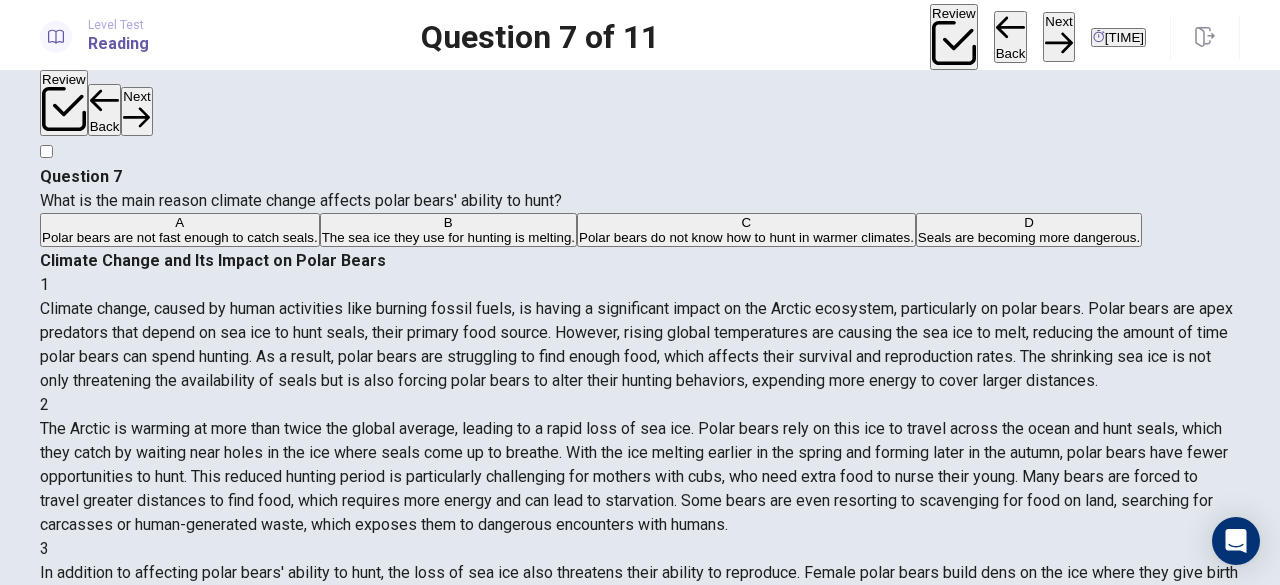click on "Next" at bounding box center (1058, 36) 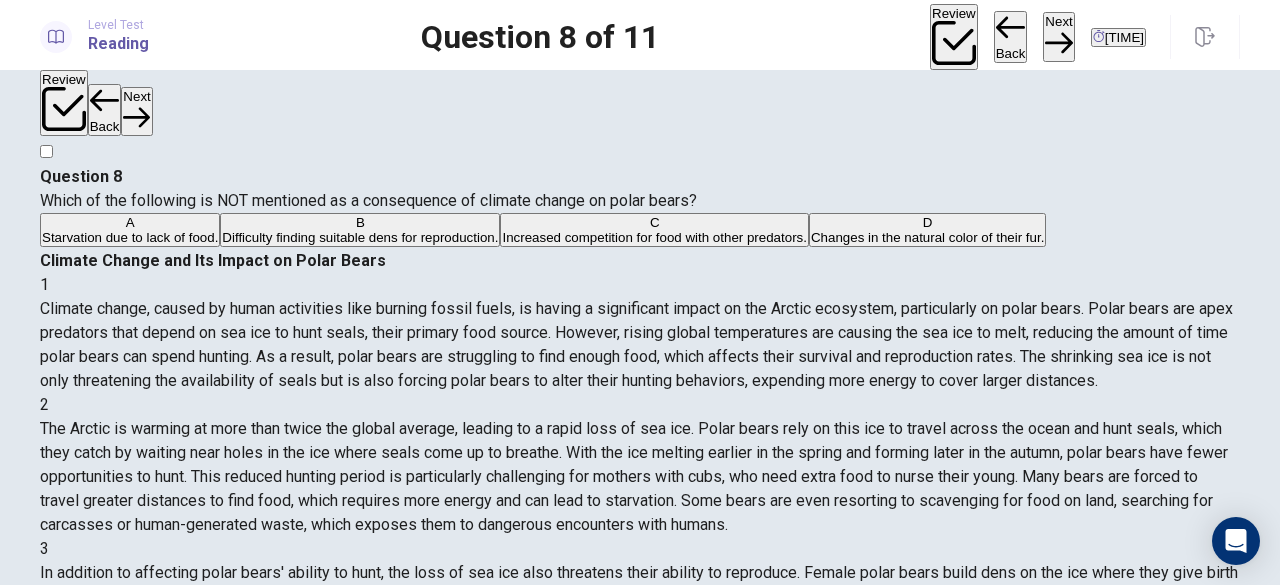 click on "Review" at bounding box center (954, 37) 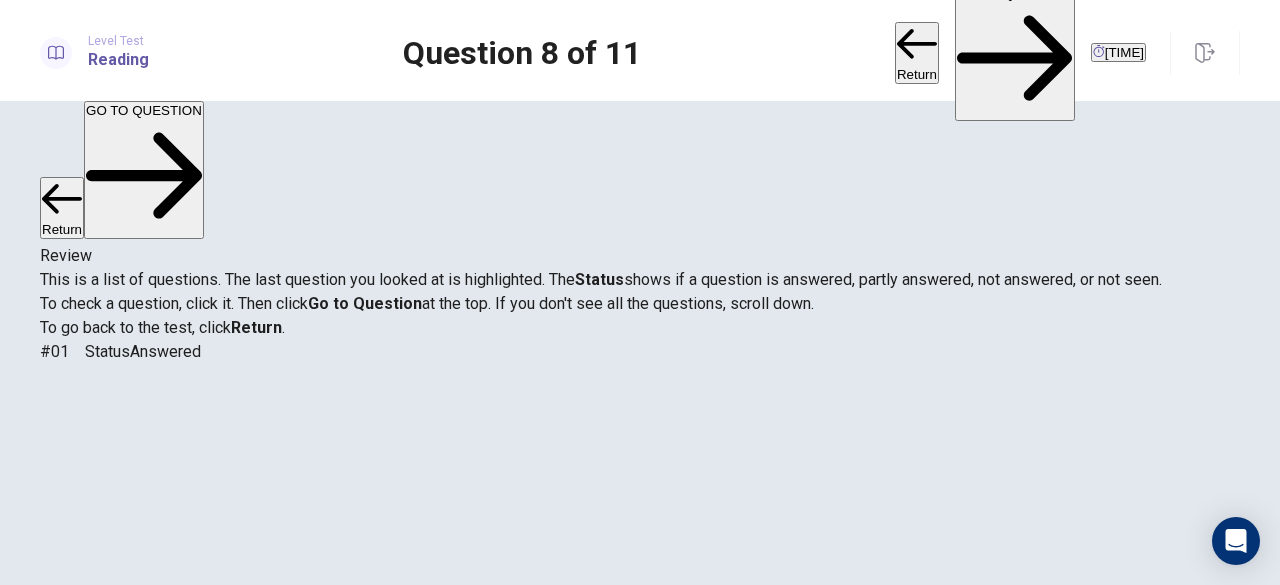 scroll, scrollTop: 257, scrollLeft: 0, axis: vertical 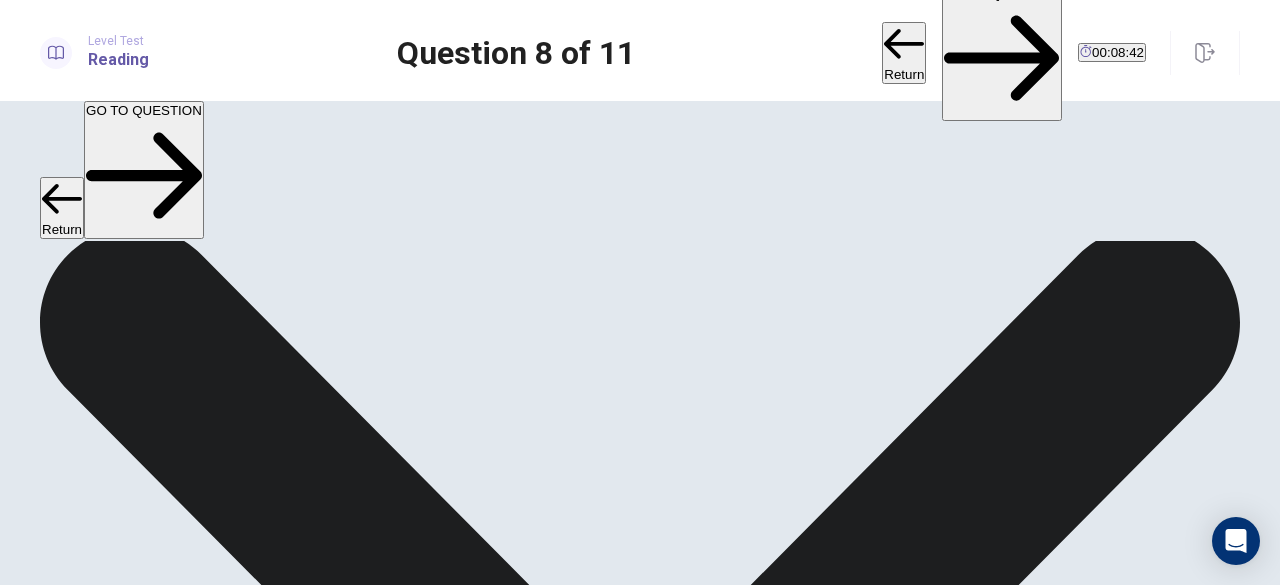 click on "What is suggested as a long-term solution to protecting polar bears?" at bounding box center [640, 14466] 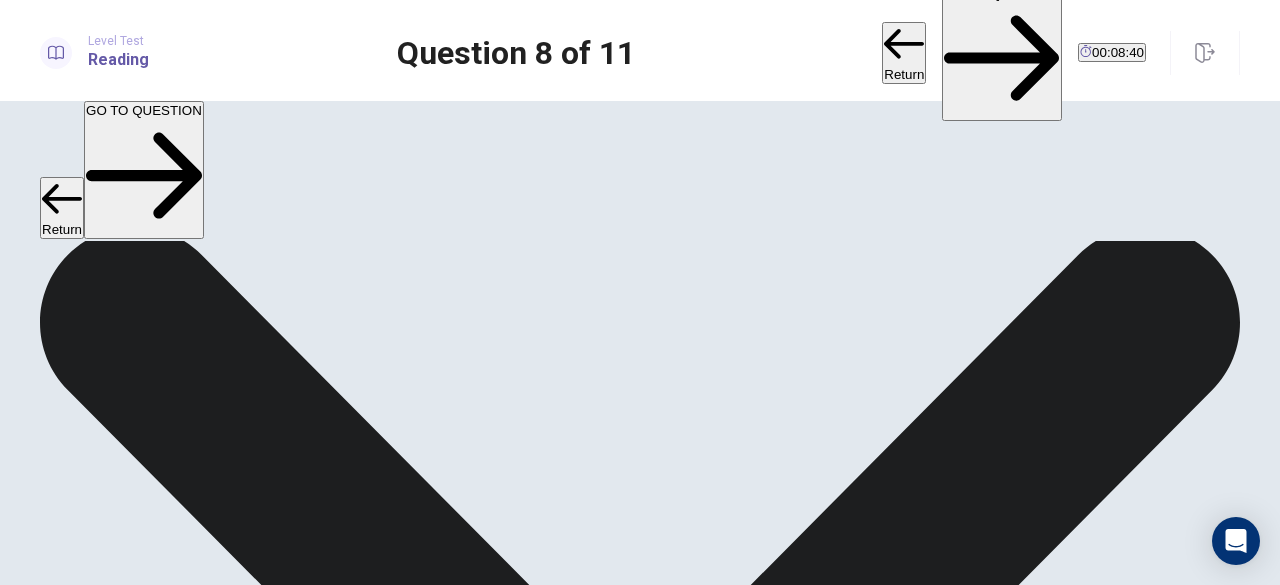scroll, scrollTop: 0, scrollLeft: 0, axis: both 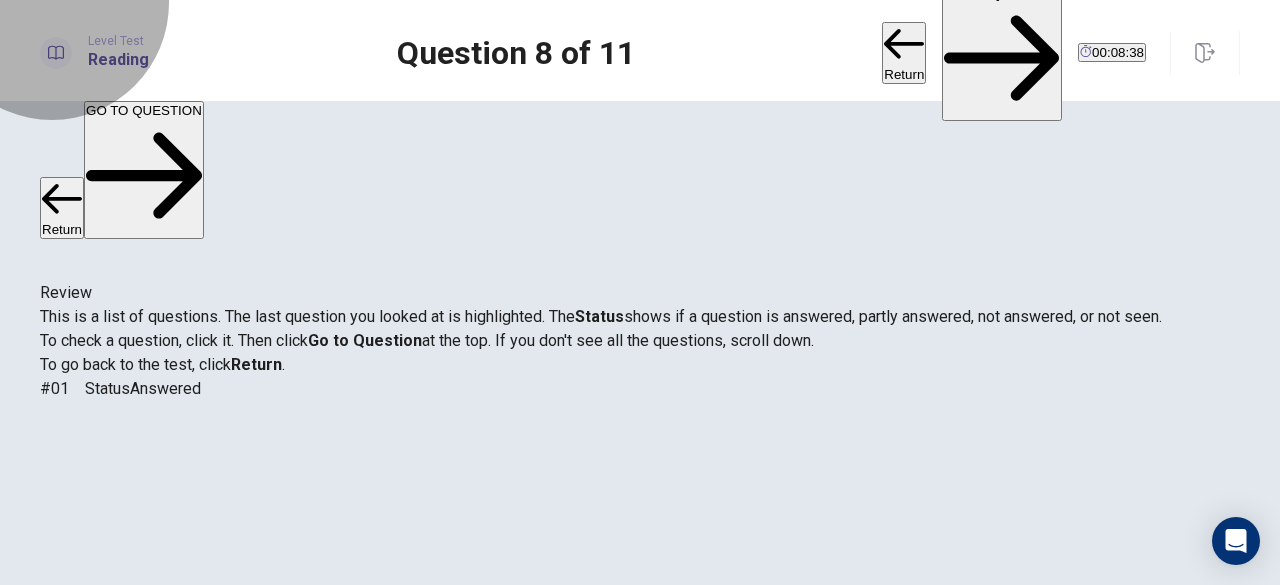 click on "GO TO QUESTION" at bounding box center (1002, 53) 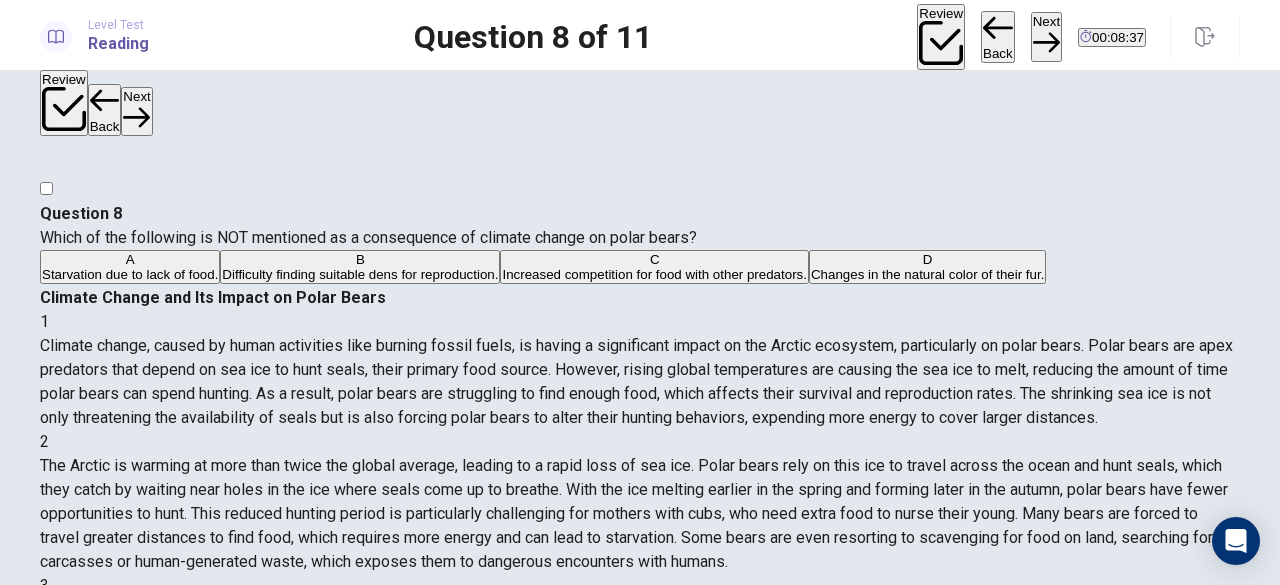 click on "Starvation due to lack of food." at bounding box center (130, 274) 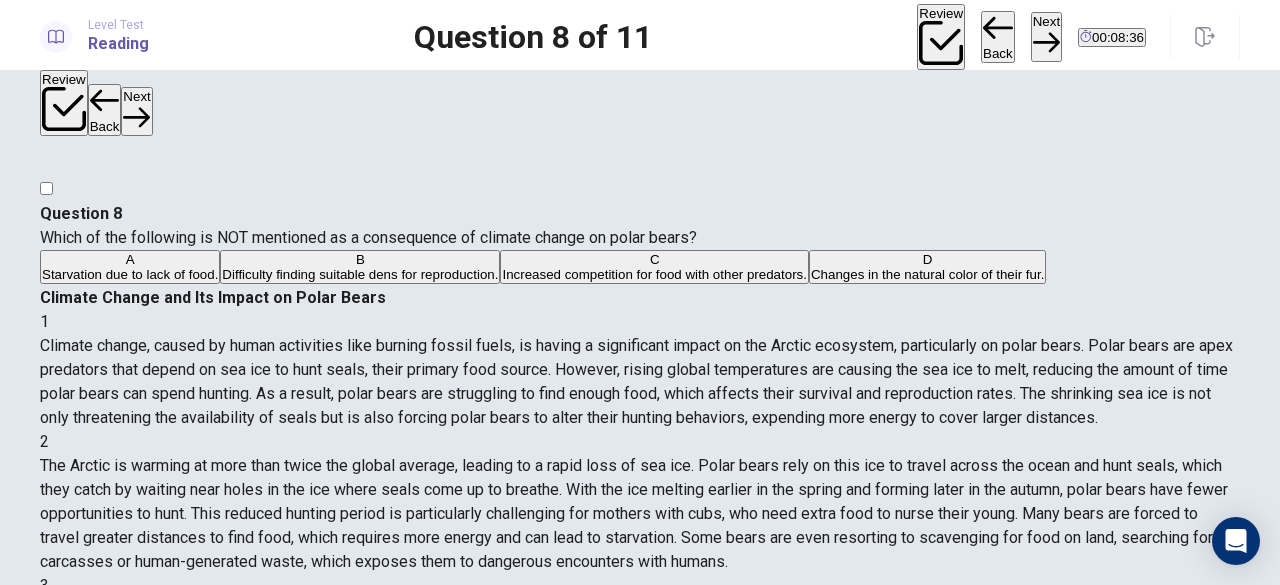 click on "Back" at bounding box center (998, 37) 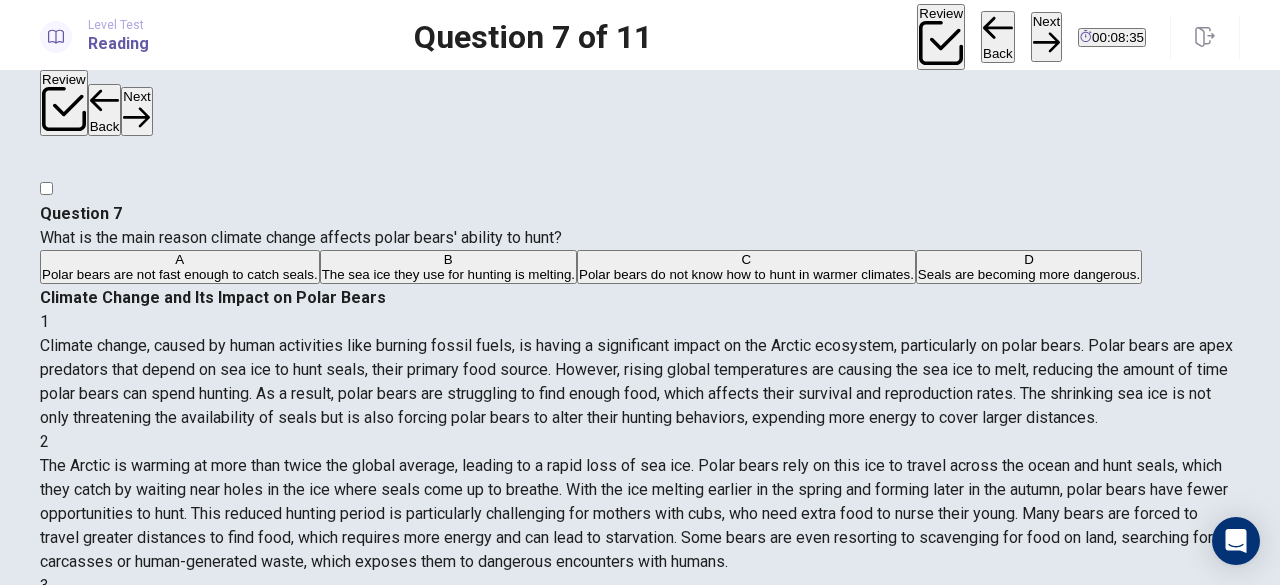 click on "Next" at bounding box center (1046, 36) 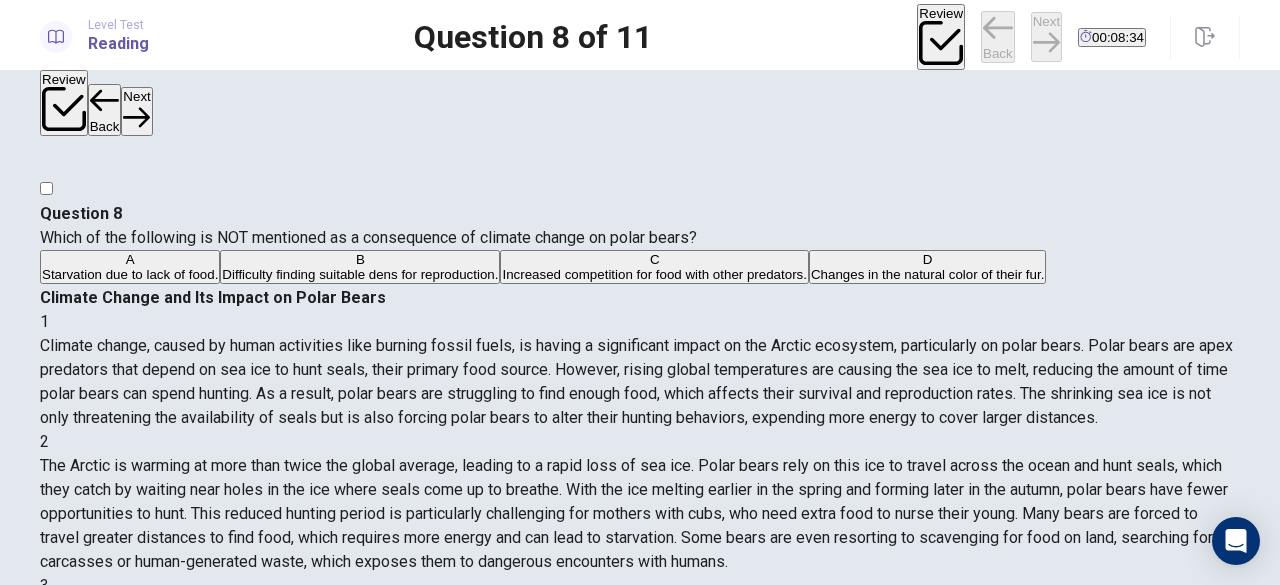 click on "Review Back Next 00:08:34" at bounding box center [1031, 37] 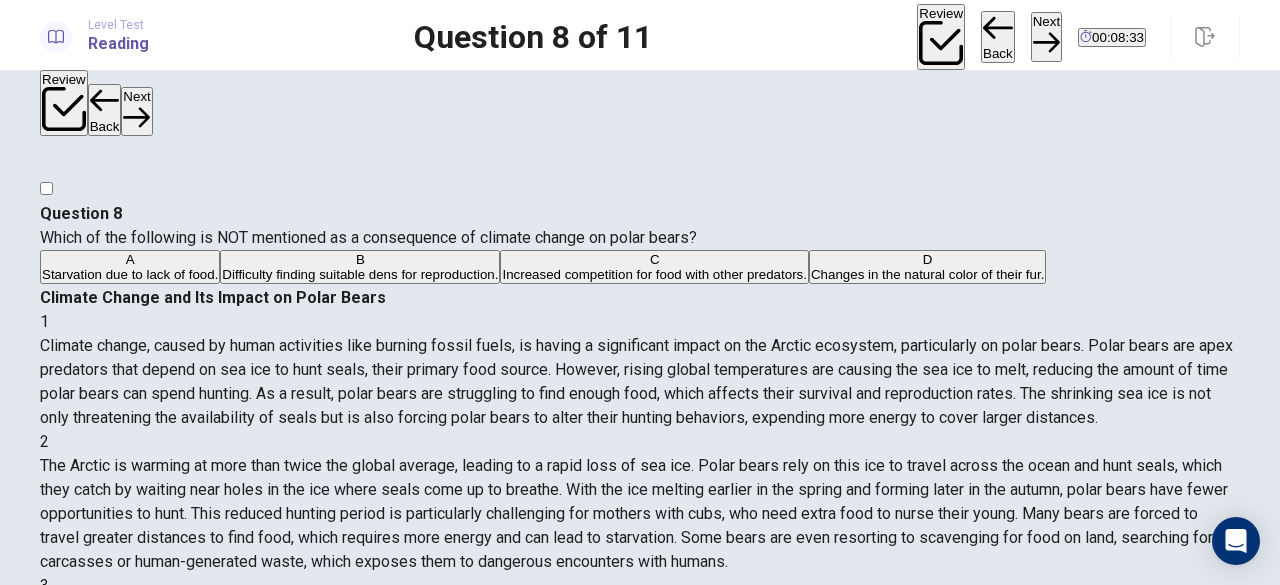 click on "Next" at bounding box center (1046, 36) 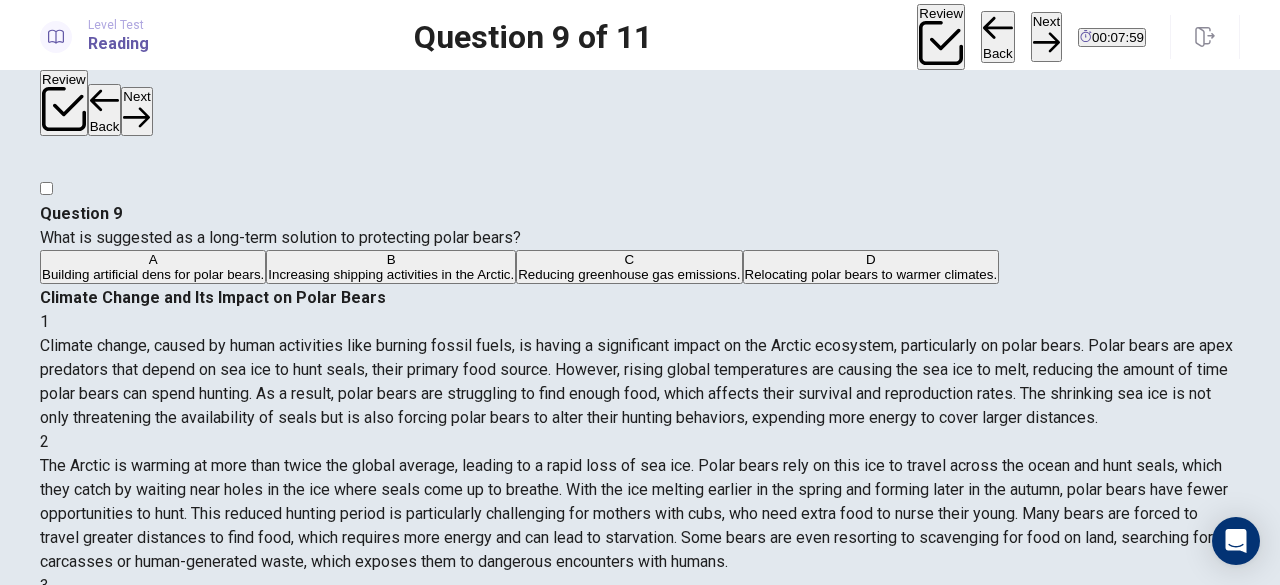 scroll, scrollTop: 333, scrollLeft: 0, axis: vertical 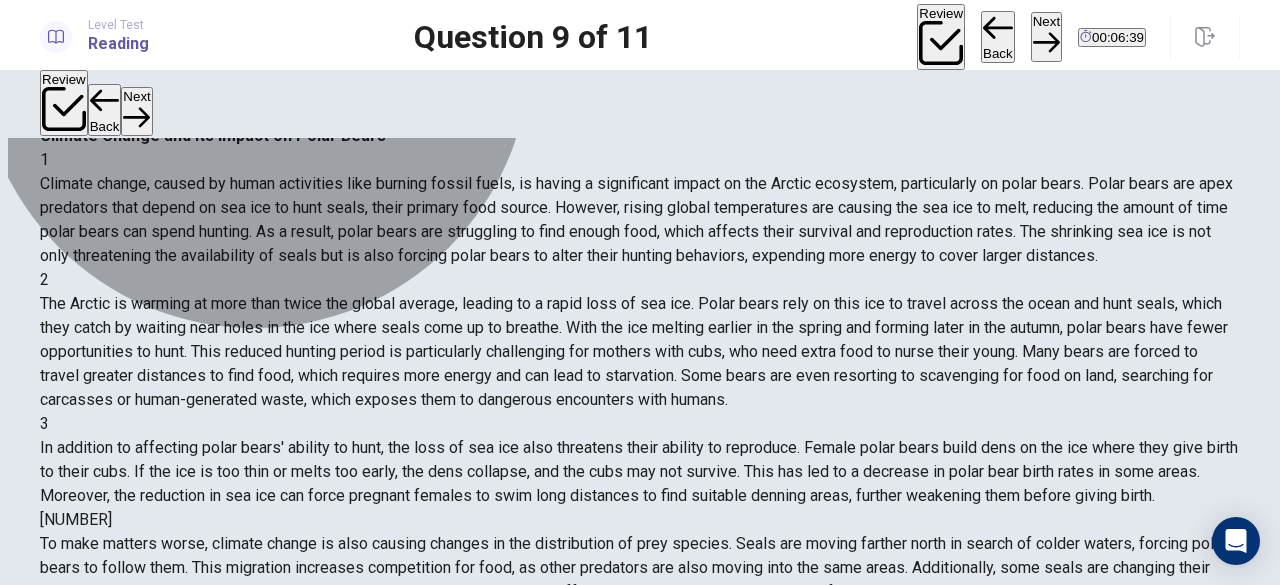 click on "C Reducing greenhouse gas emissions." at bounding box center [629, 105] 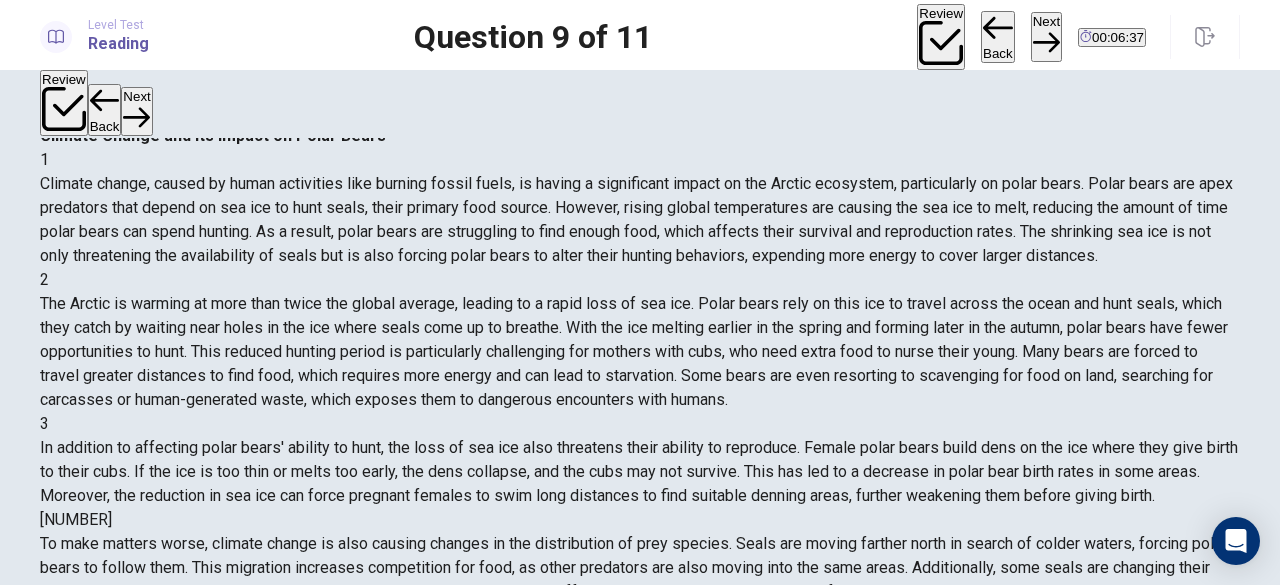 click on "Next" at bounding box center [1046, 36] 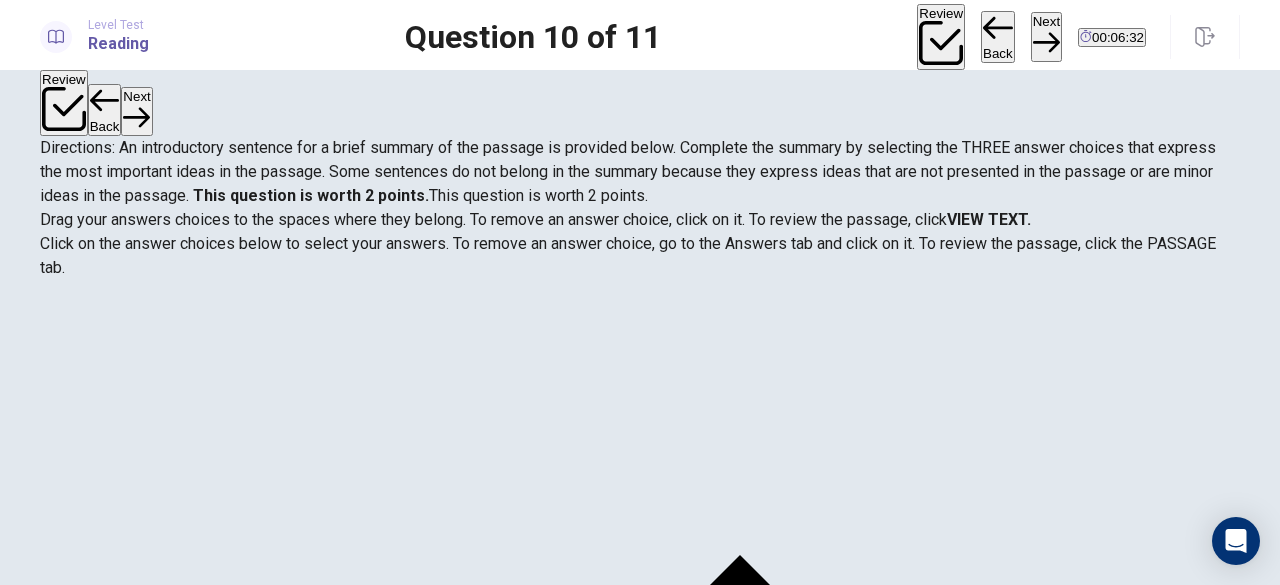 scroll, scrollTop: 157, scrollLeft: 0, axis: vertical 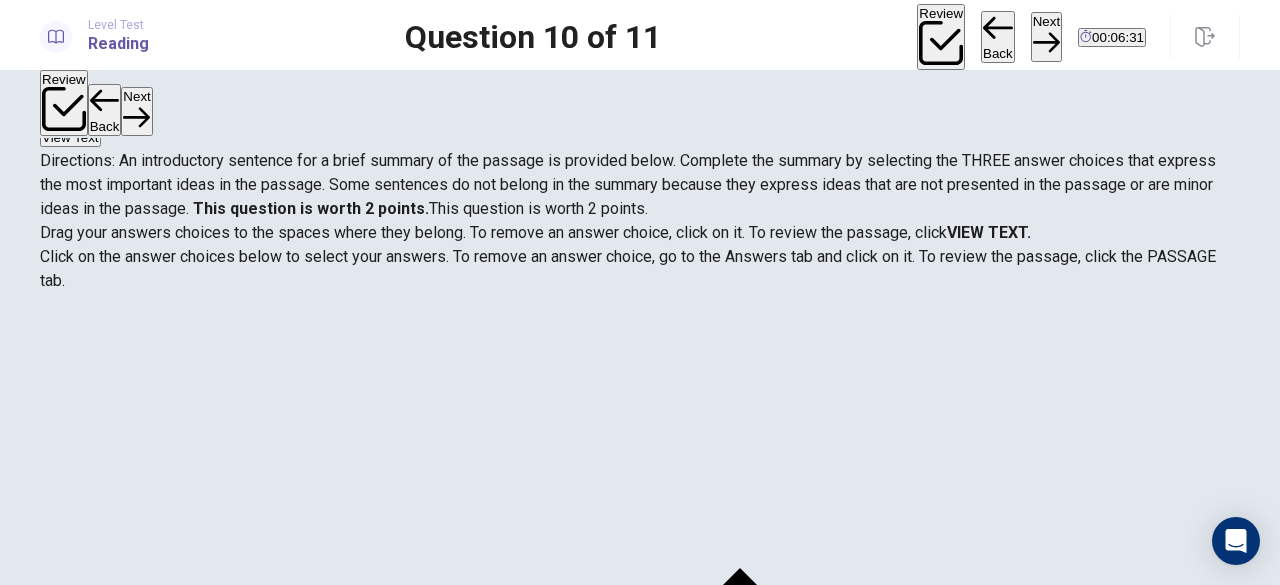 click on "Select the three sentences that express the most important ideas in the passage." at bounding box center [640, 6765] 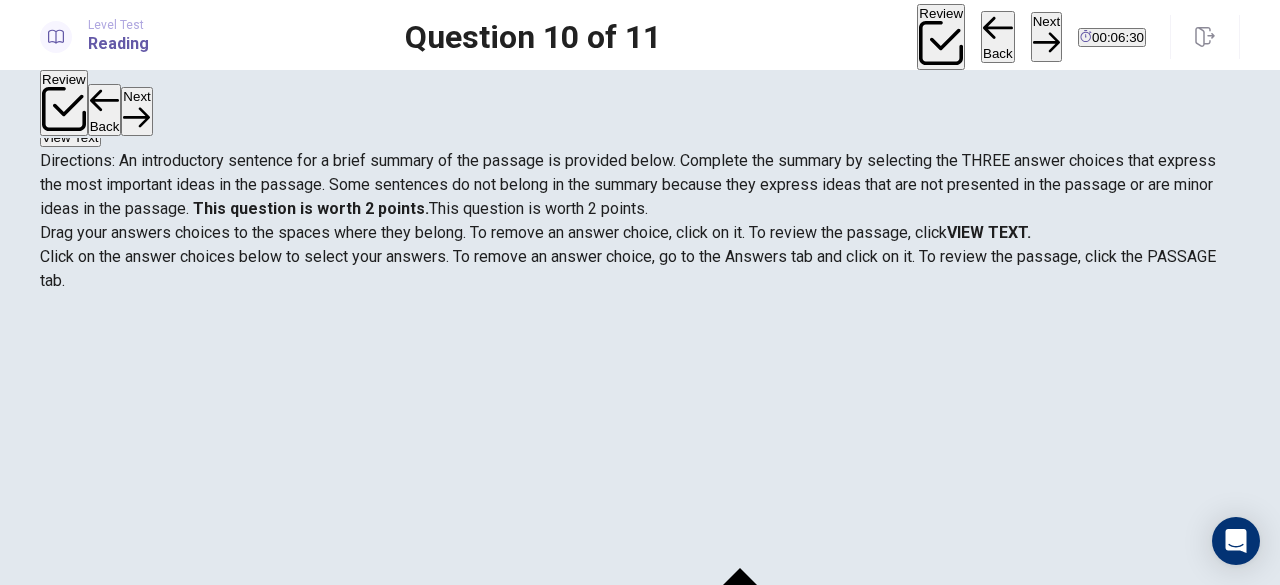 click on "Select the three sentences that express the most important ideas in the passage." at bounding box center [325, 5557] 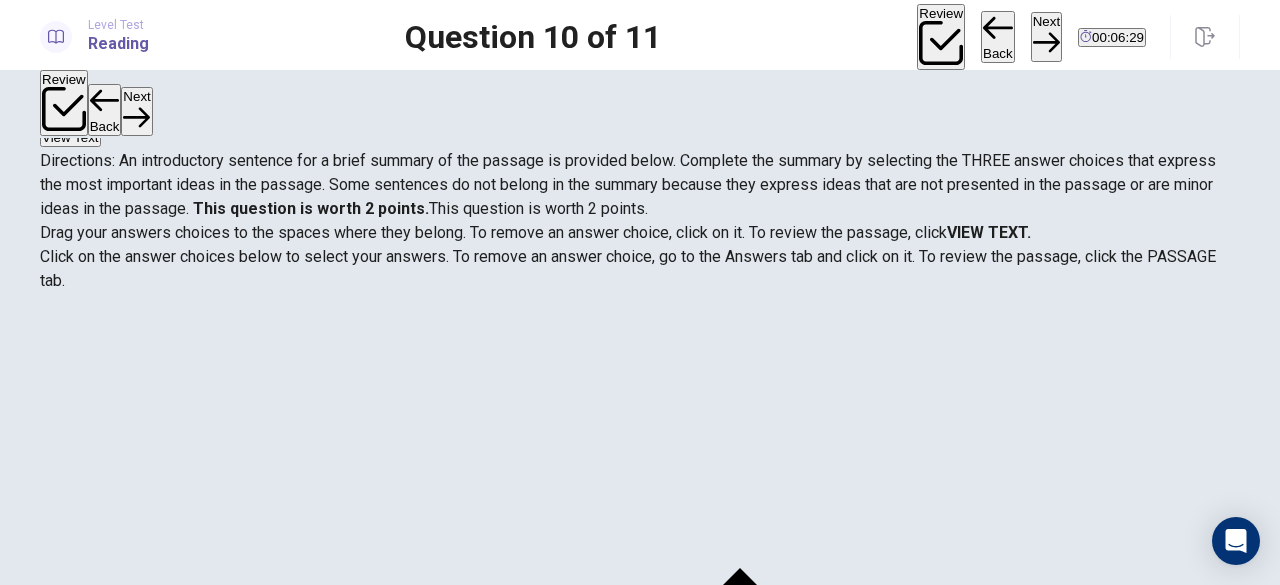 click on "Select the three sentences that express the most important ideas in the passage." at bounding box center [640, 5558] 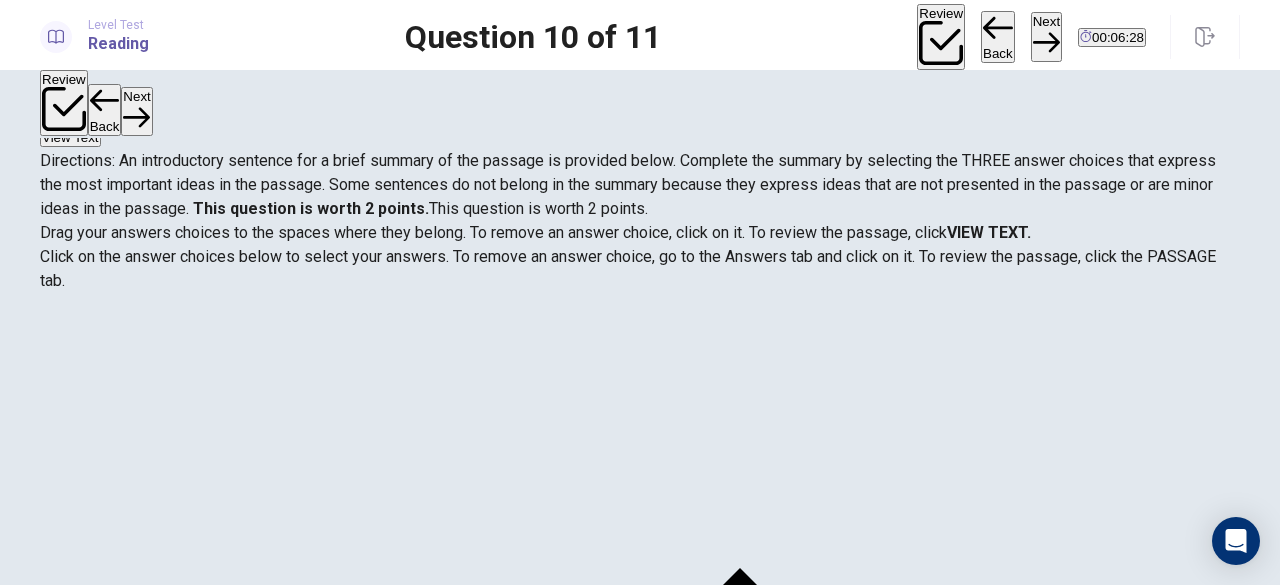 drag, startPoint x: 847, startPoint y: 281, endPoint x: 502, endPoint y: 300, distance: 345.5228 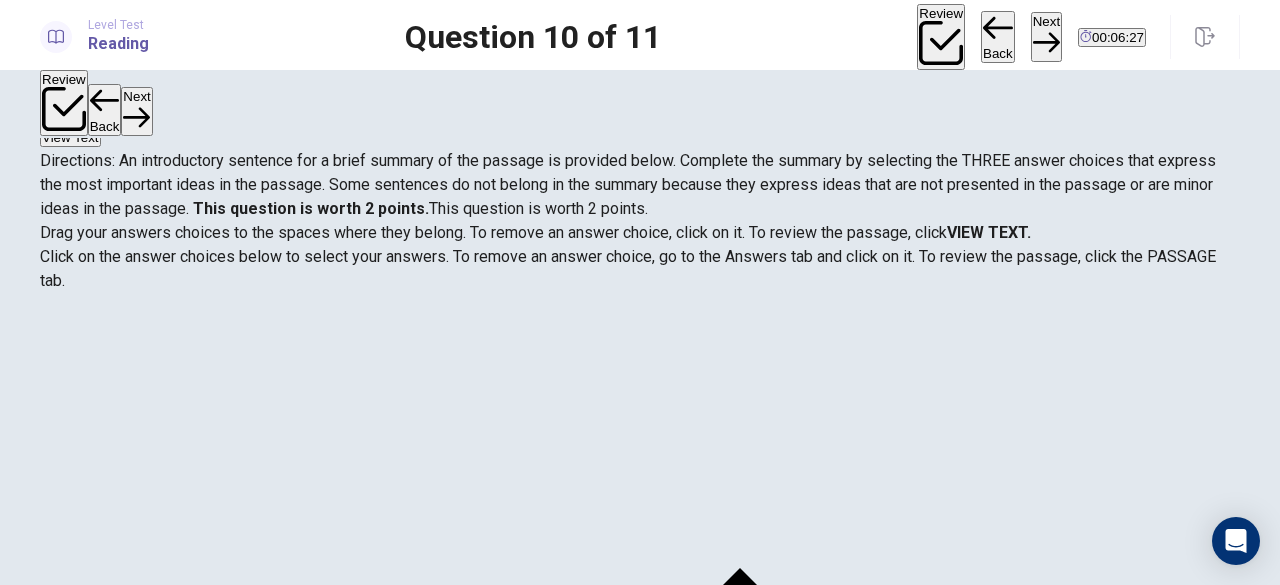 drag, startPoint x: 502, startPoint y: 300, endPoint x: 422, endPoint y: 337, distance: 88.14193 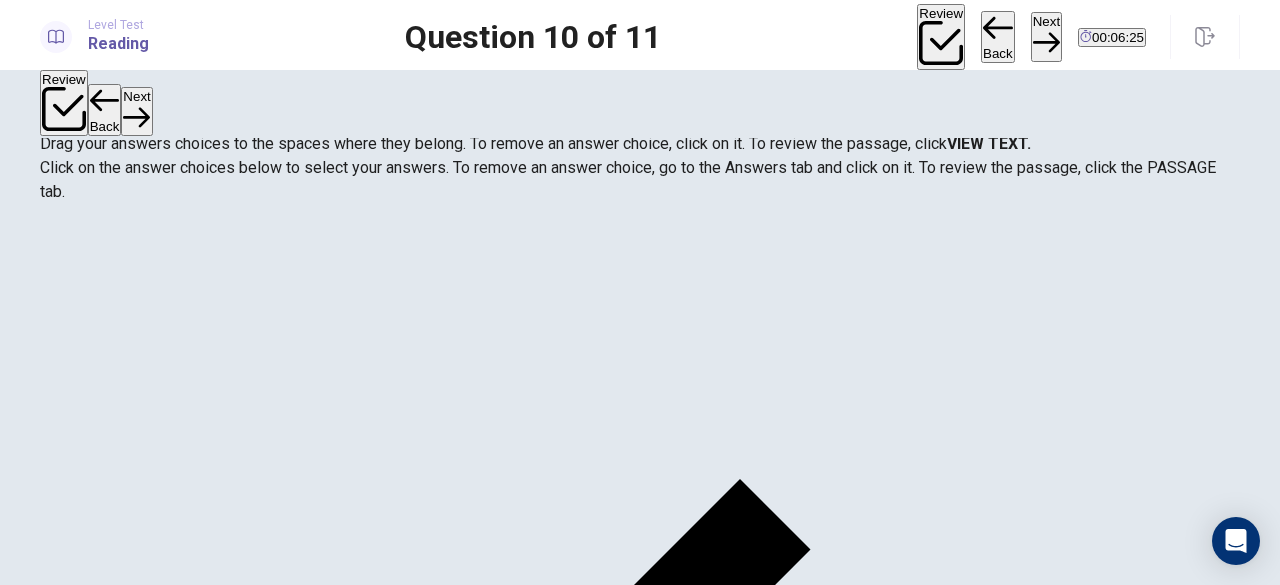 scroll, scrollTop: 262, scrollLeft: 0, axis: vertical 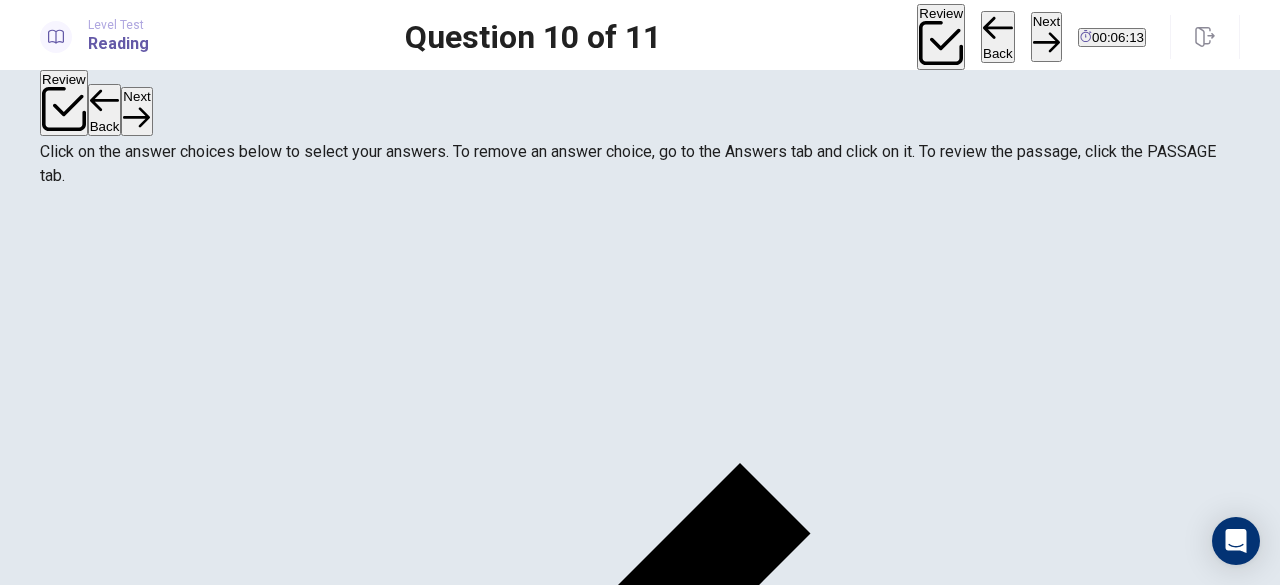 click on "Polar bears rely on sea ice to hunt seals, but the ice is melting due to climate change." at bounding box center (337, 5188) 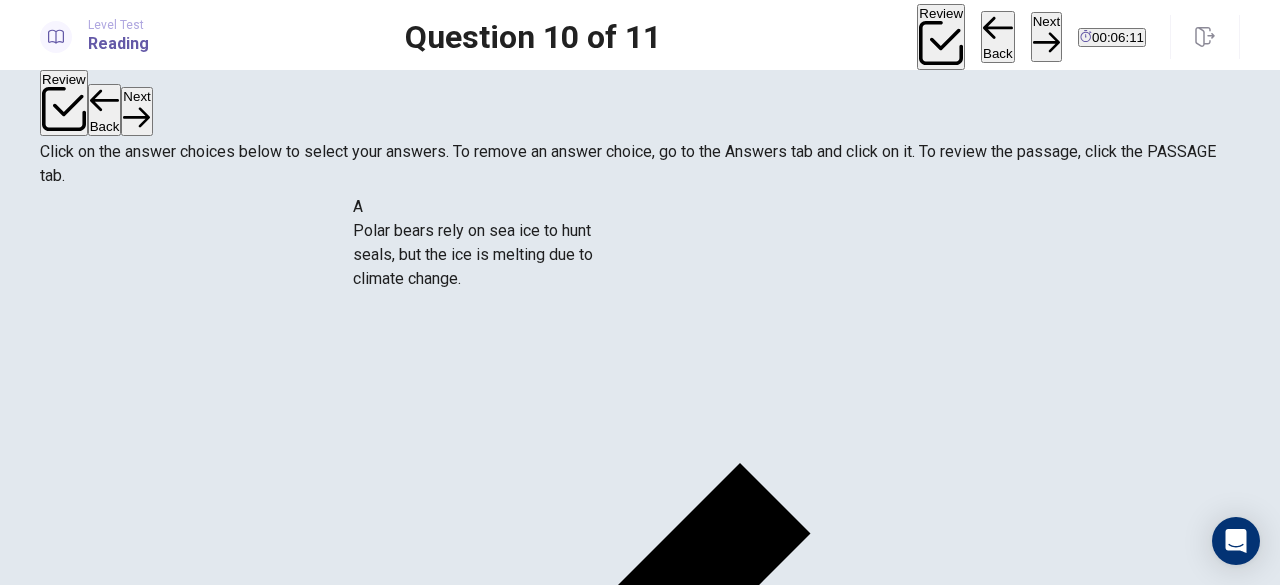 drag, startPoint x: 119, startPoint y: 245, endPoint x: 496, endPoint y: 267, distance: 377.64136 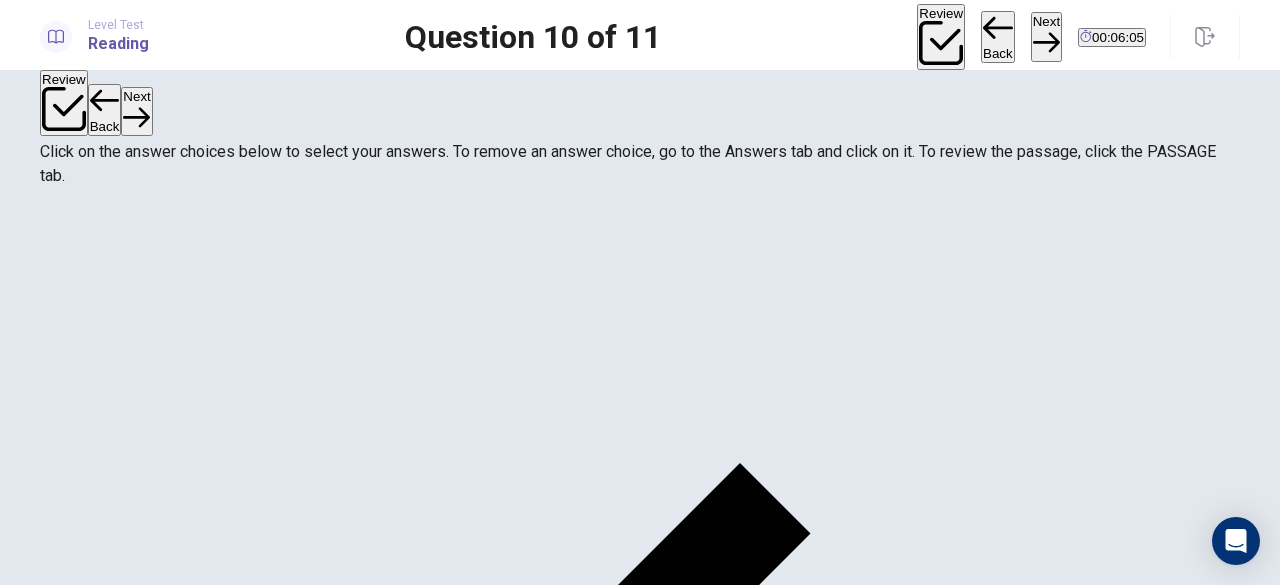 scroll, scrollTop: 120, scrollLeft: 0, axis: vertical 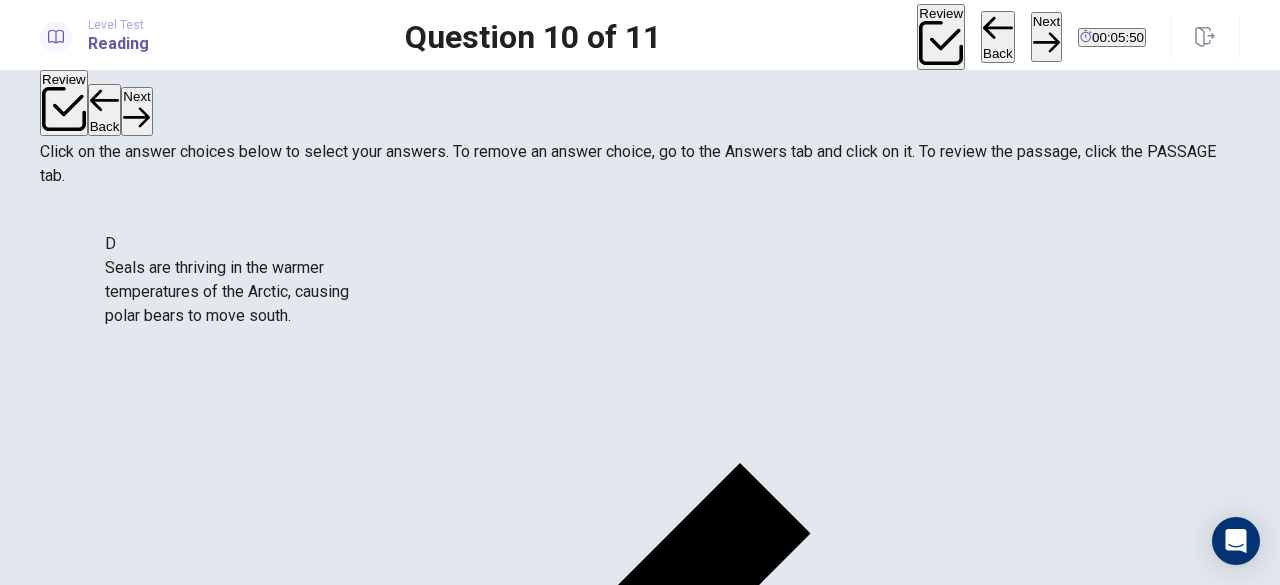 drag, startPoint x: 268, startPoint y: 281, endPoint x: 324, endPoint y: 325, distance: 71.21797 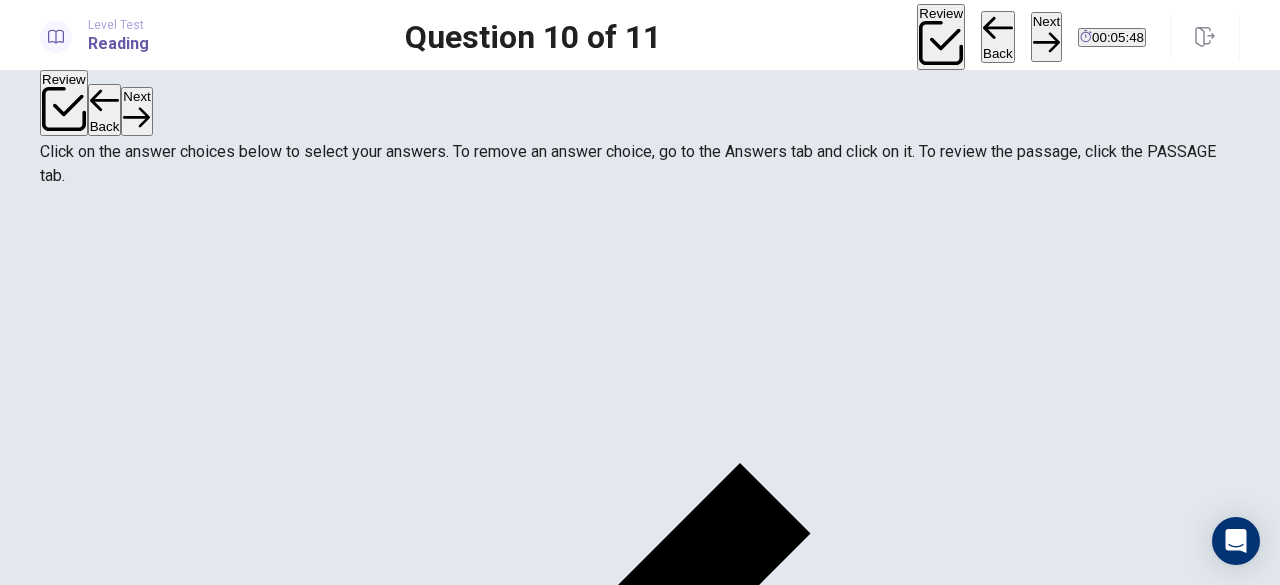 scroll, scrollTop: 220, scrollLeft: 0, axis: vertical 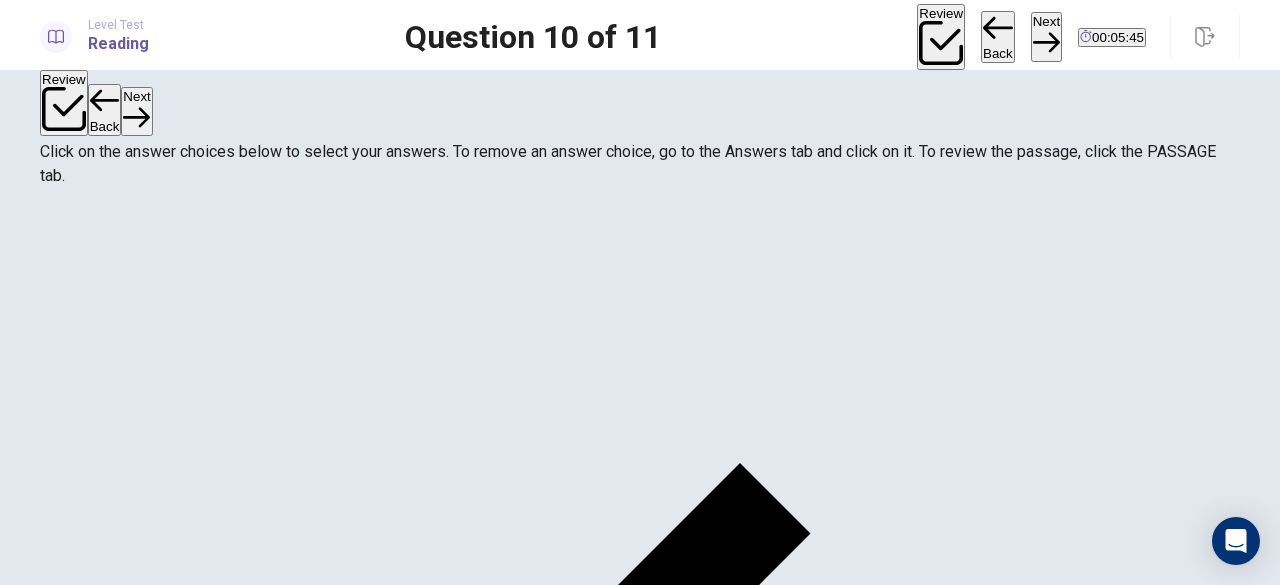 drag, startPoint x: 378, startPoint y: 287, endPoint x: 393, endPoint y: 377, distance: 91.24144 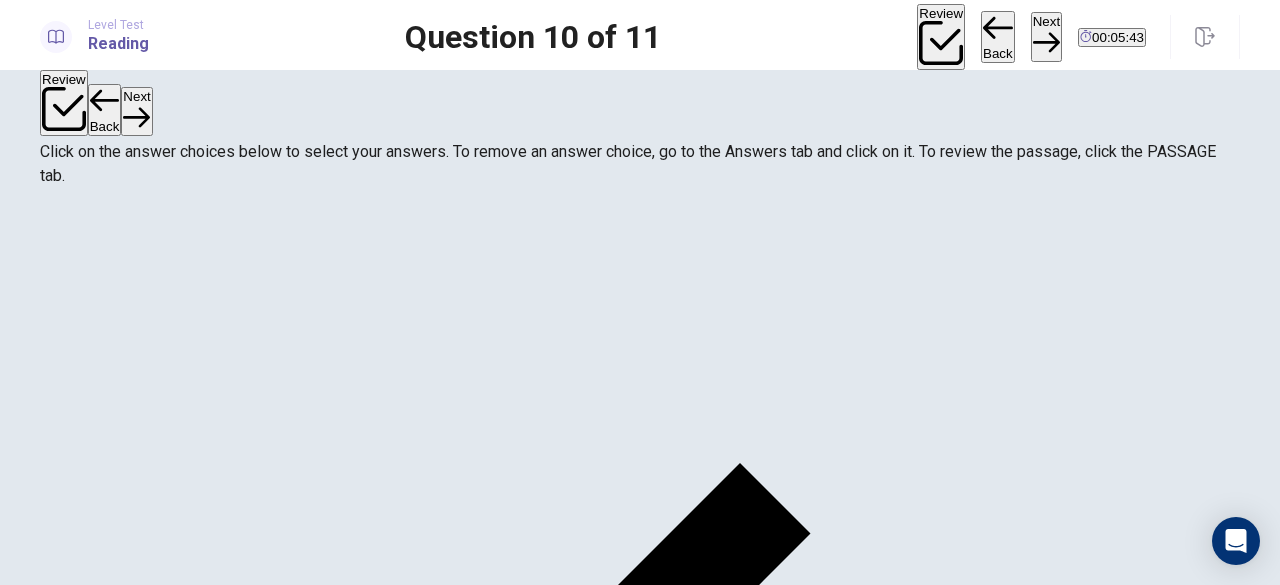 drag, startPoint x: 266, startPoint y: 306, endPoint x: 305, endPoint y: 313, distance: 39.623226 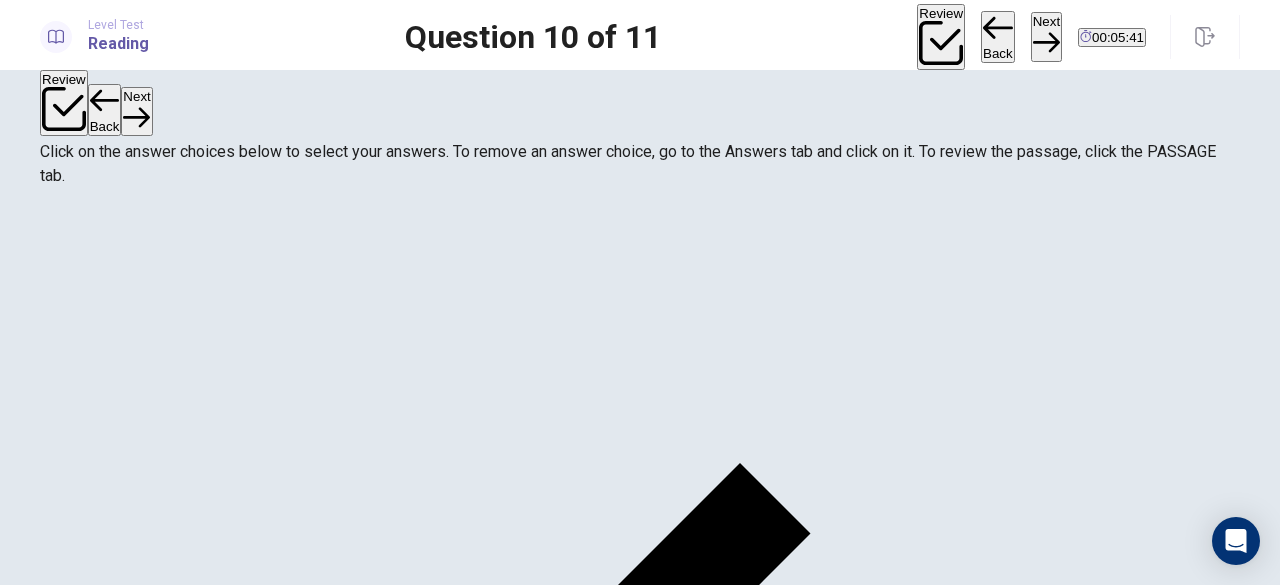 scroll, scrollTop: 0, scrollLeft: 0, axis: both 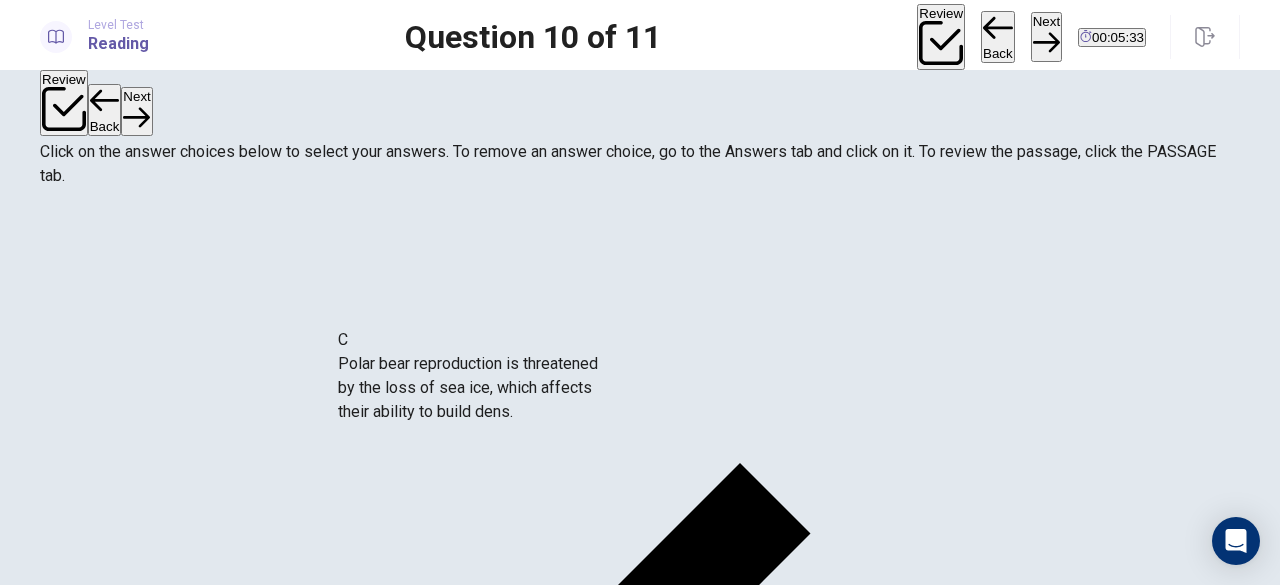 drag, startPoint x: 242, startPoint y: 377, endPoint x: 584, endPoint y: 367, distance: 342.14618 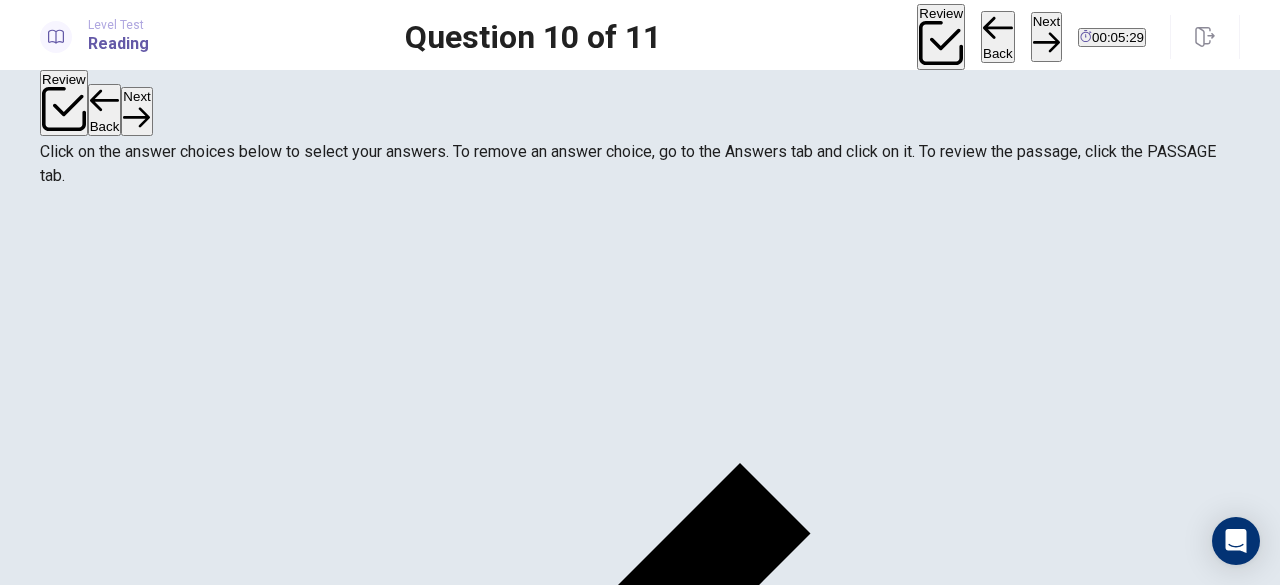 scroll, scrollTop: 252, scrollLeft: 0, axis: vertical 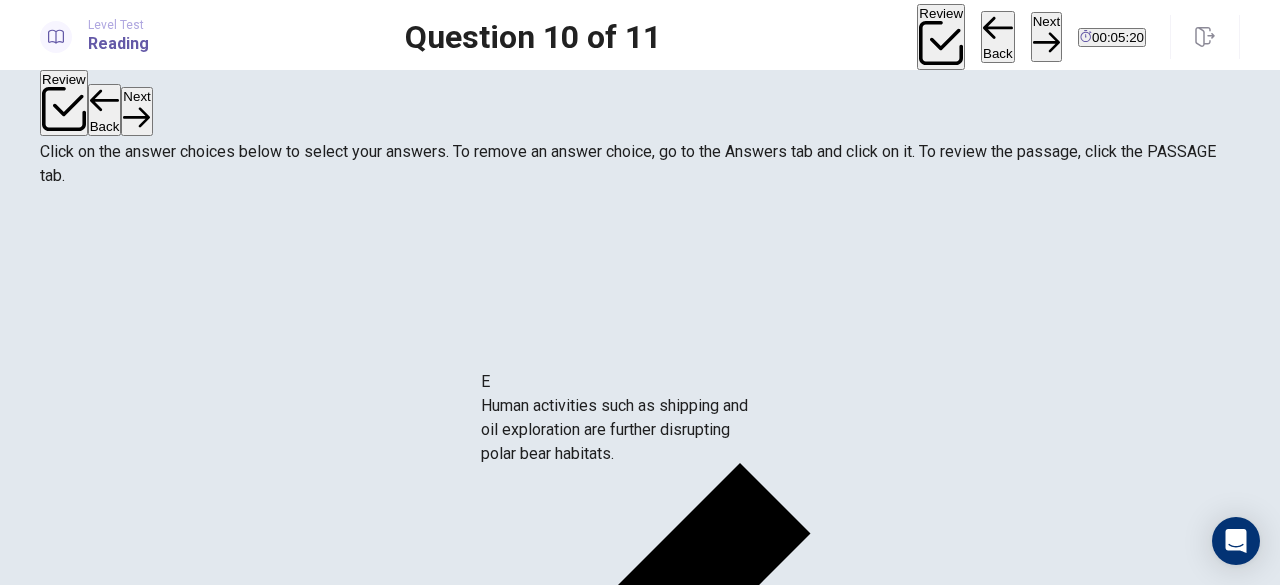 drag, startPoint x: 241, startPoint y: 229, endPoint x: 675, endPoint y: 407, distance: 469.08423 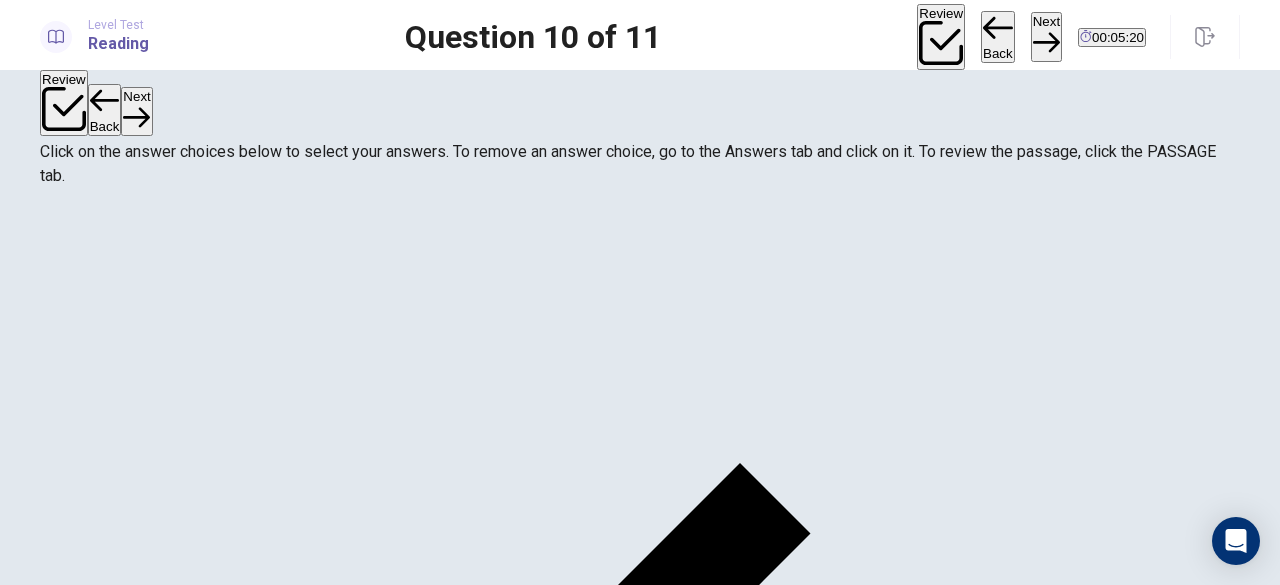 scroll, scrollTop: 108, scrollLeft: 0, axis: vertical 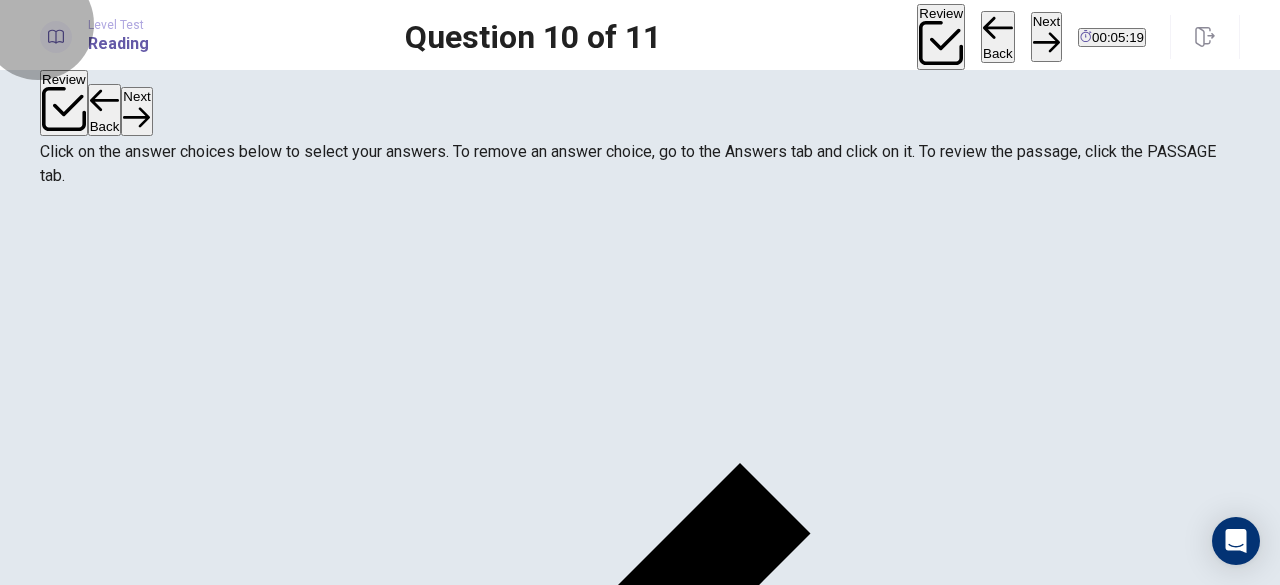 click on "Next" at bounding box center (1046, 36) 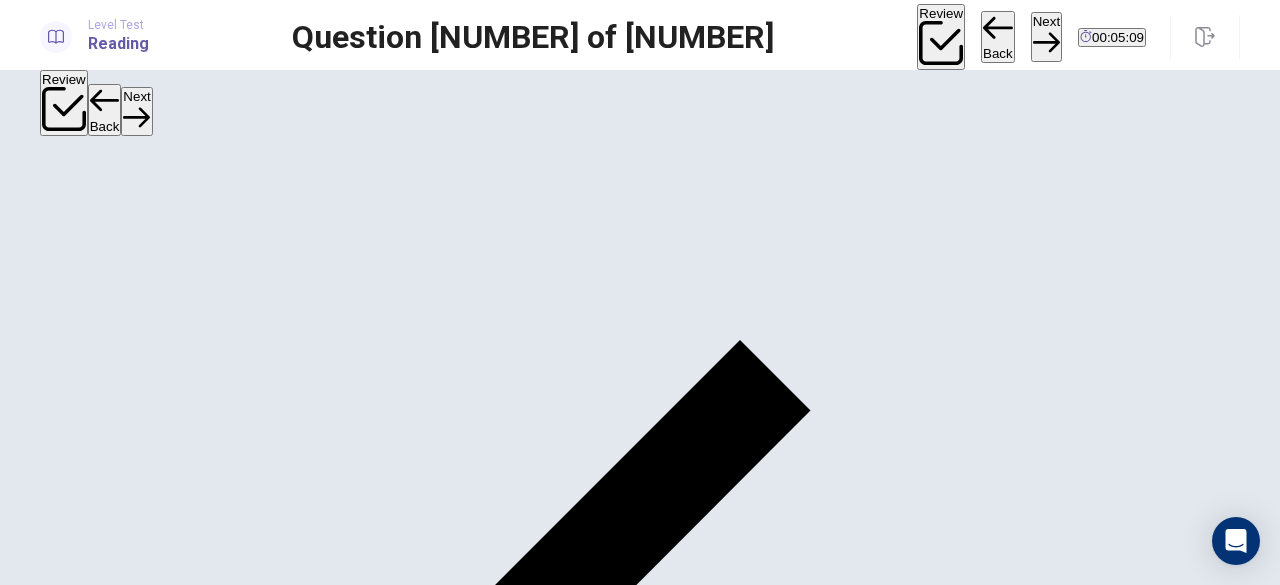scroll, scrollTop: 260, scrollLeft: 0, axis: vertical 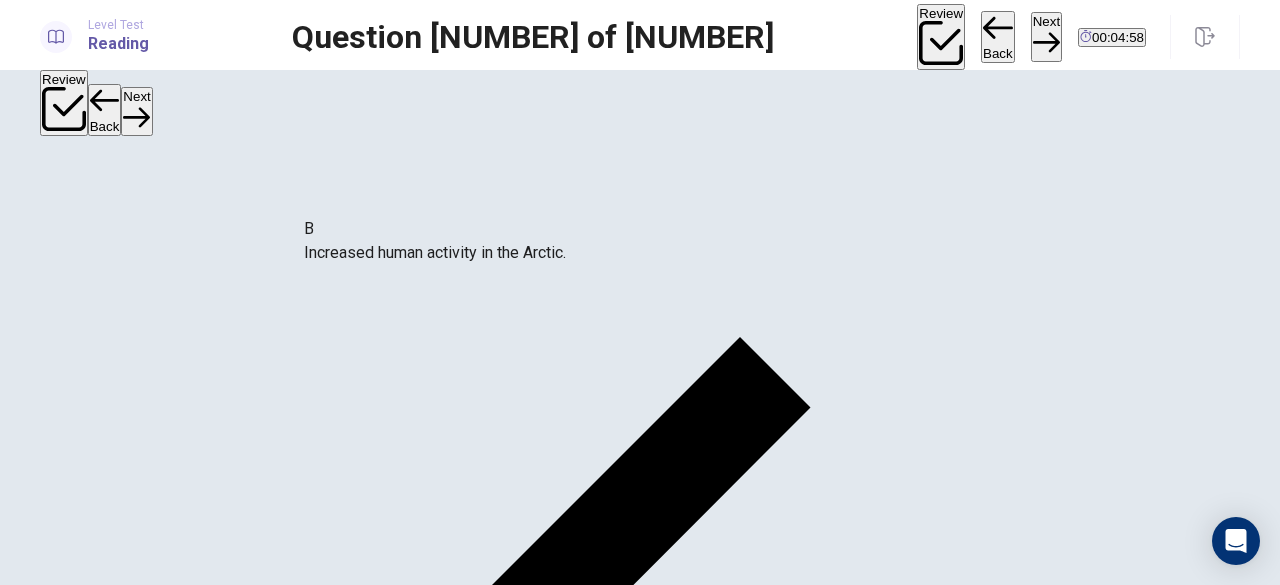 drag, startPoint x: 281, startPoint y: 311, endPoint x: 893, endPoint y: 230, distance: 617.33704 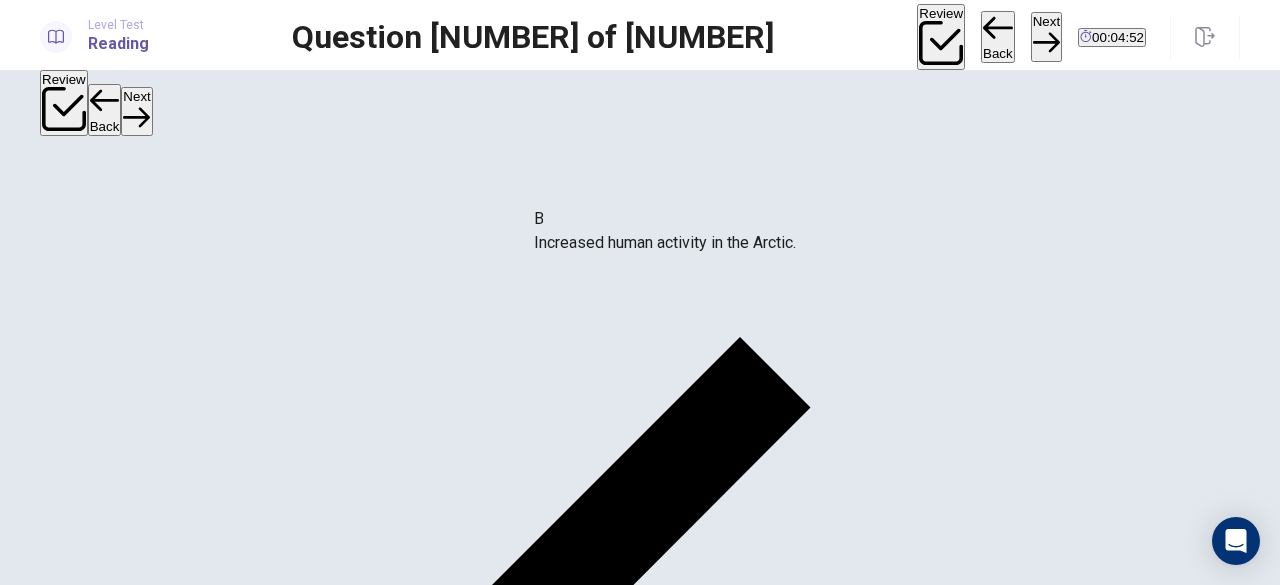 drag, startPoint x: 873, startPoint y: 215, endPoint x: 541, endPoint y: 213, distance: 332.006 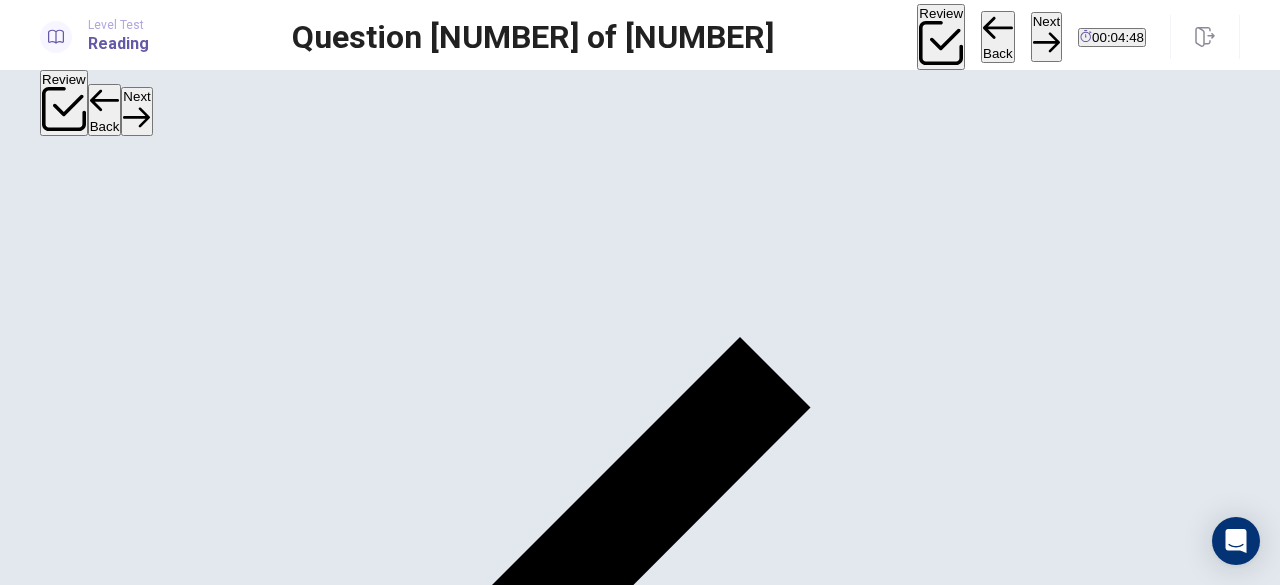 scroll, scrollTop: 1, scrollLeft: 0, axis: vertical 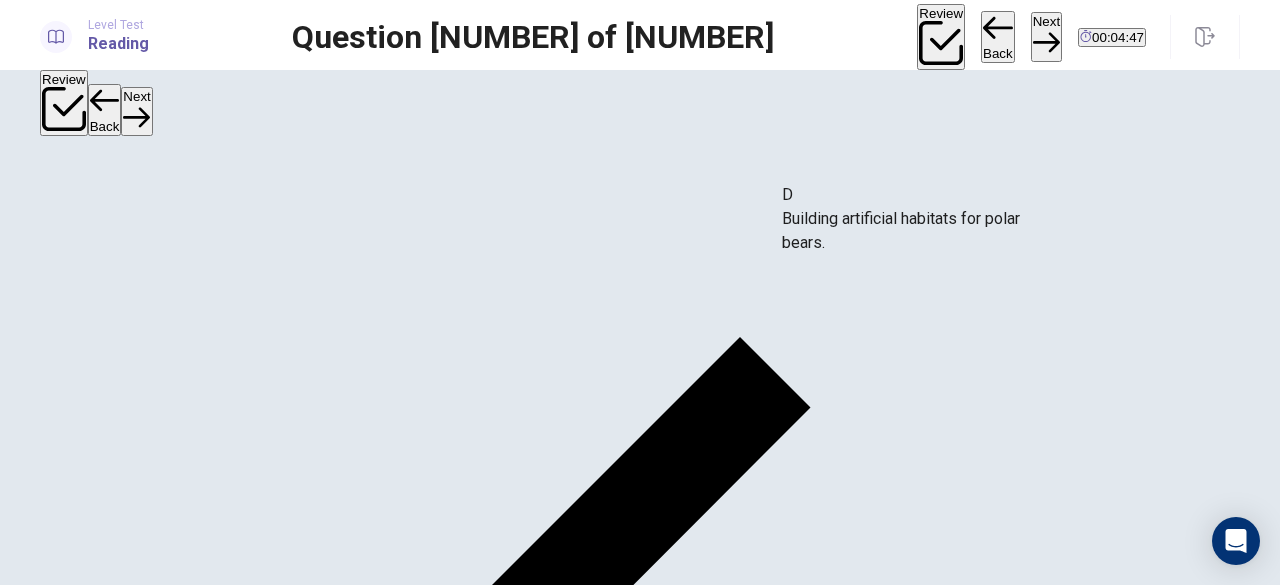 drag, startPoint x: 220, startPoint y: 403, endPoint x: 971, endPoint y: 232, distance: 770.22205 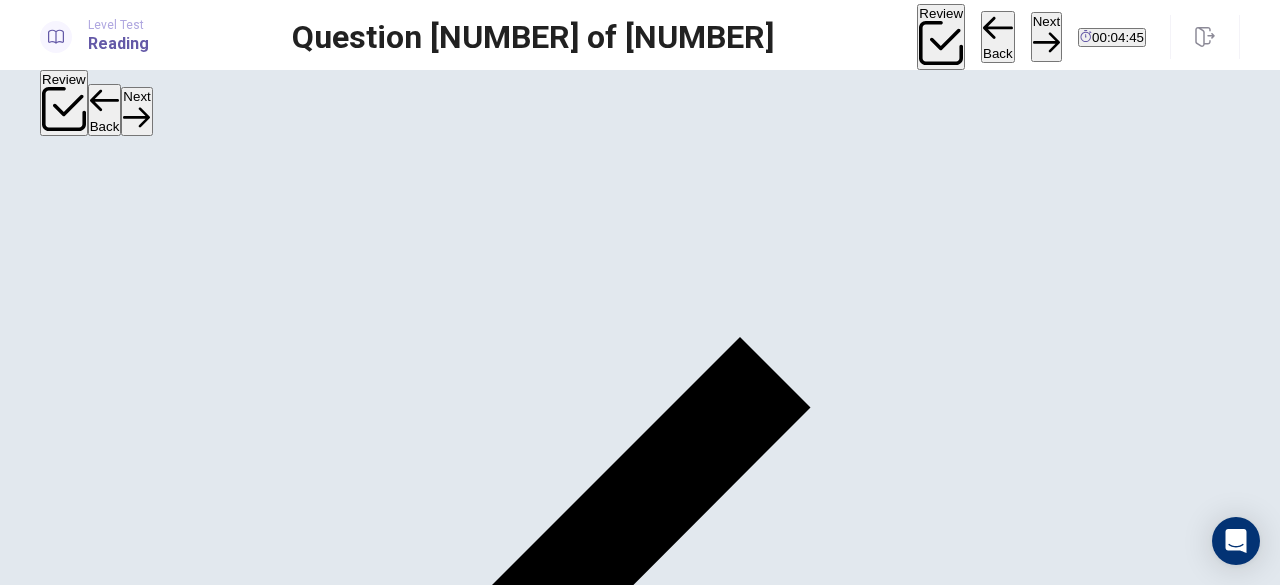 scroll, scrollTop: 2, scrollLeft: 0, axis: vertical 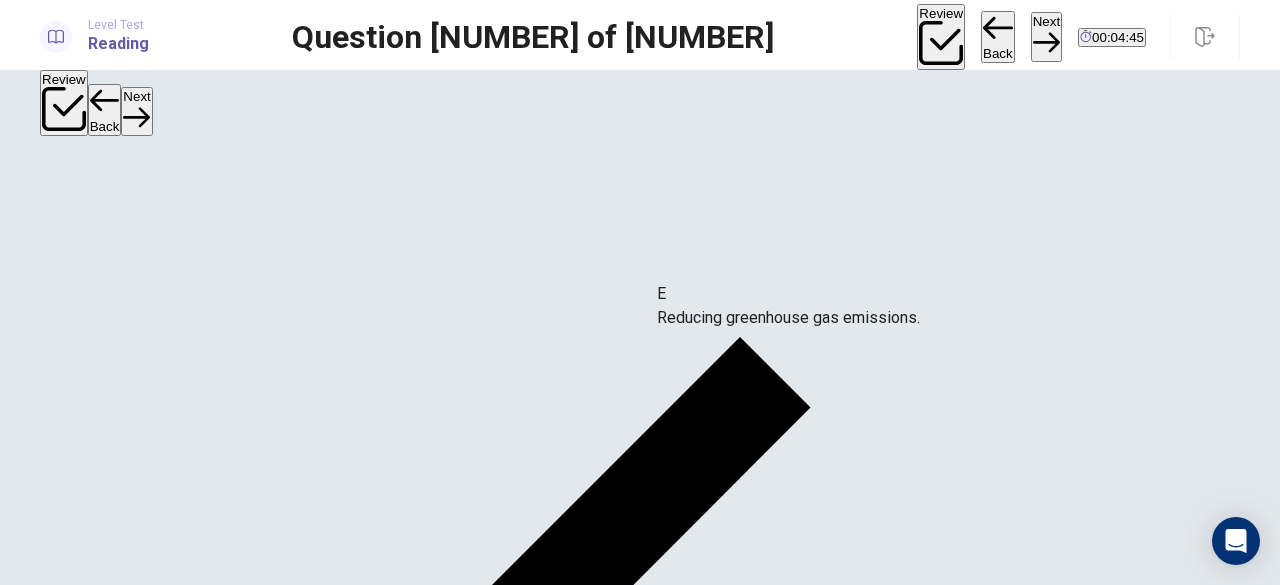 drag, startPoint x: 279, startPoint y: 404, endPoint x: 974, endPoint y: 273, distance: 707.2383 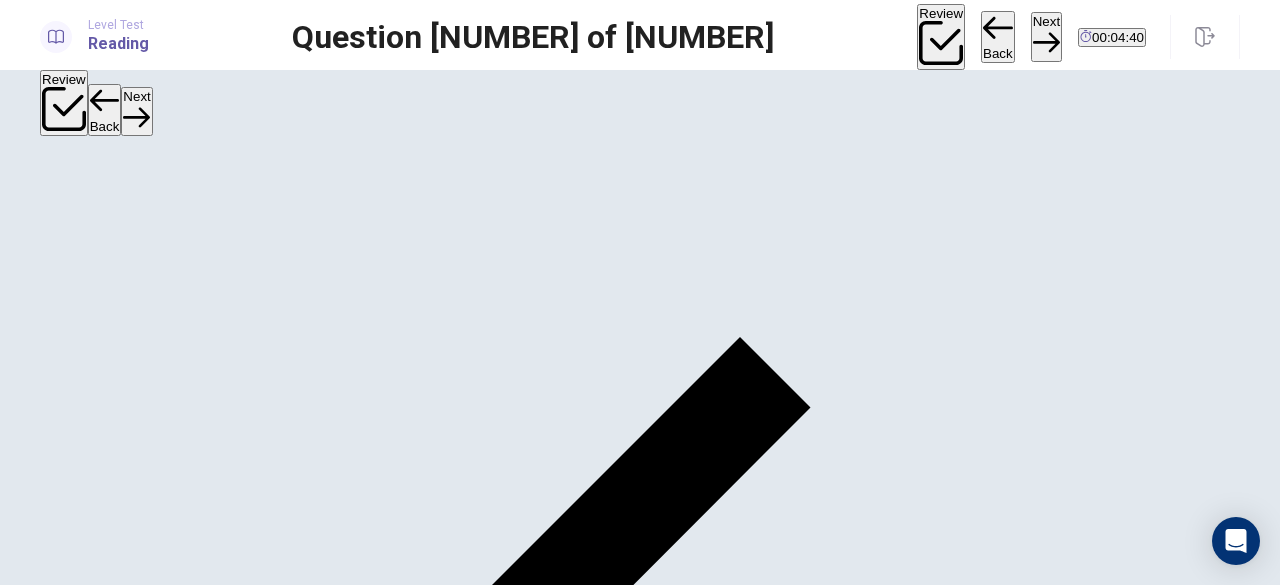 drag, startPoint x: 371, startPoint y: 220, endPoint x: 356, endPoint y: 213, distance: 16.552946 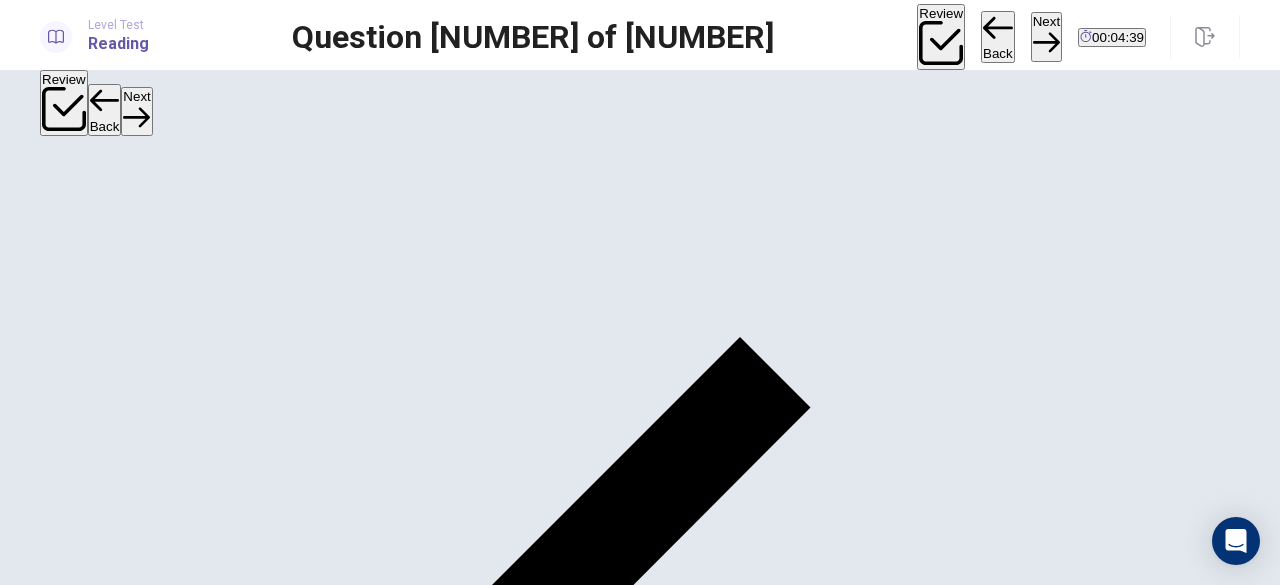 scroll, scrollTop: 44, scrollLeft: 0, axis: vertical 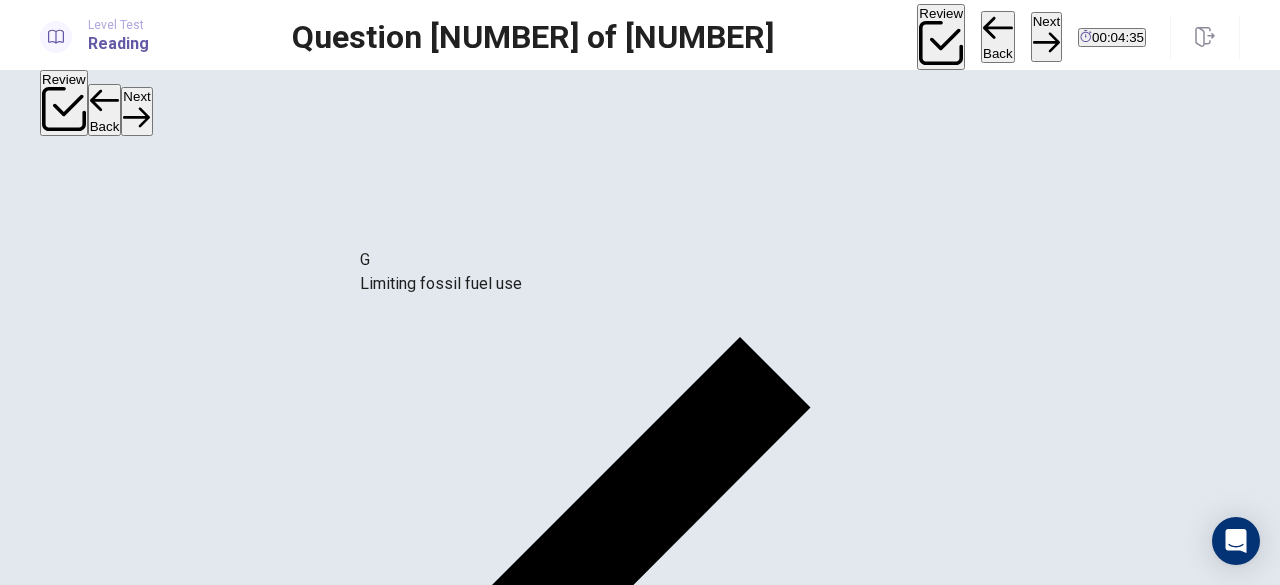 drag, startPoint x: 248, startPoint y: 437, endPoint x: 571, endPoint y: 272, distance: 362.70374 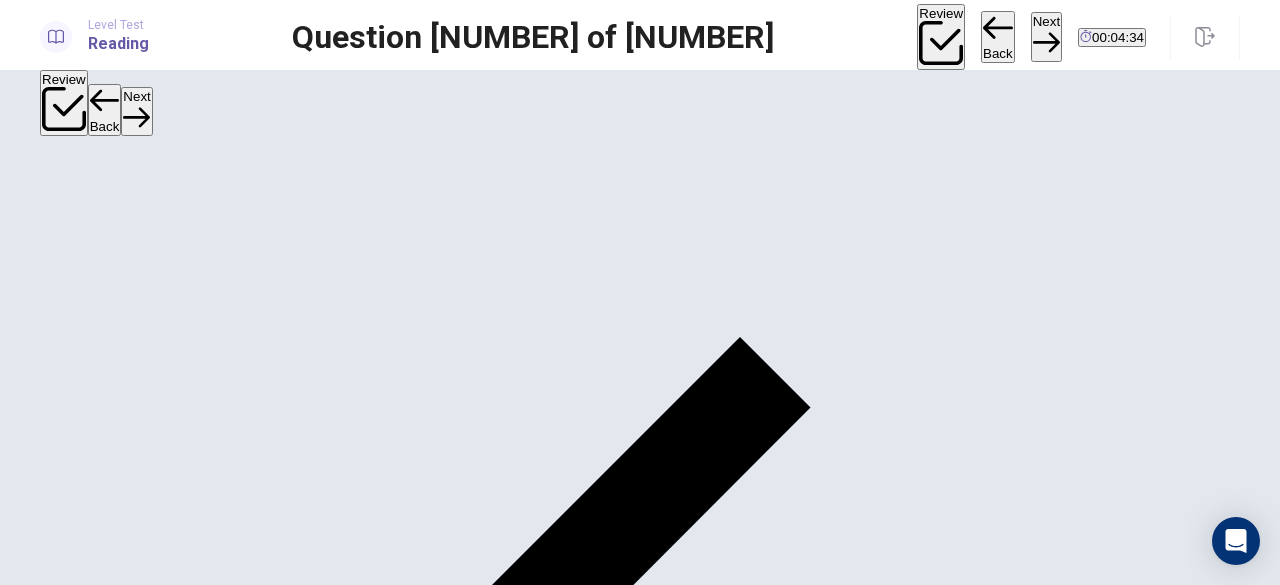 scroll, scrollTop: 0, scrollLeft: 0, axis: both 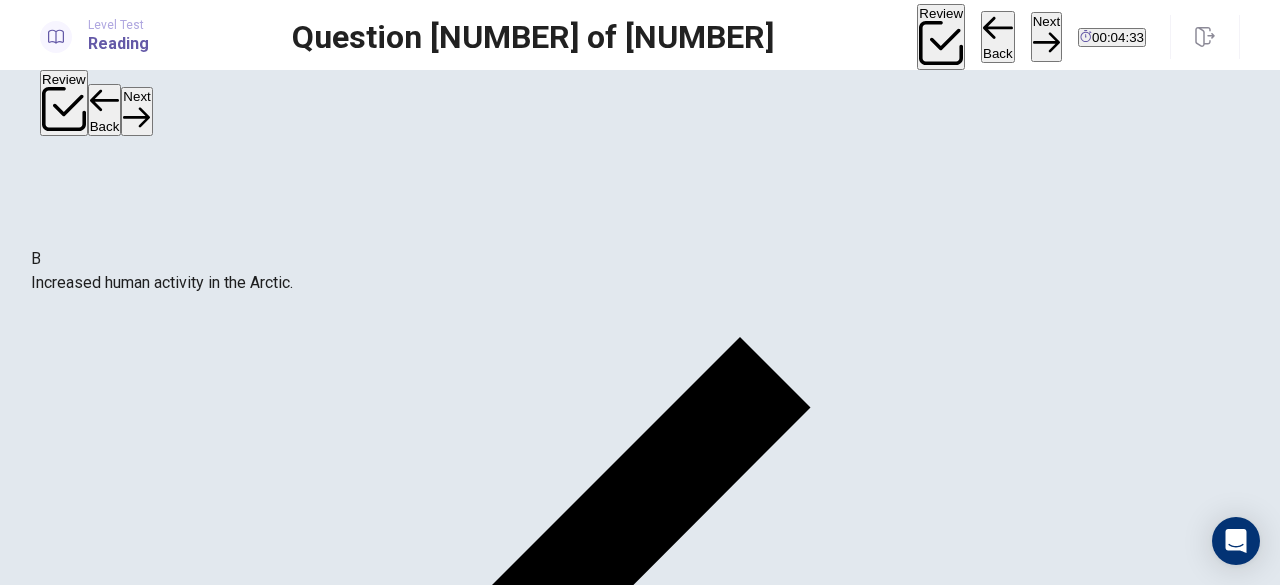 drag, startPoint x: 622, startPoint y: 207, endPoint x: 222, endPoint y: 285, distance: 407.53406 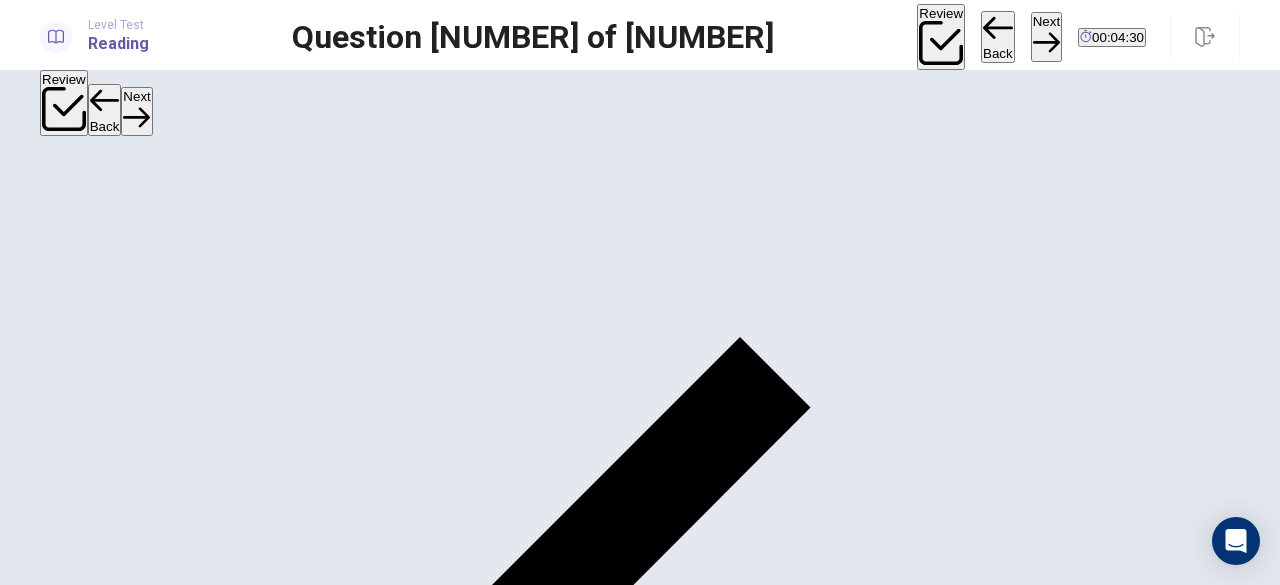 scroll, scrollTop: 60, scrollLeft: 0, axis: vertical 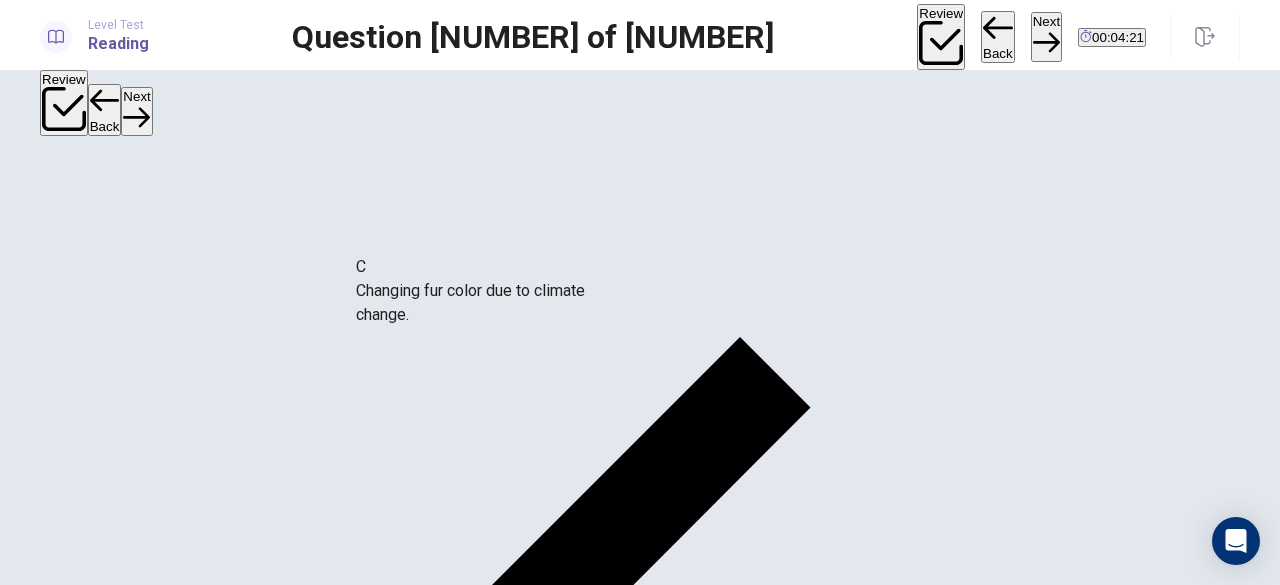 drag, startPoint x: 226, startPoint y: 385, endPoint x: 536, endPoint y: 283, distance: 326.34952 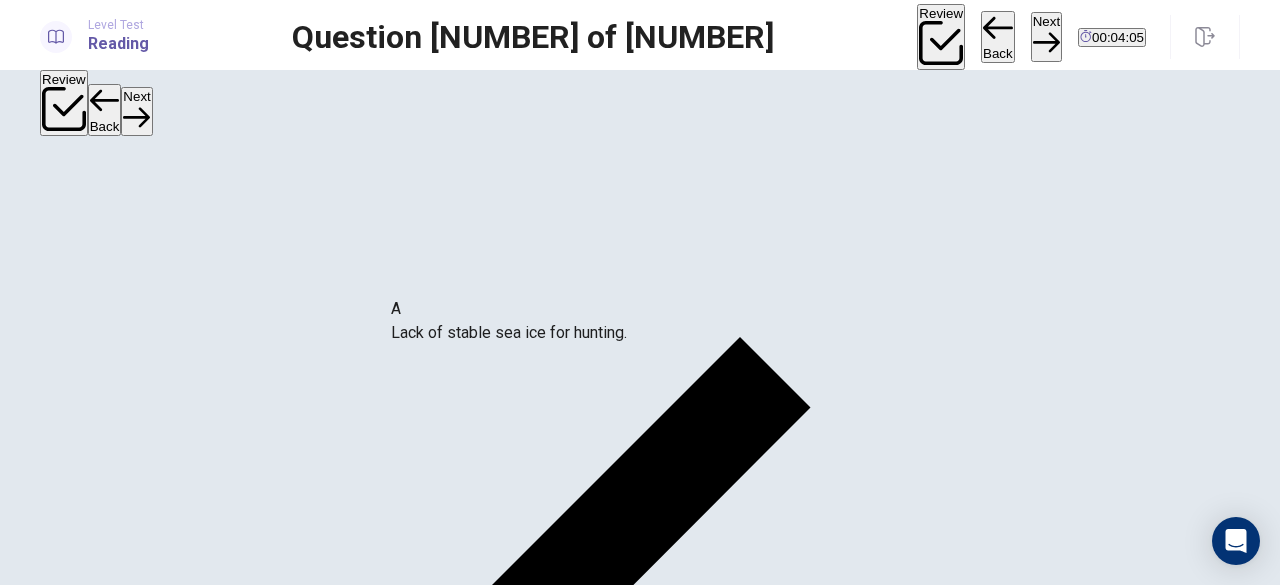 drag, startPoint x: 269, startPoint y: 199, endPoint x: 640, endPoint y: 353, distance: 401.69266 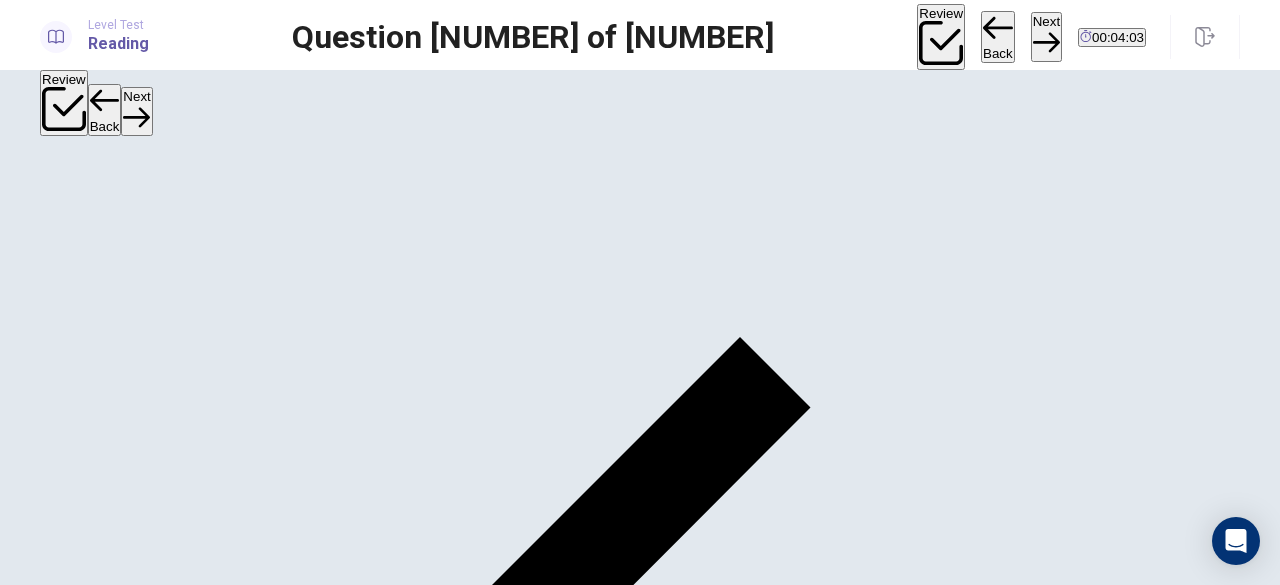 click on "Next" at bounding box center [1046, 36] 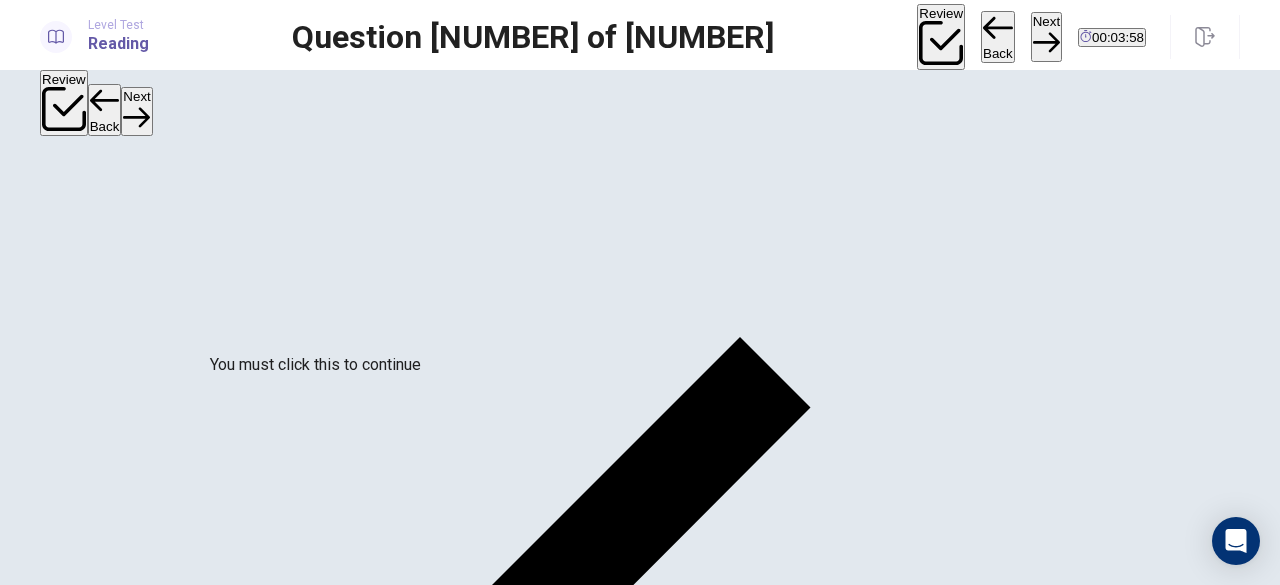 scroll, scrollTop: 160, scrollLeft: 0, axis: vertical 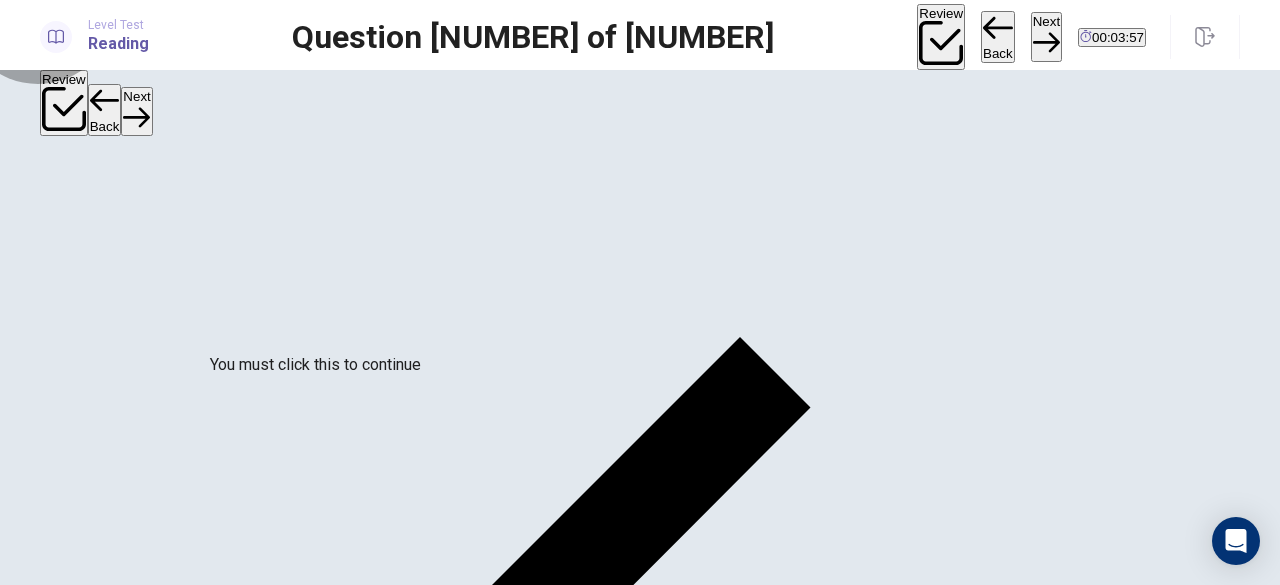 click on "Return" at bounding box center [24, 2091] 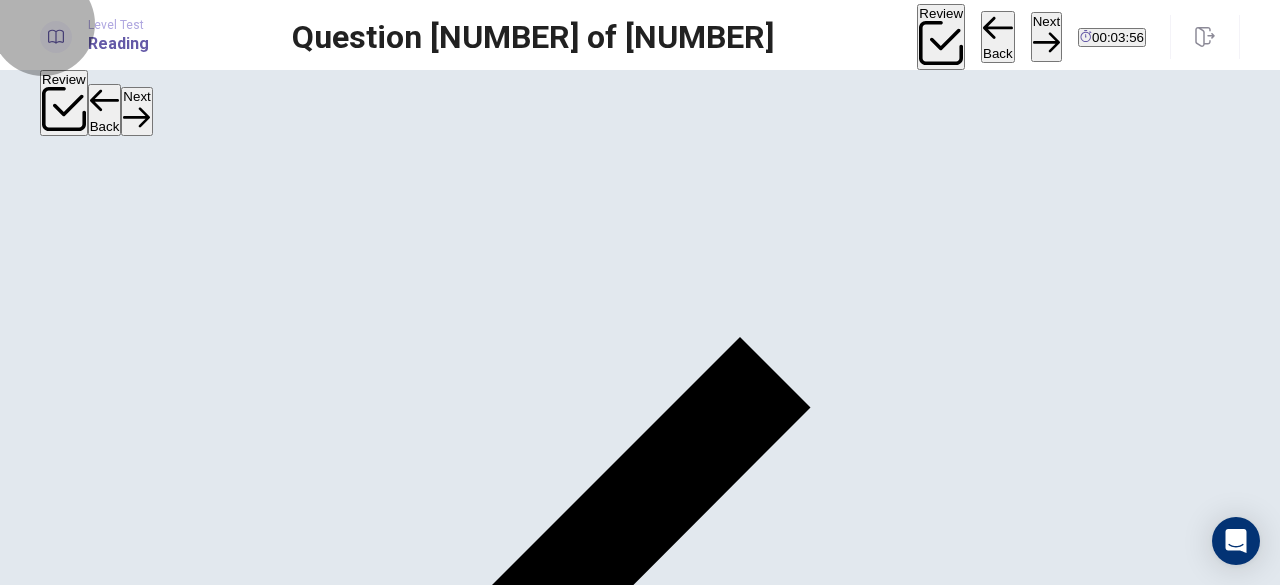 click on "Back" at bounding box center [998, 37] 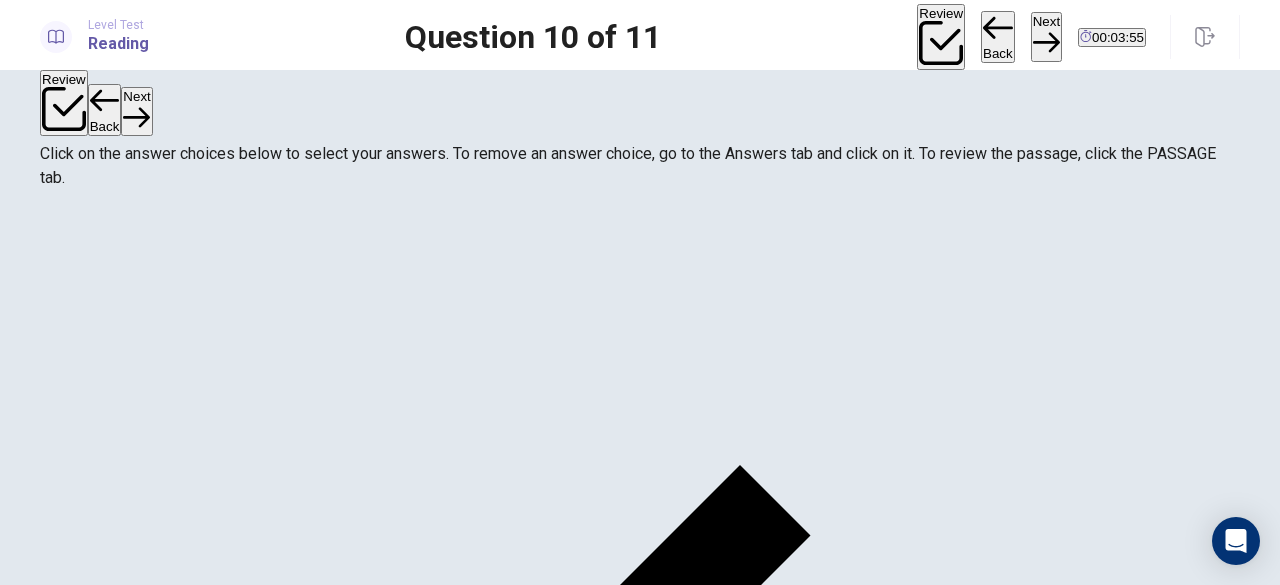 click on "Back" at bounding box center (998, 37) 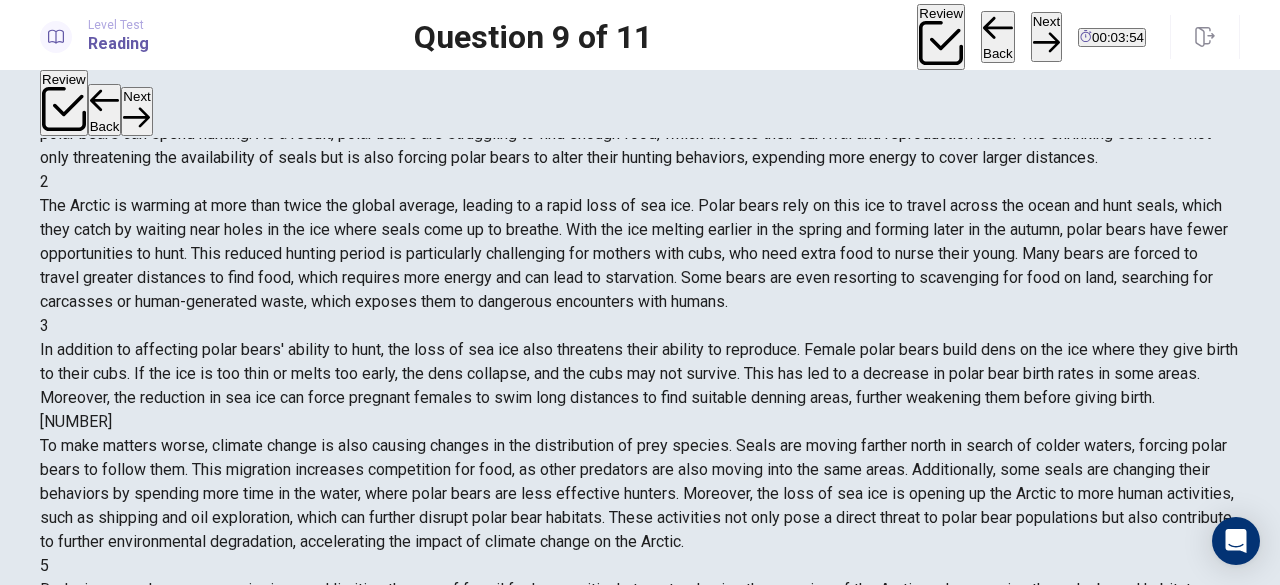 click on "Back" at bounding box center (998, 37) 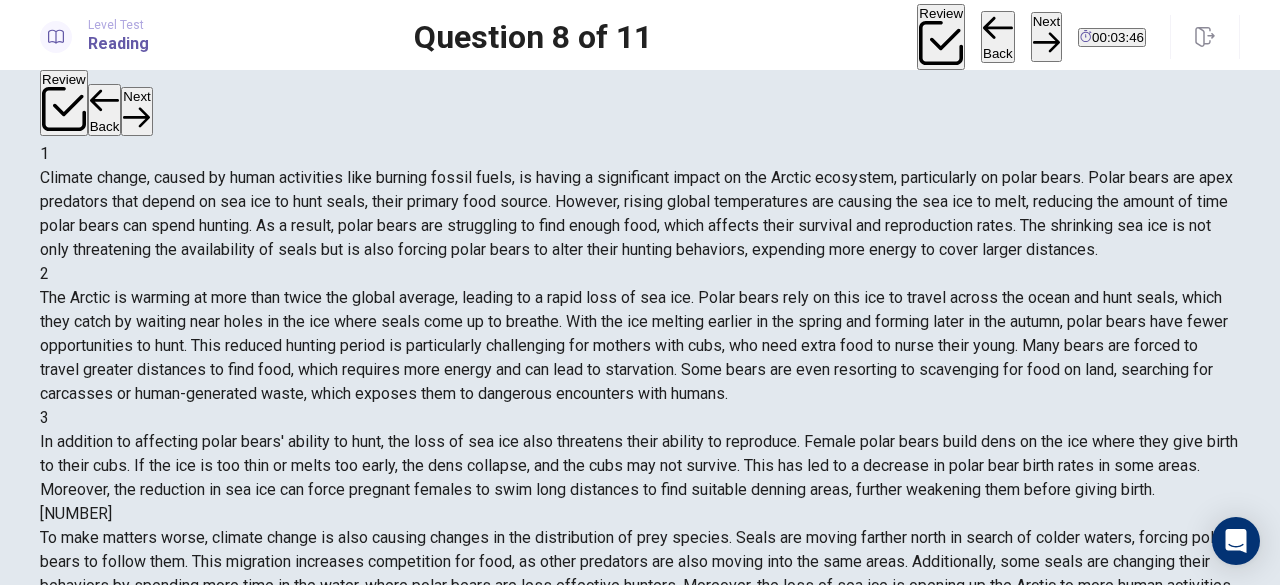 scroll, scrollTop: 166, scrollLeft: 0, axis: vertical 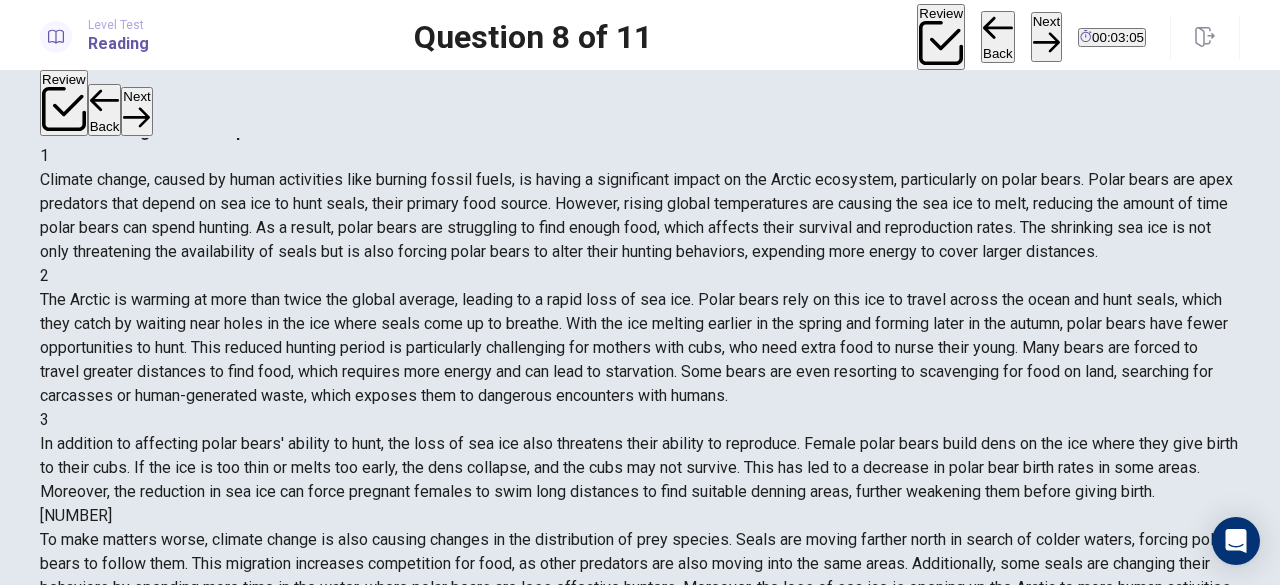 click on "Difficulty finding suitable dens for reproduction." at bounding box center (360, 108) 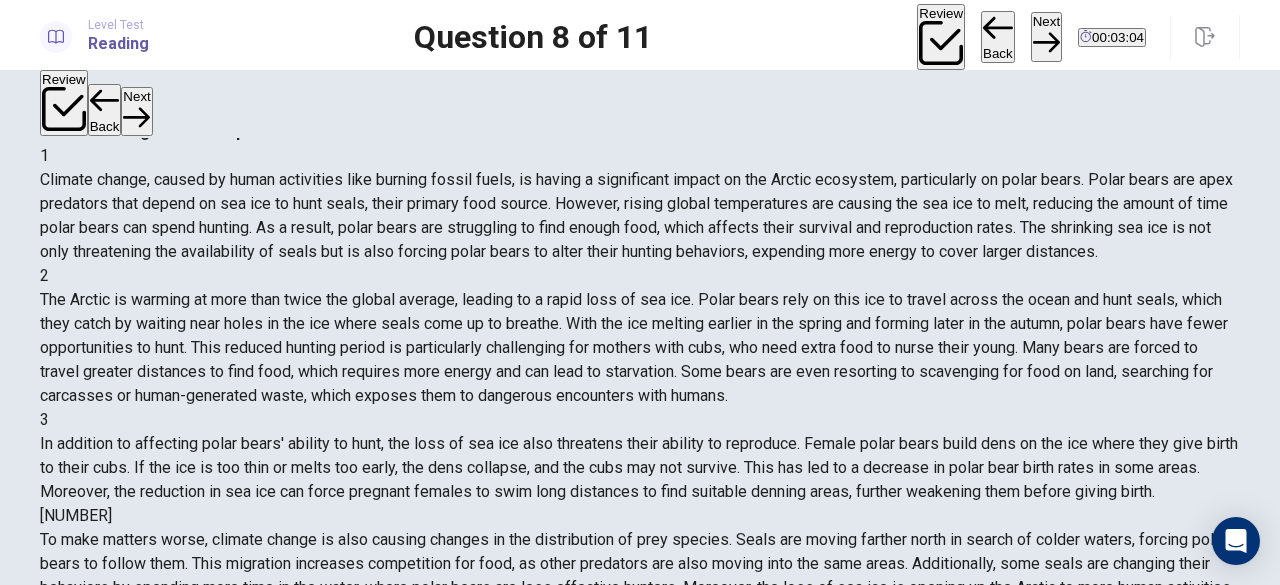 click on "Next" at bounding box center (1046, 36) 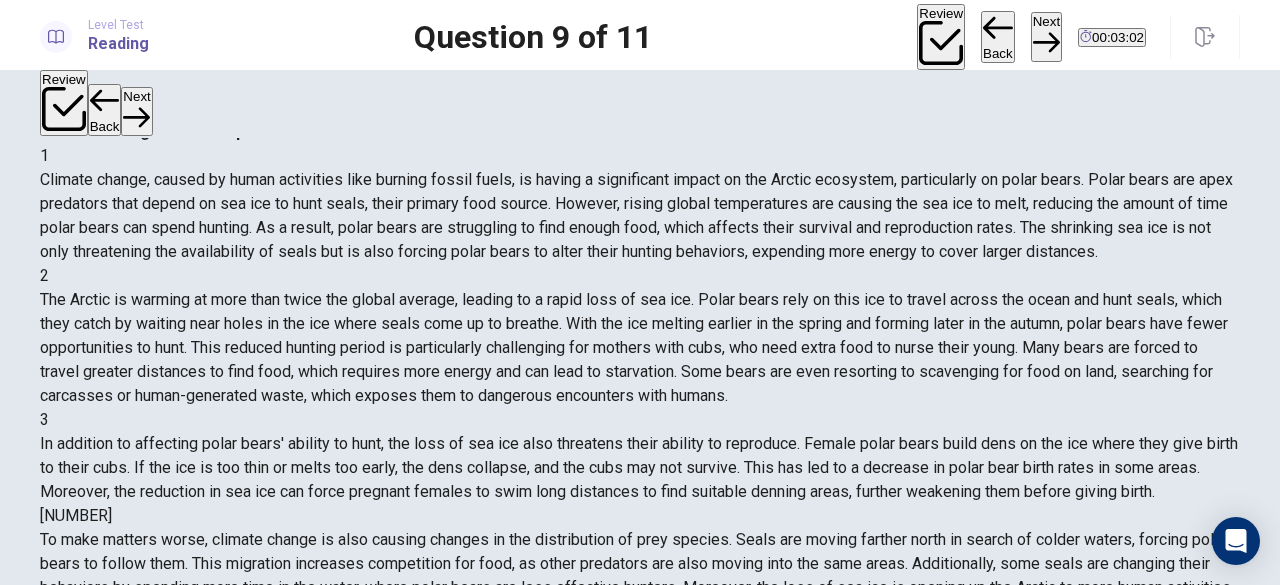 click on "Next" at bounding box center [1046, 36] 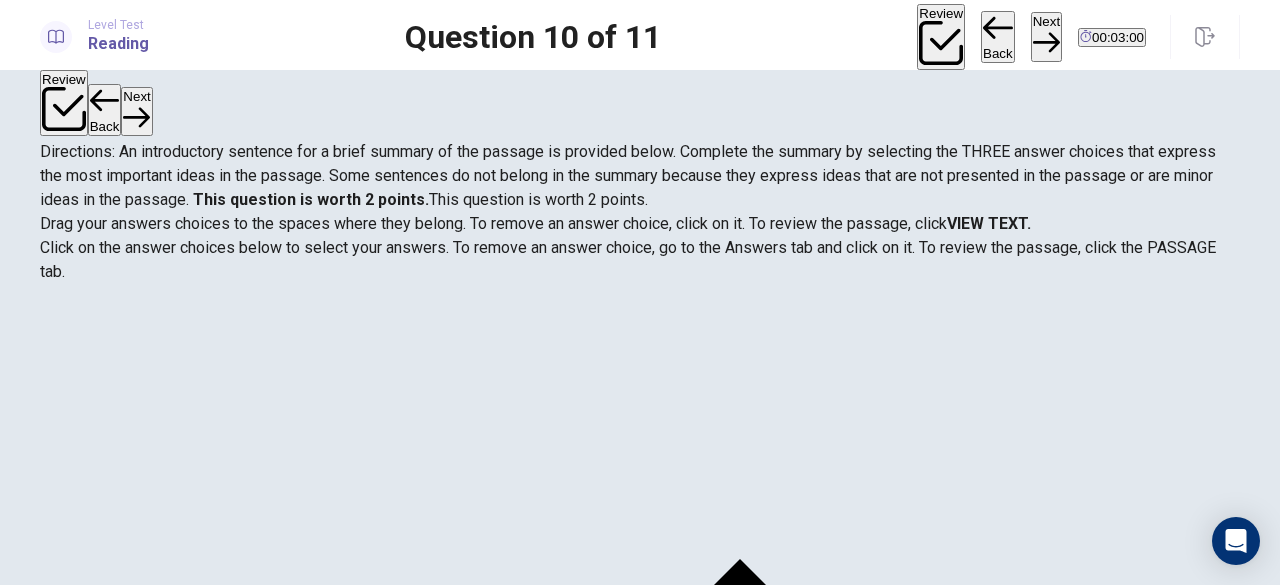 click on "Next" at bounding box center (1046, 36) 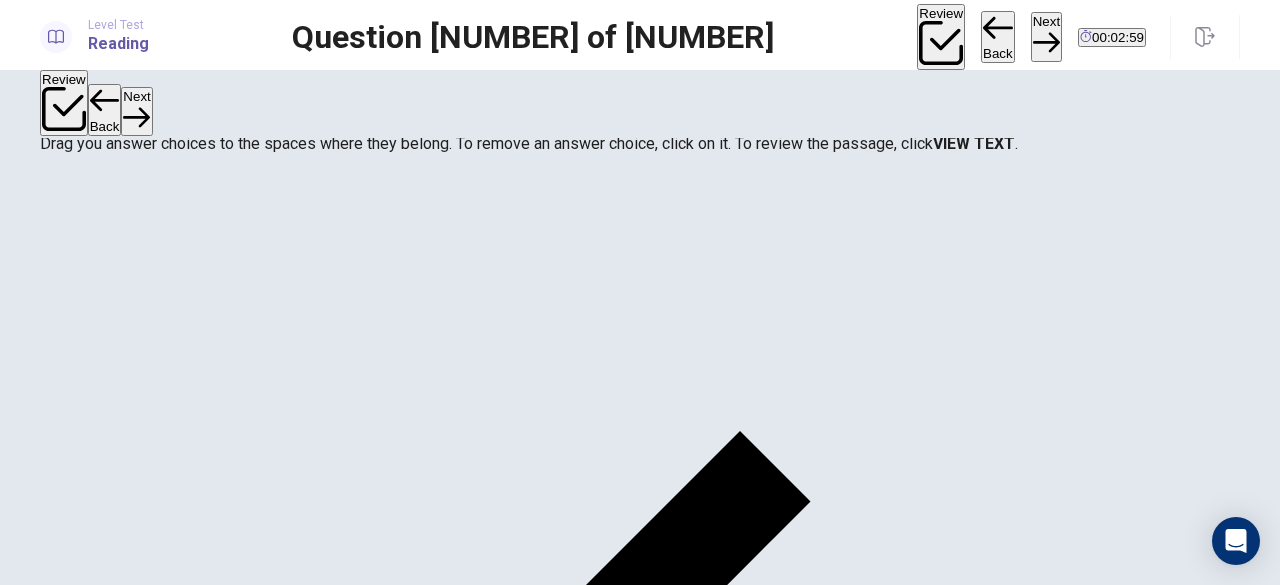 click on "Next" at bounding box center [1046, 36] 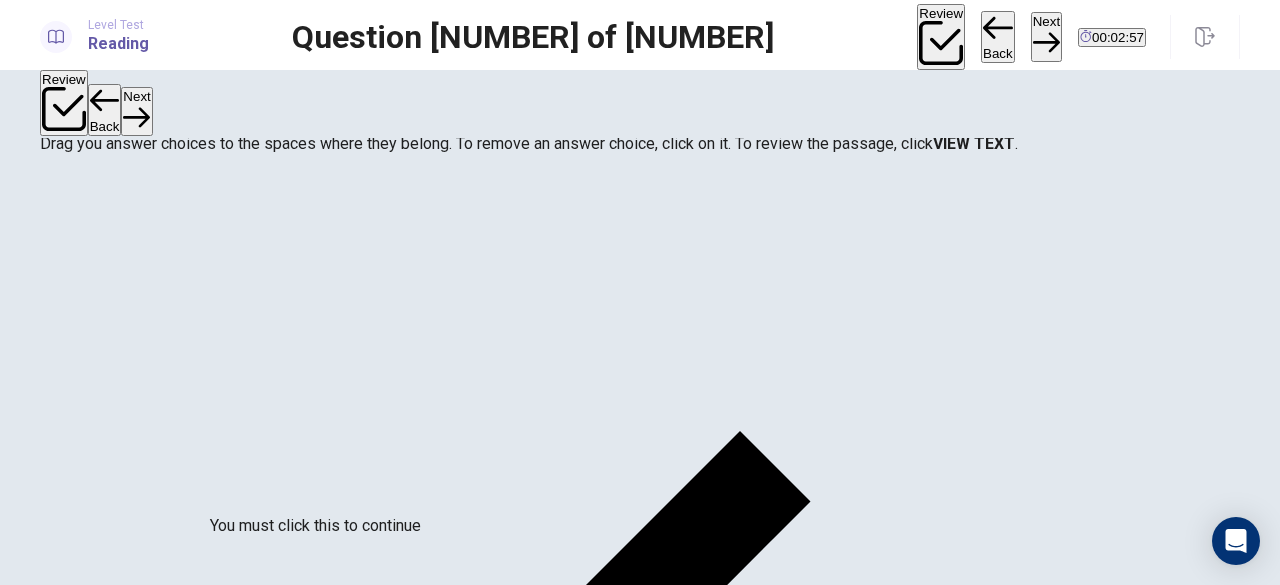scroll, scrollTop: 160, scrollLeft: 0, axis: vertical 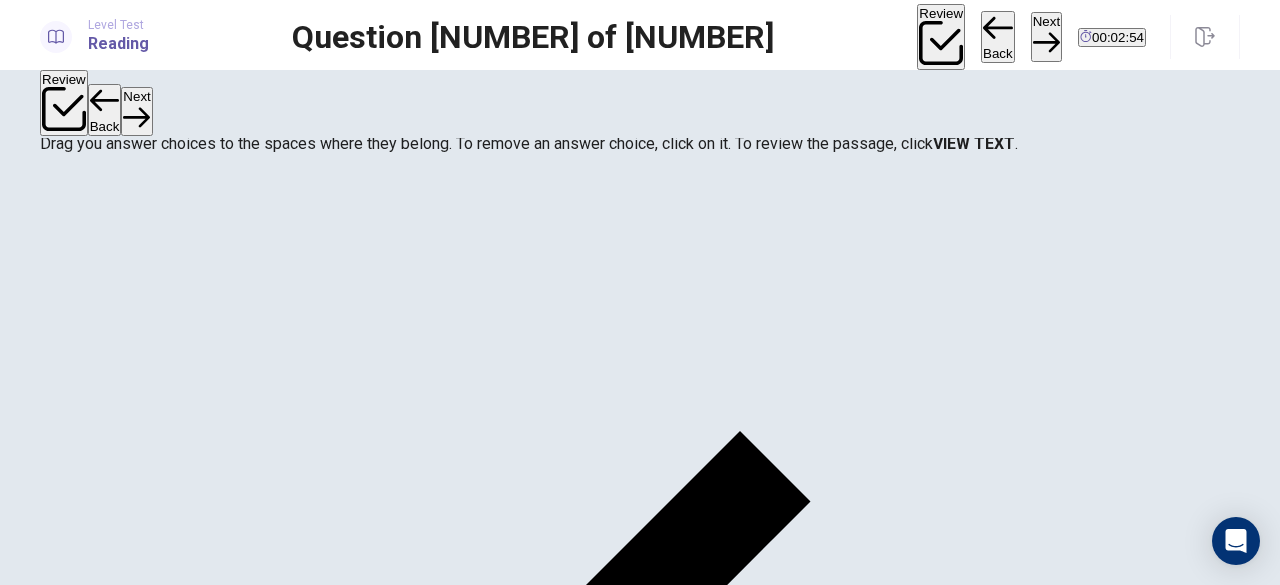 click on "Continue" at bounding box center [76, 2091] 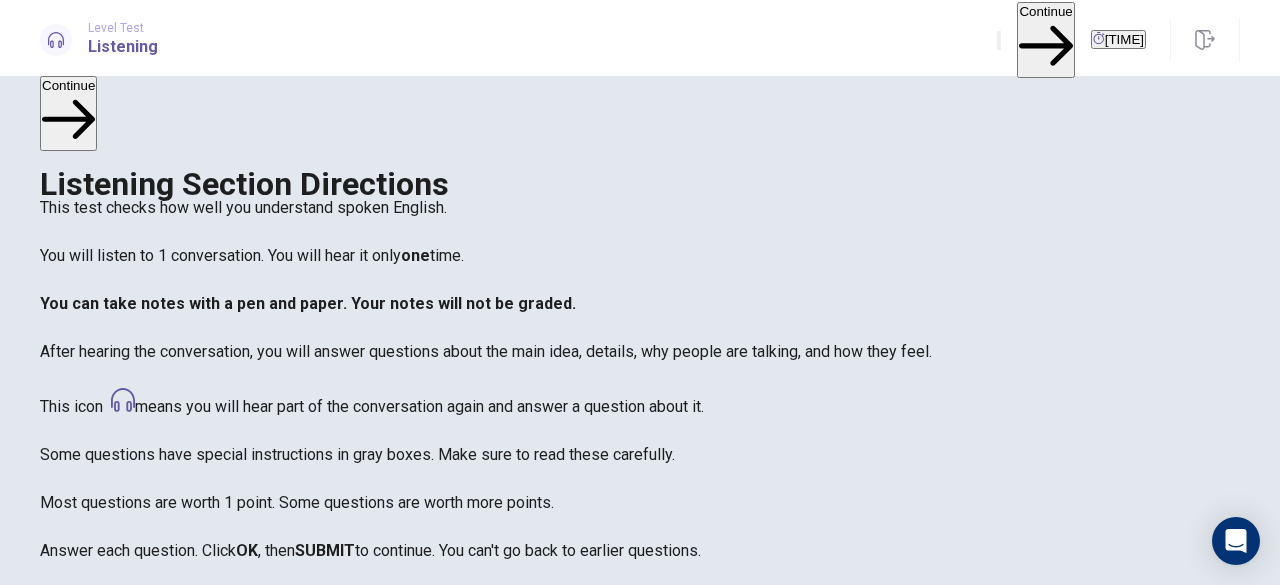 scroll, scrollTop: 6, scrollLeft: 0, axis: vertical 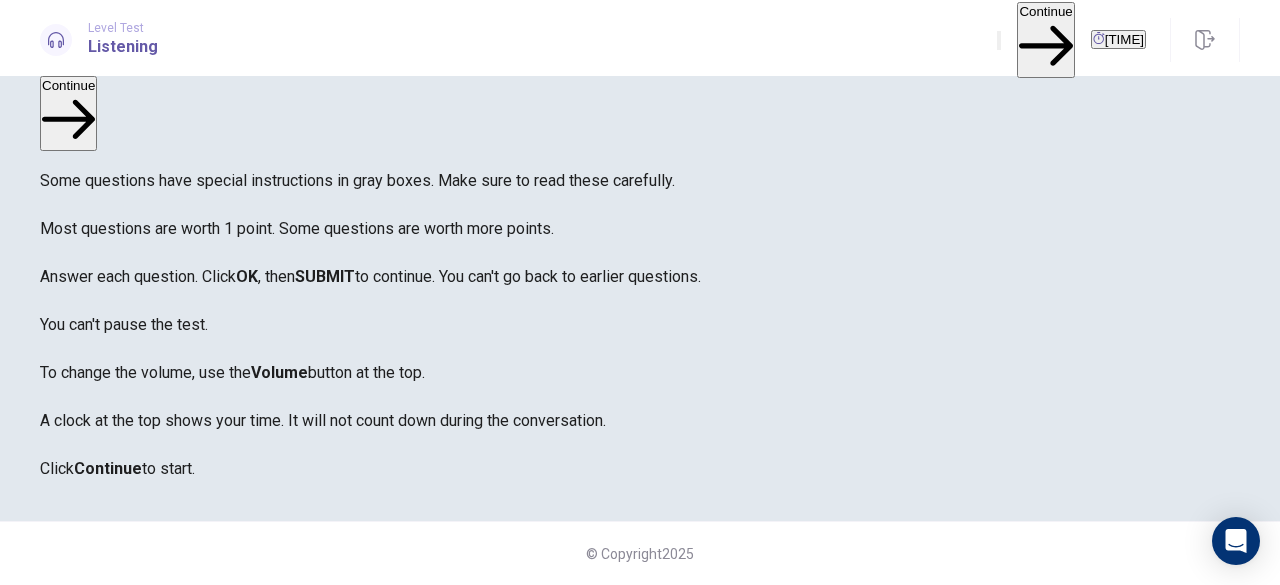 click on "Continue" at bounding box center [1045, 39] 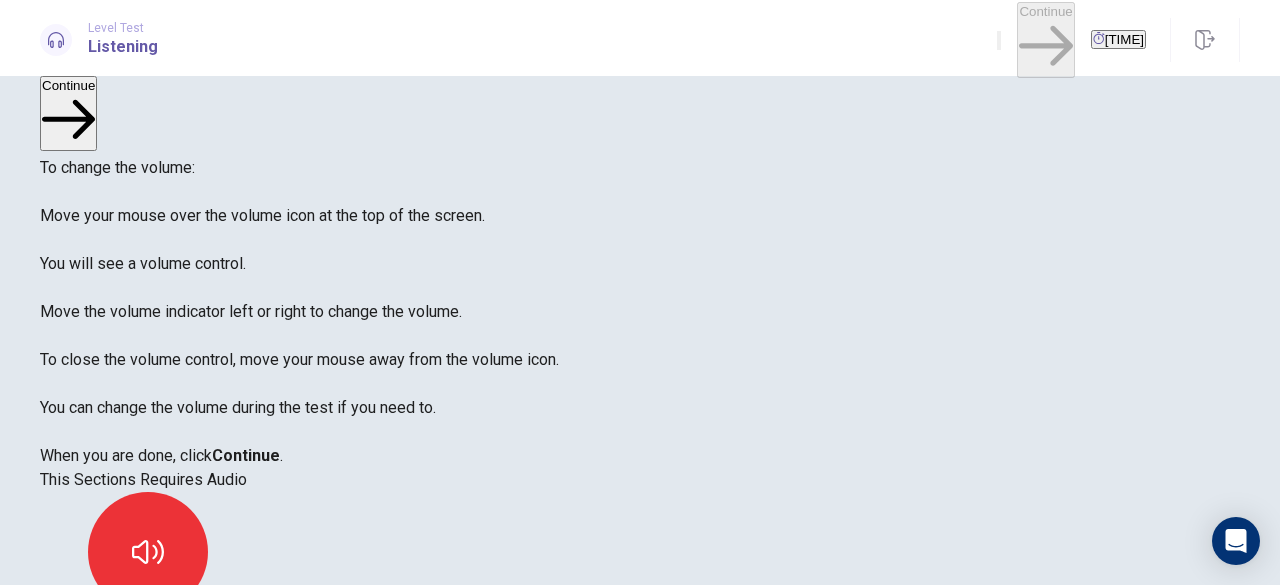 scroll, scrollTop: 162, scrollLeft: 0, axis: vertical 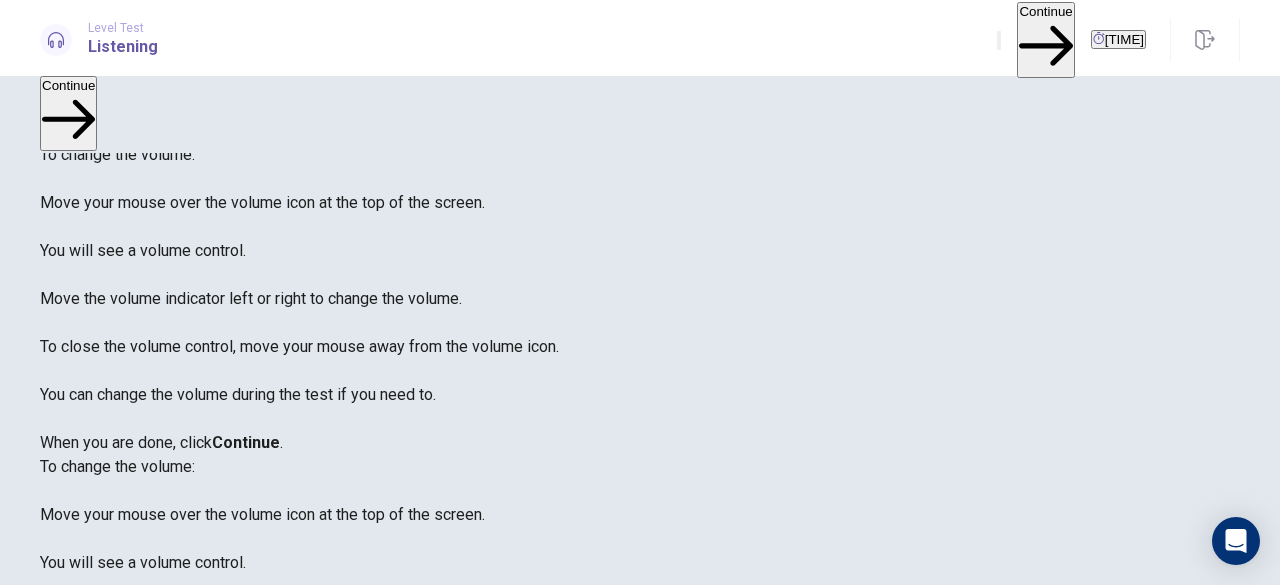 click at bounding box center [148, 851] 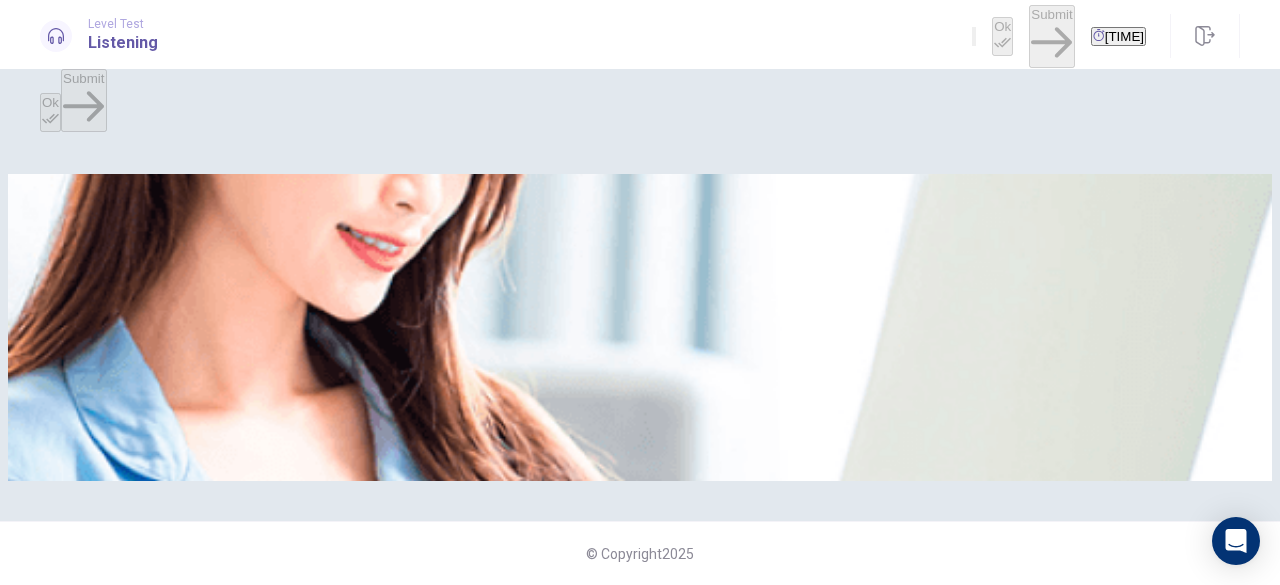 scroll, scrollTop: 0, scrollLeft: 0, axis: both 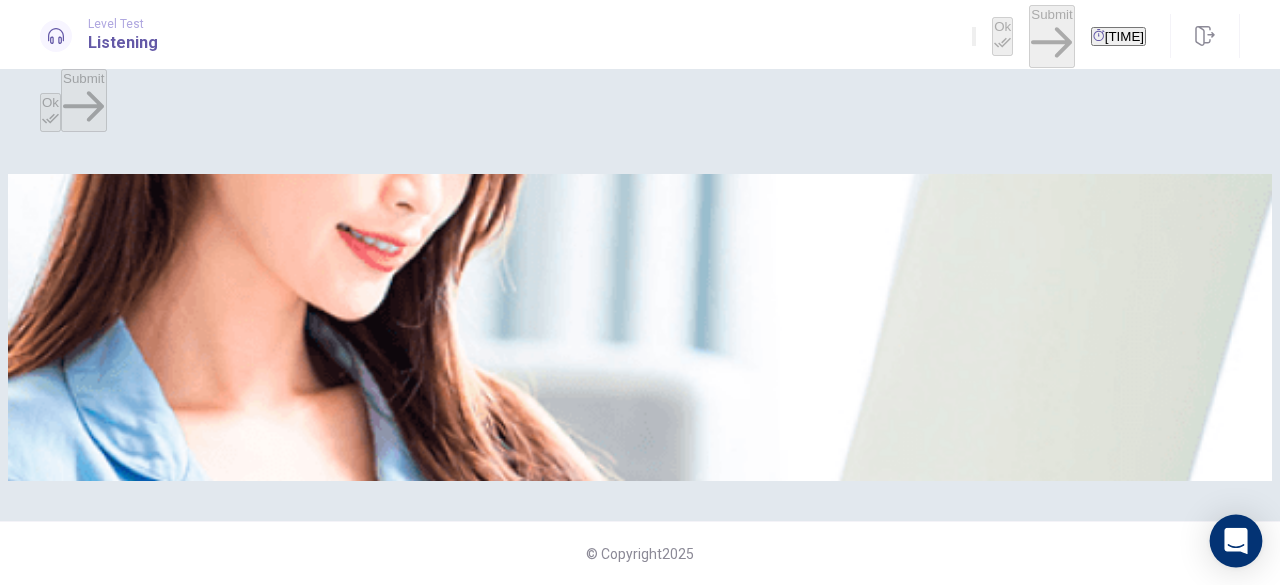 click 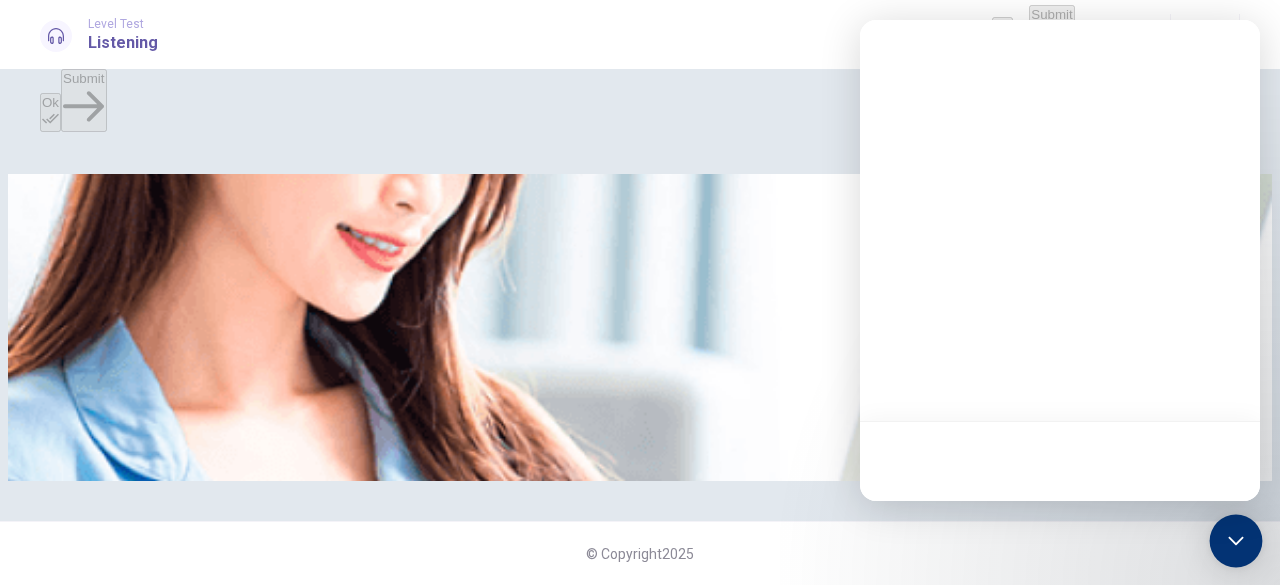click 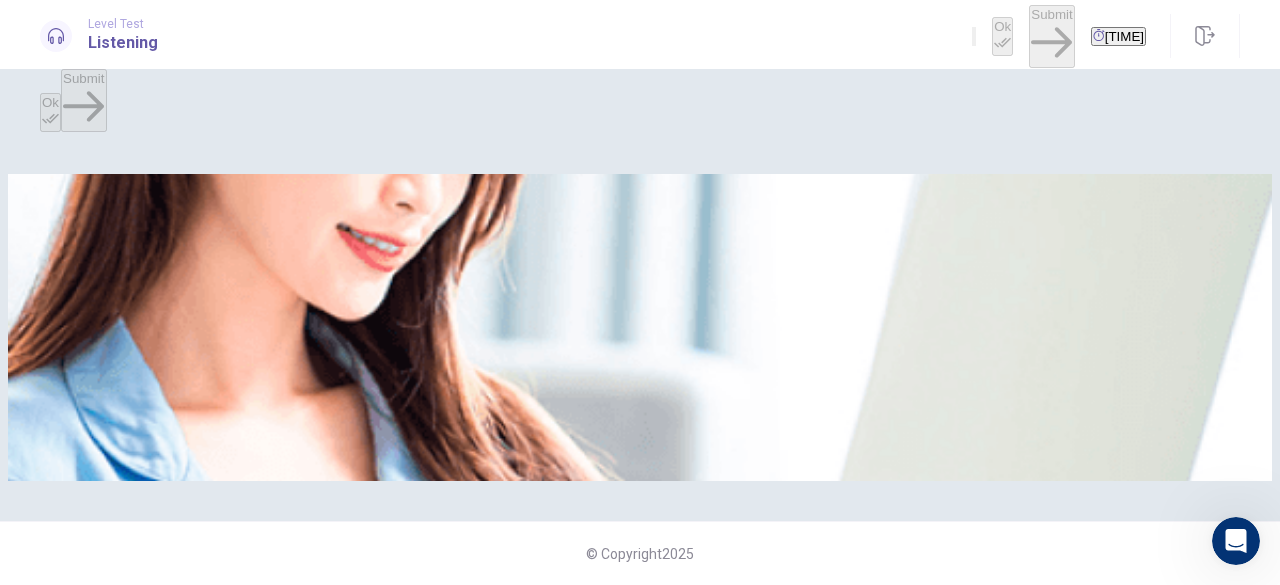 scroll, scrollTop: 0, scrollLeft: 0, axis: both 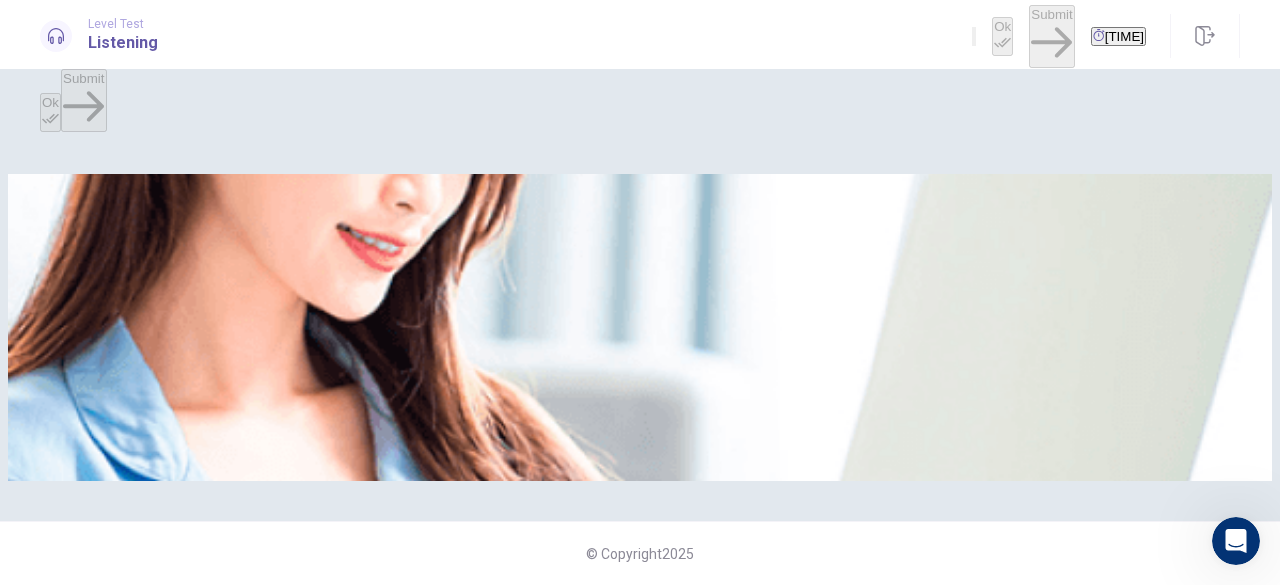 click at bounding box center [640, 327] 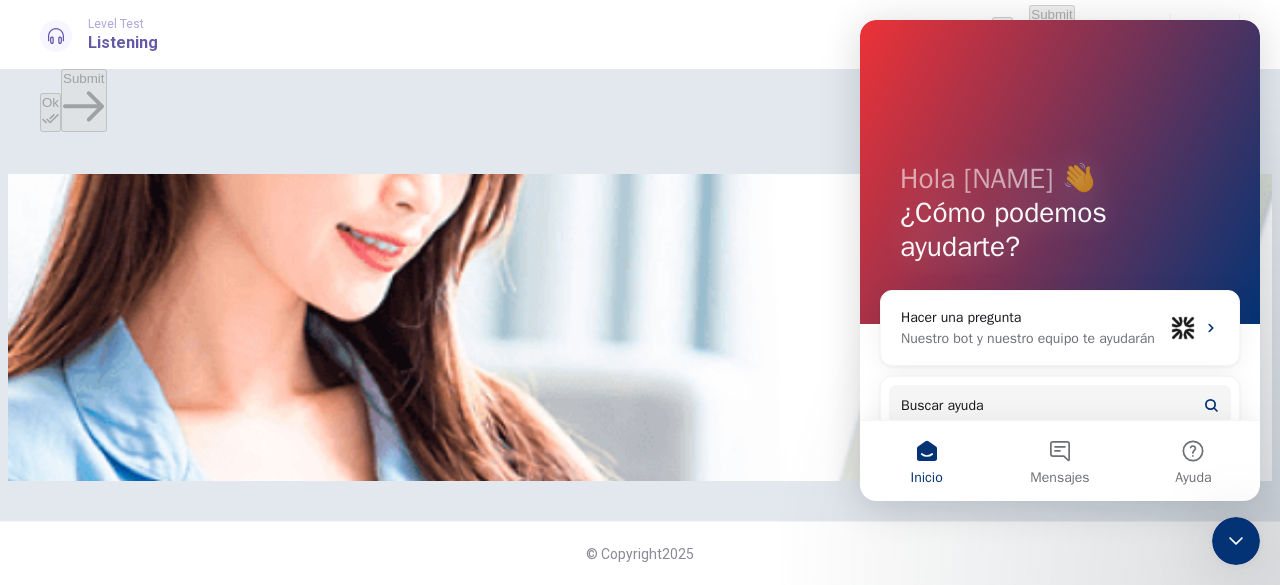 scroll, scrollTop: 0, scrollLeft: 0, axis: both 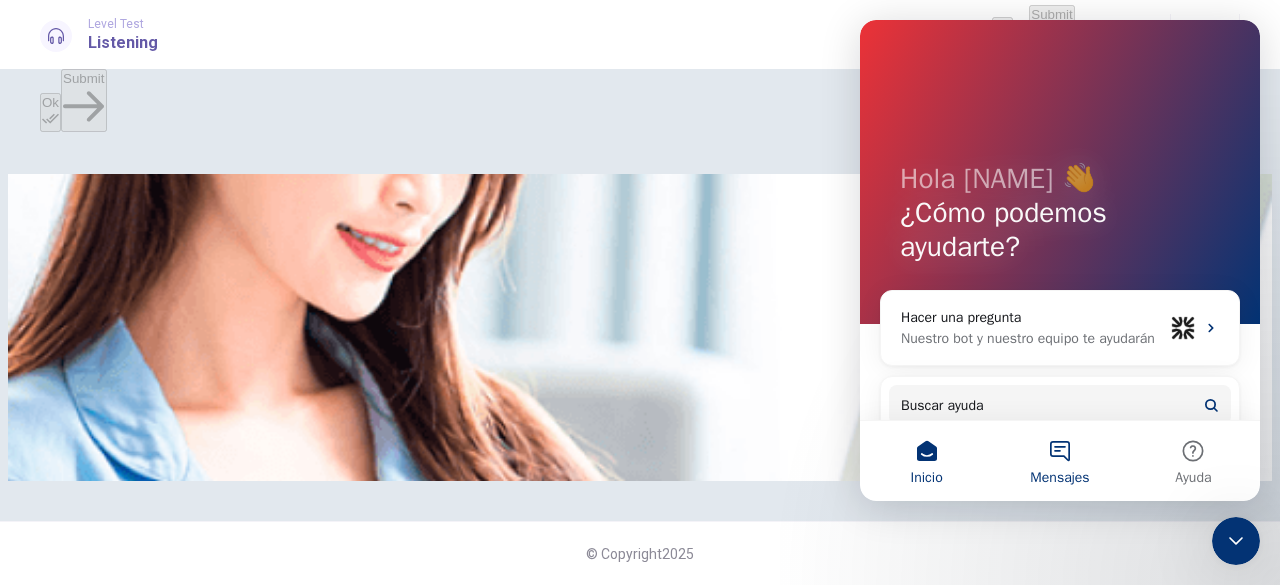 click on "Mensajes" at bounding box center [1059, 461] 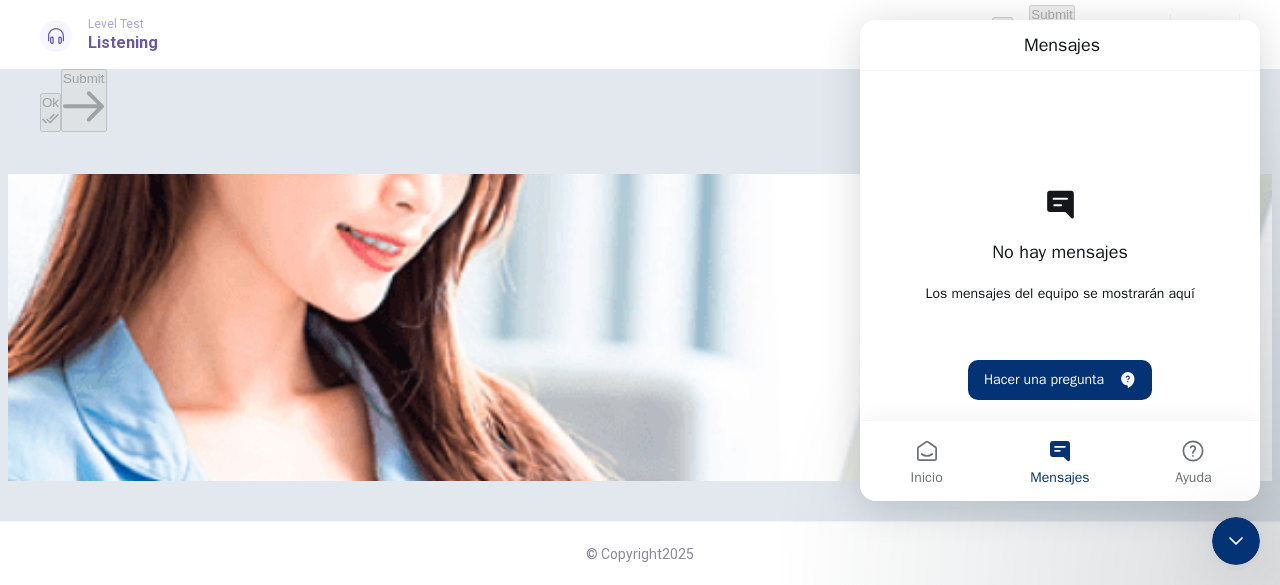 click at bounding box center (640, 327) 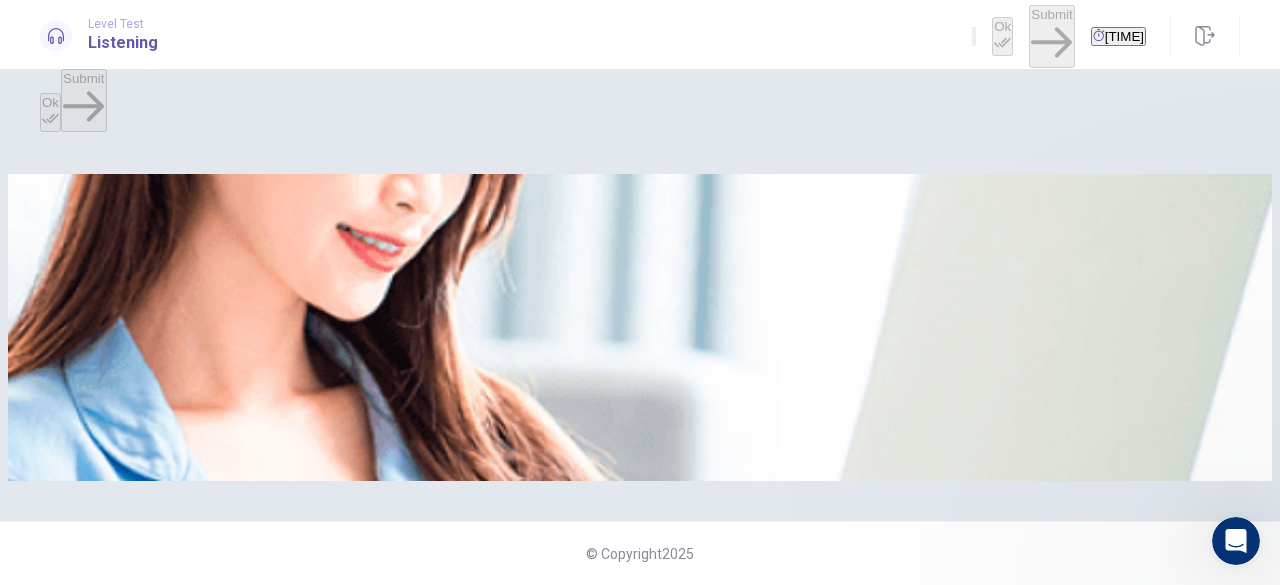 scroll, scrollTop: 0, scrollLeft: 0, axis: both 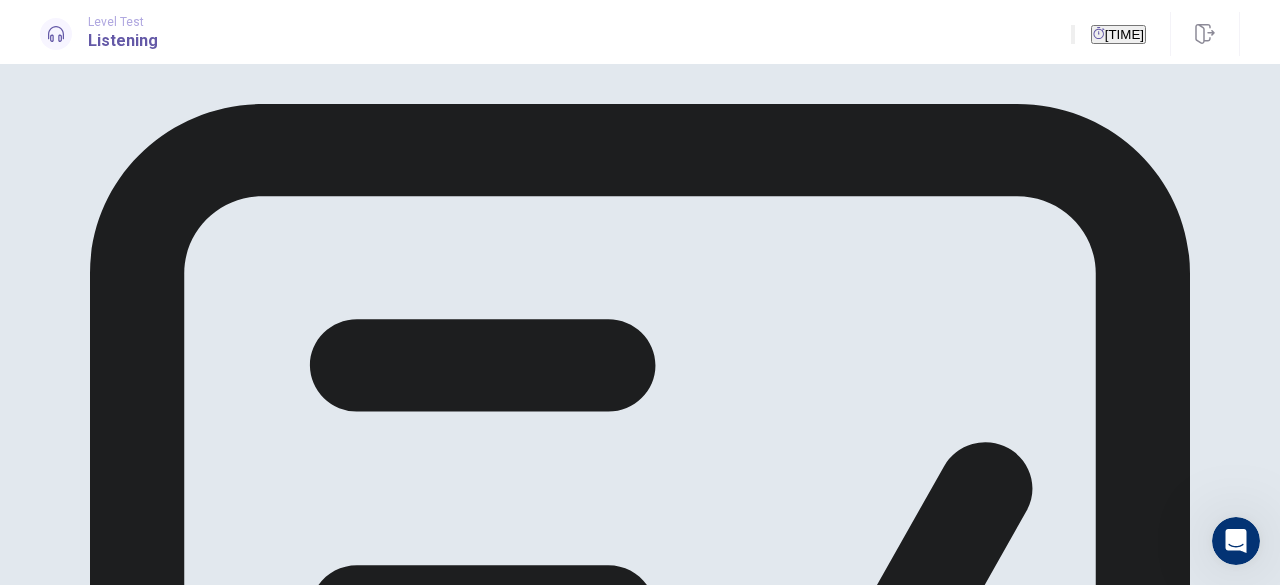 click 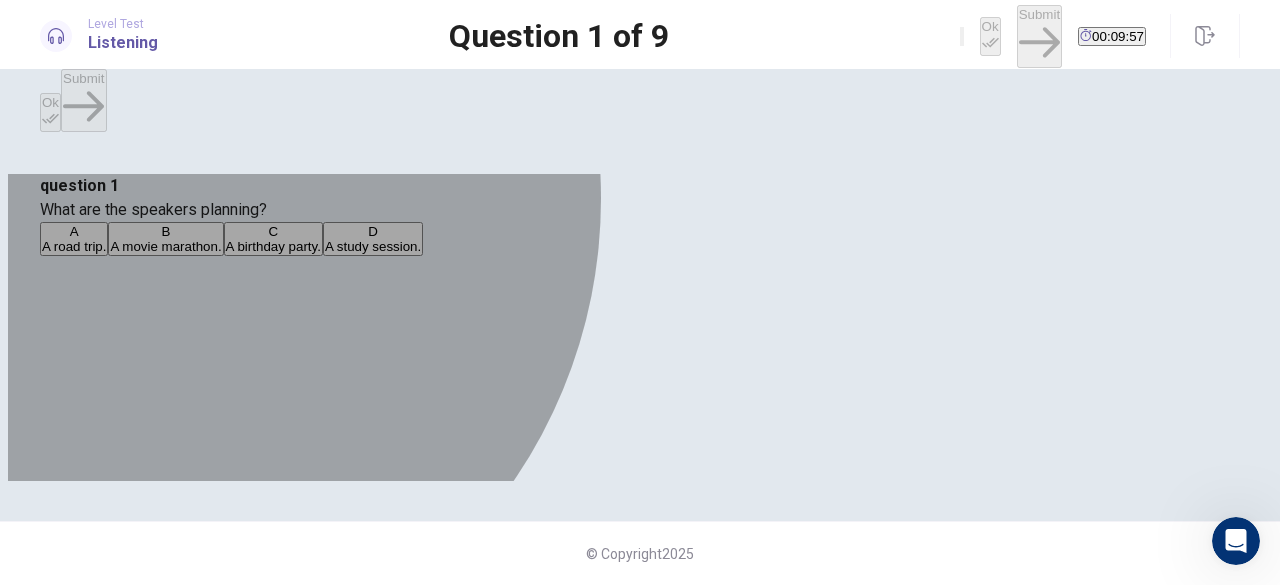 click on "A road trip." at bounding box center (74, 246) 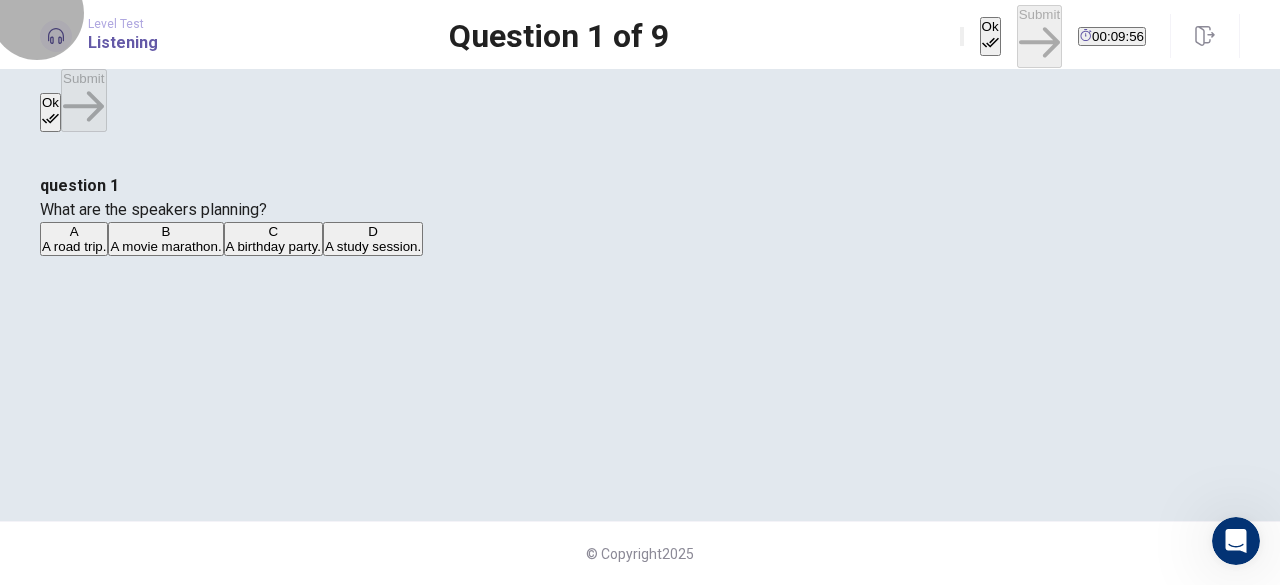 click on "Ok" at bounding box center [990, 36] 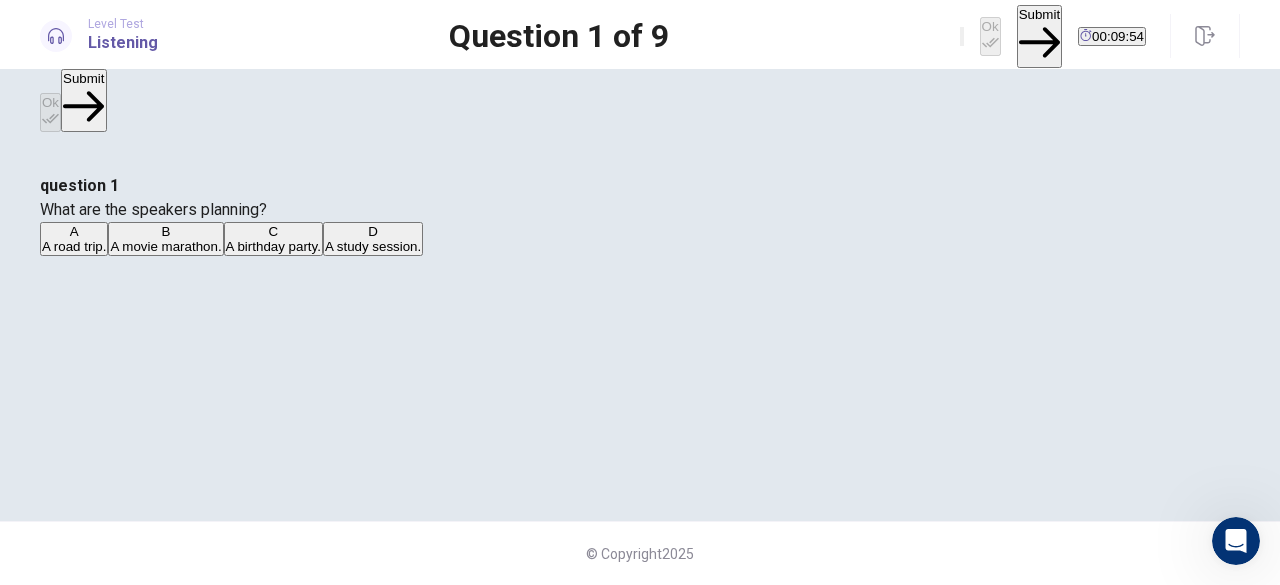 click on "Submit" at bounding box center [1039, 36] 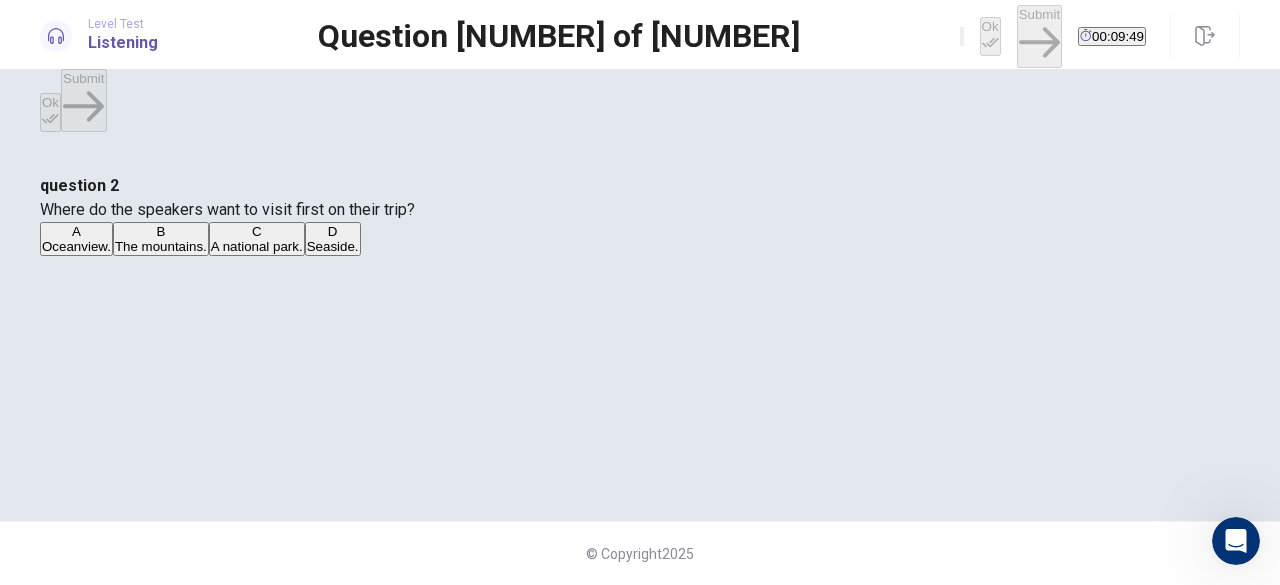 click on "Seaside." at bounding box center (333, 246) 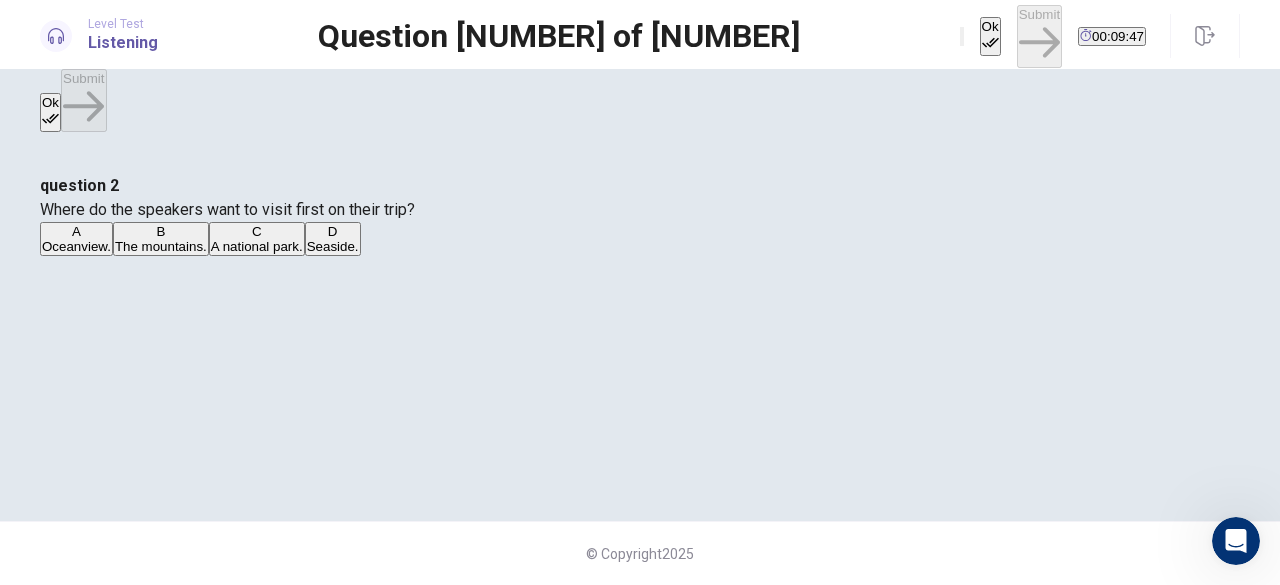 click on "Ok" at bounding box center [990, 36] 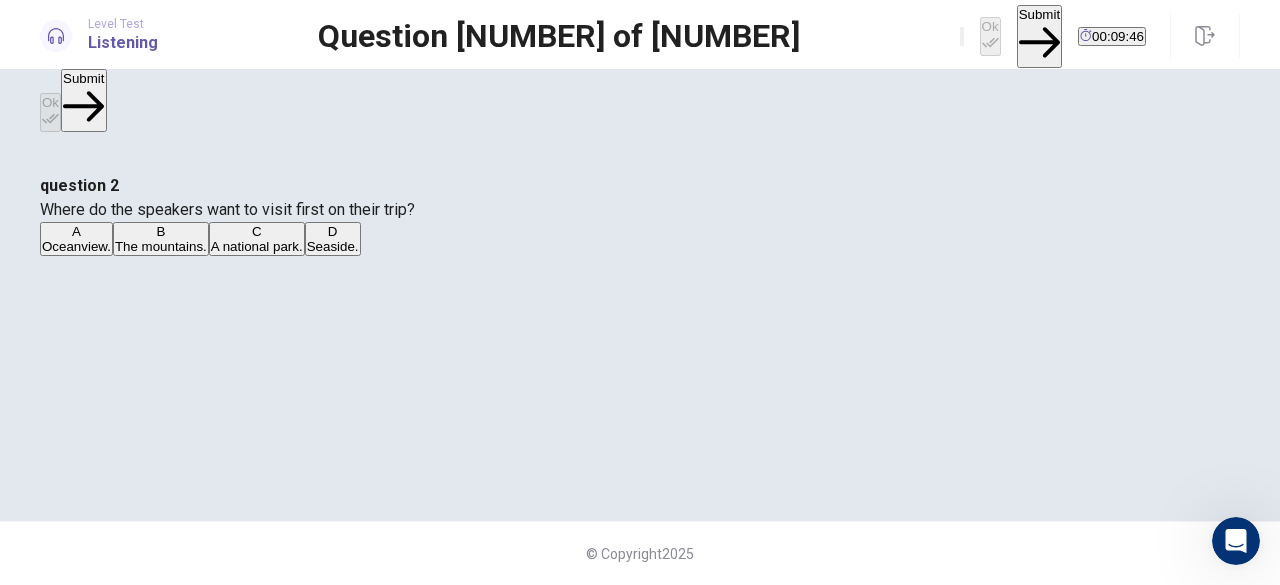 click on "Ok Submit 00:09:46" at bounding box center [1100, 36] 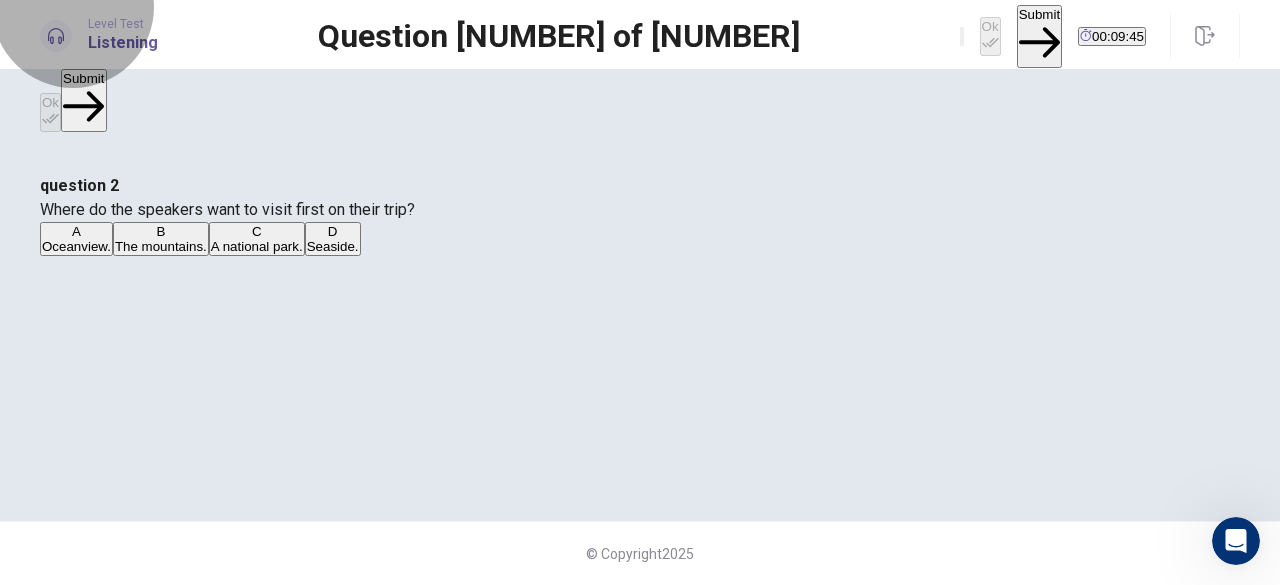 click on "Submit" at bounding box center (1039, 36) 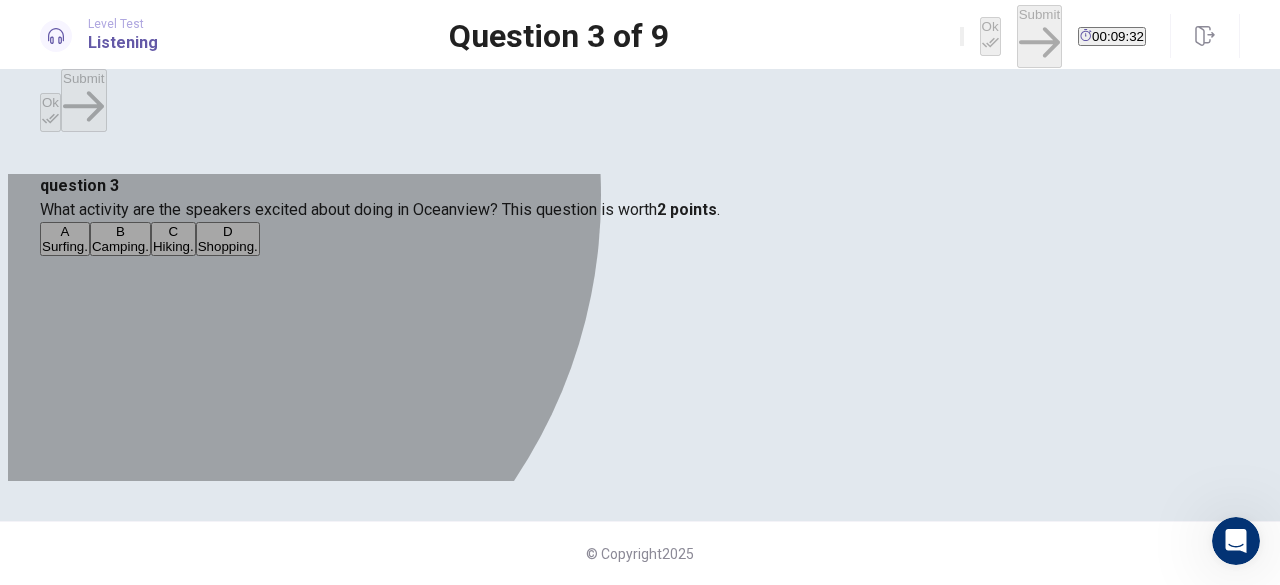 click on "Camping." at bounding box center (120, 246) 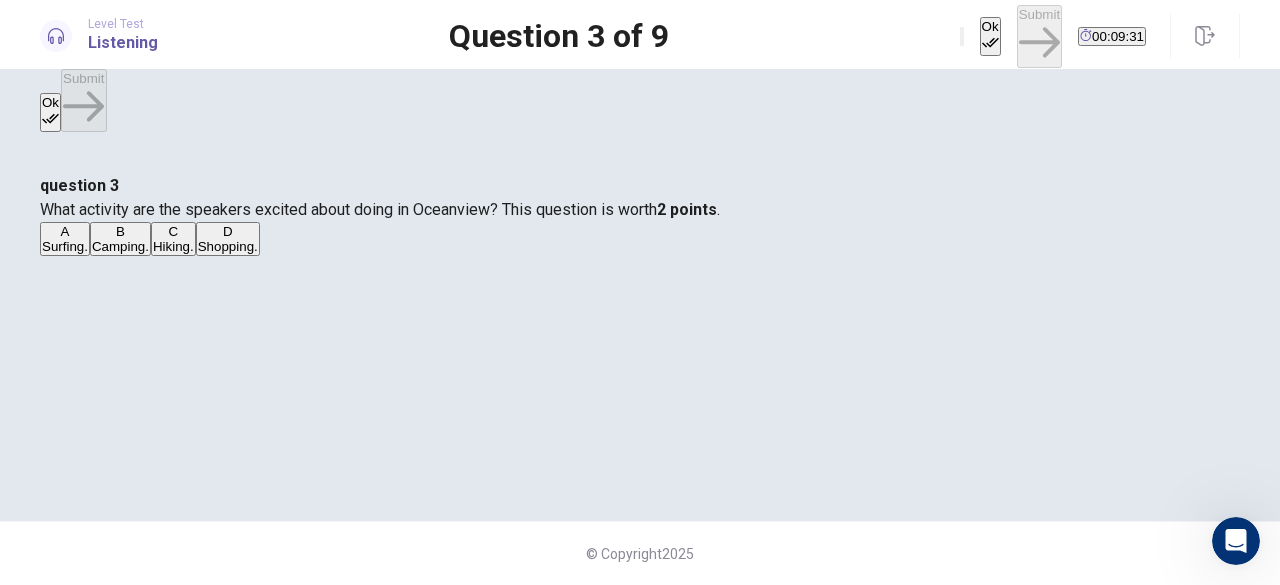 click on "Ok" at bounding box center (990, 36) 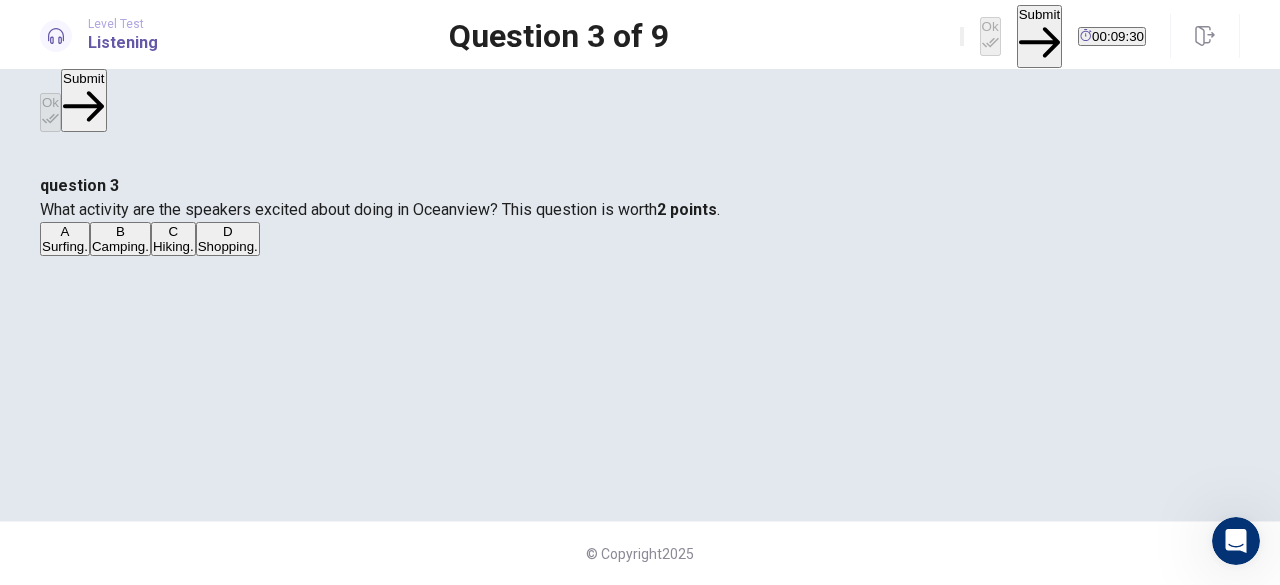 click on "Submit" at bounding box center (1039, 36) 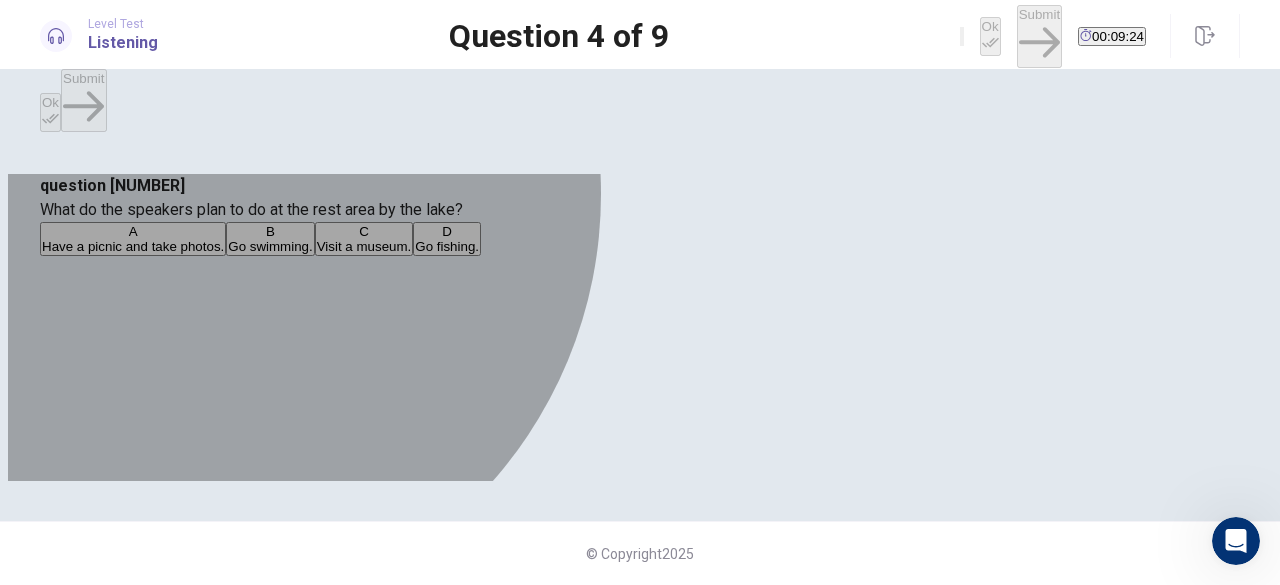 click on "Have a picnic and take photos." at bounding box center (133, 246) 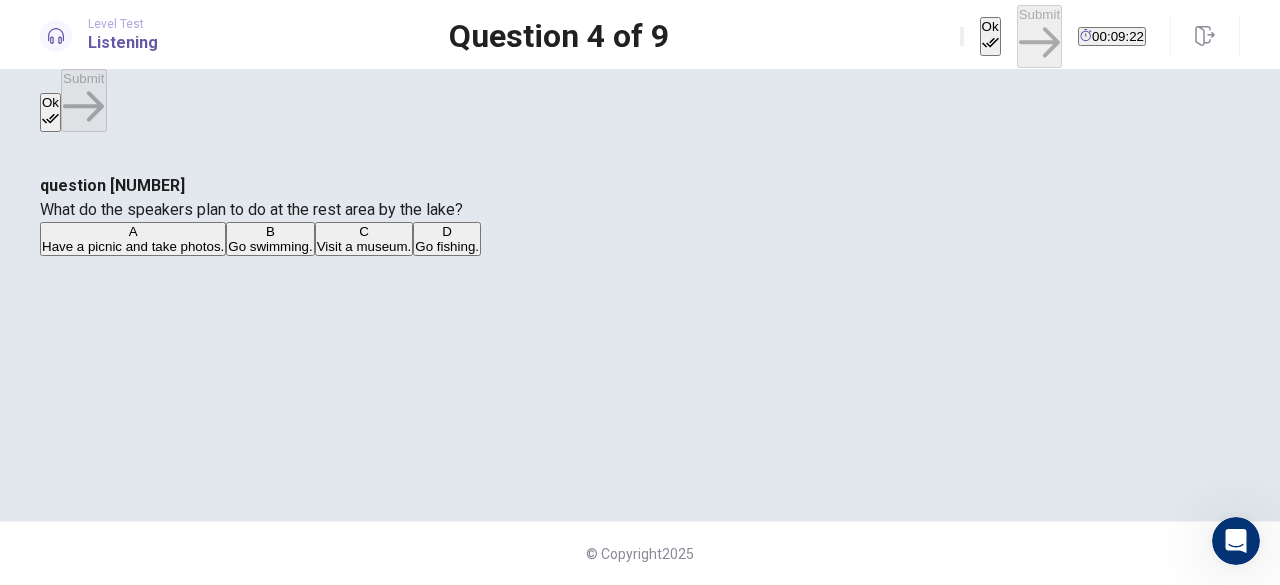 click on "Ok" at bounding box center [990, 36] 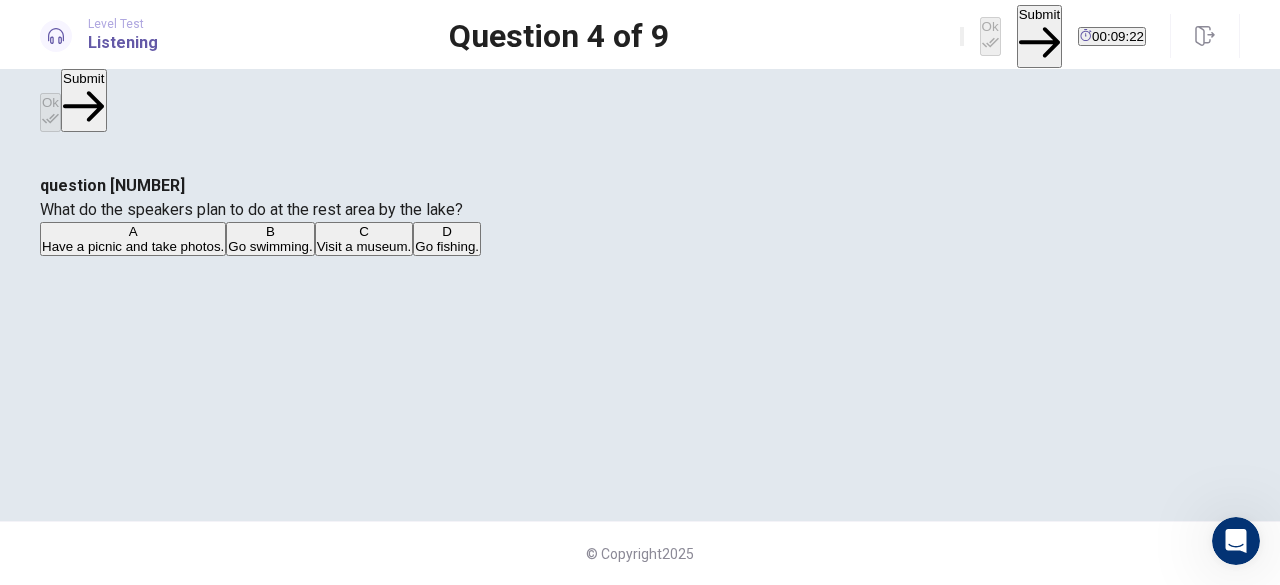 click on "Submit" at bounding box center (1039, 36) 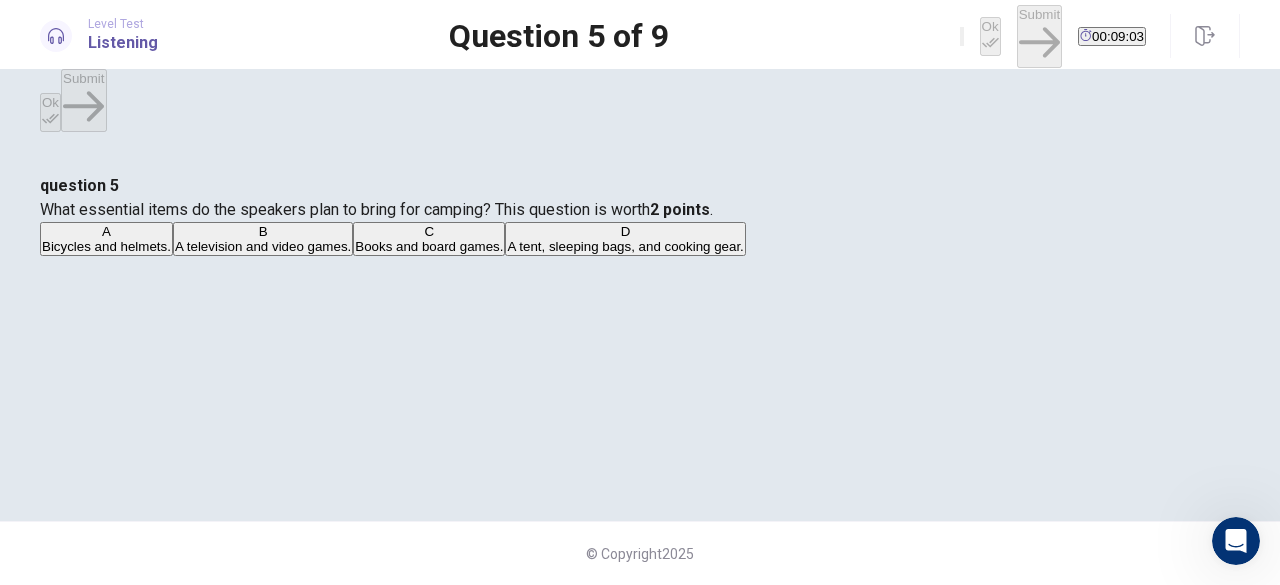 click on "A tent, sleeping bags, and cooking gear." at bounding box center [625, 246] 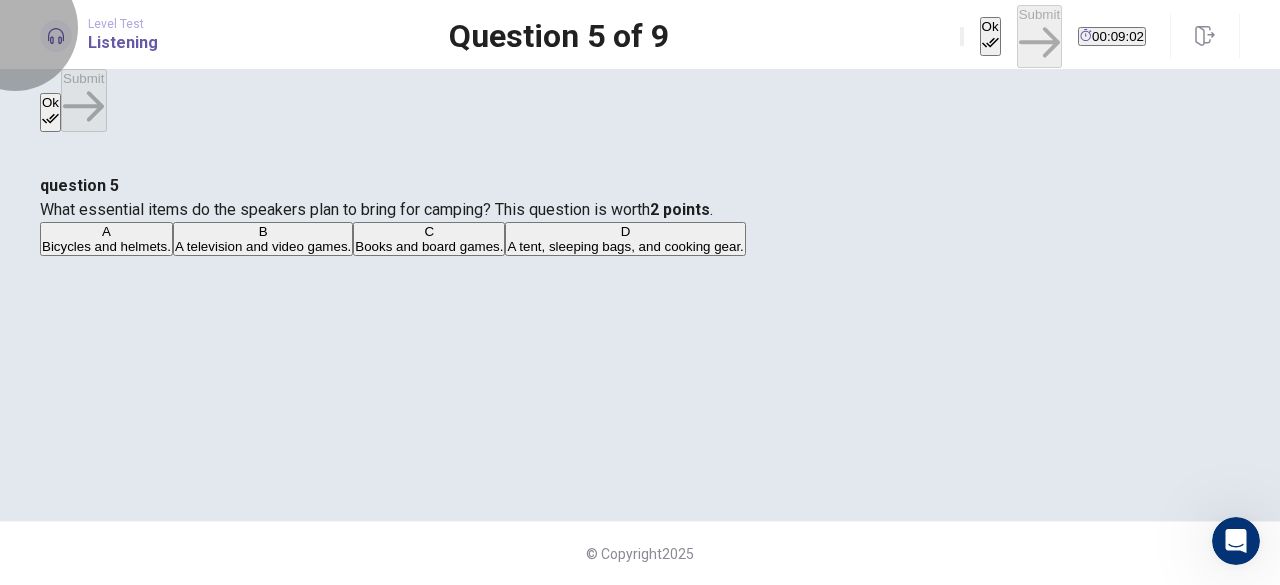 click on "Ok" at bounding box center [990, 36] 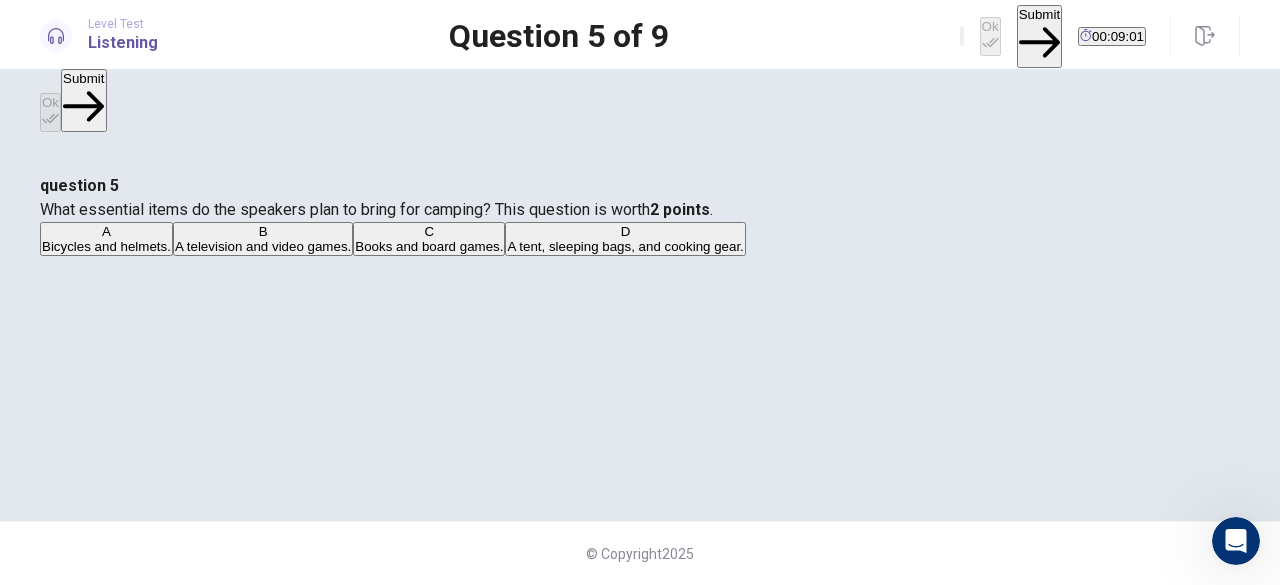 click on "Submit" at bounding box center [1039, 36] 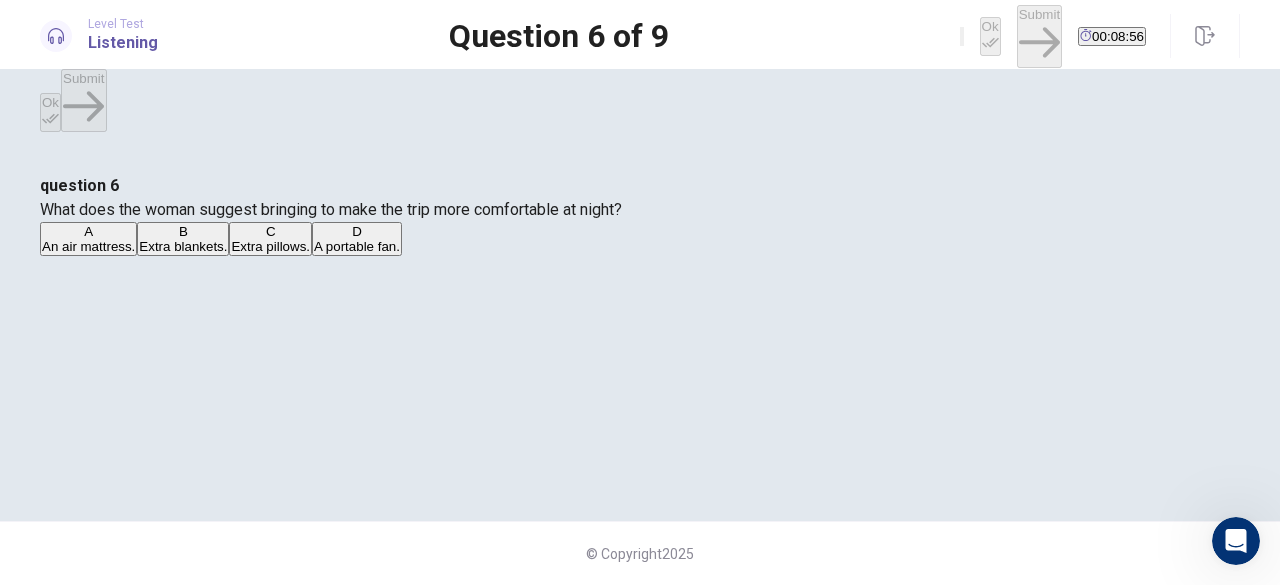 click on "Extra blankets." at bounding box center (183, 246) 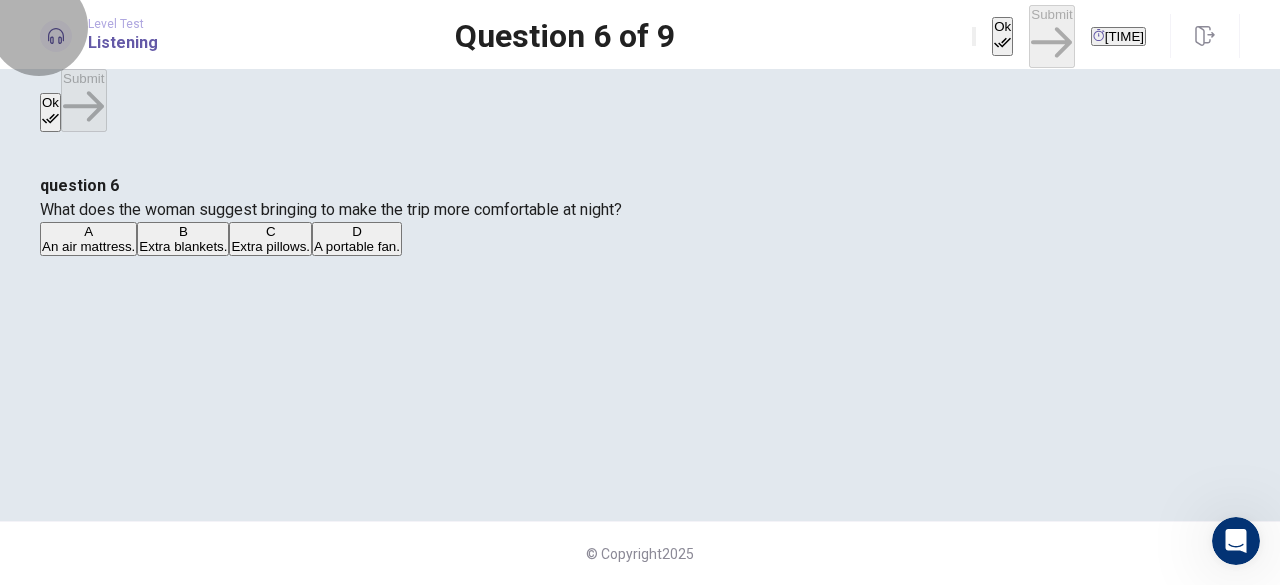 click on "Ok" at bounding box center [1002, 36] 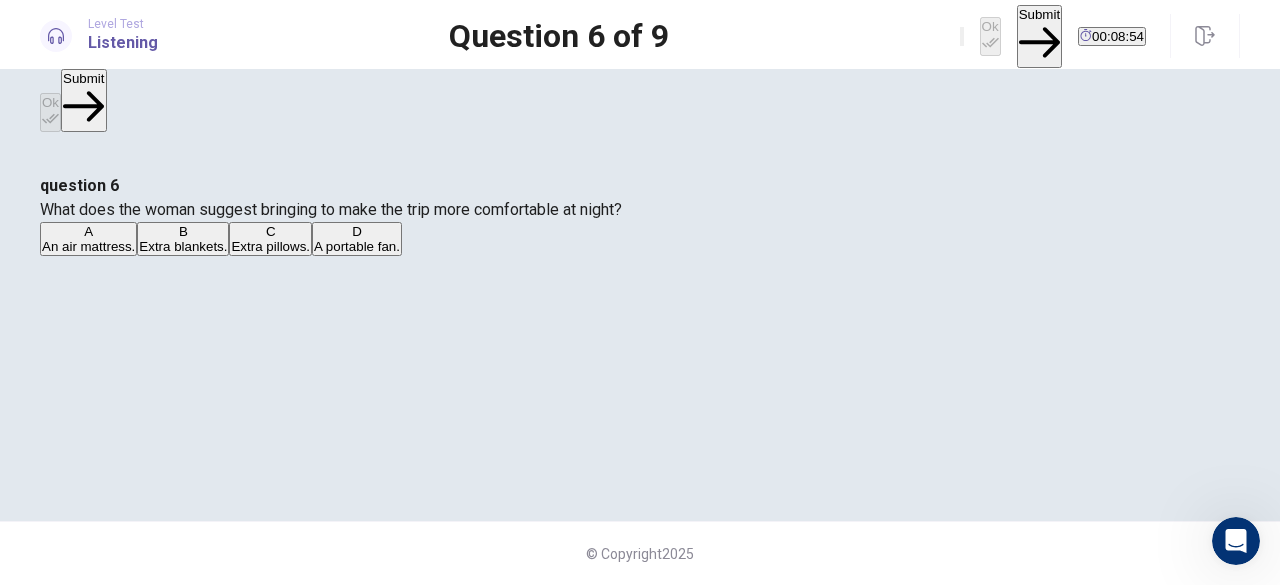 click on "Submit" at bounding box center [1039, 36] 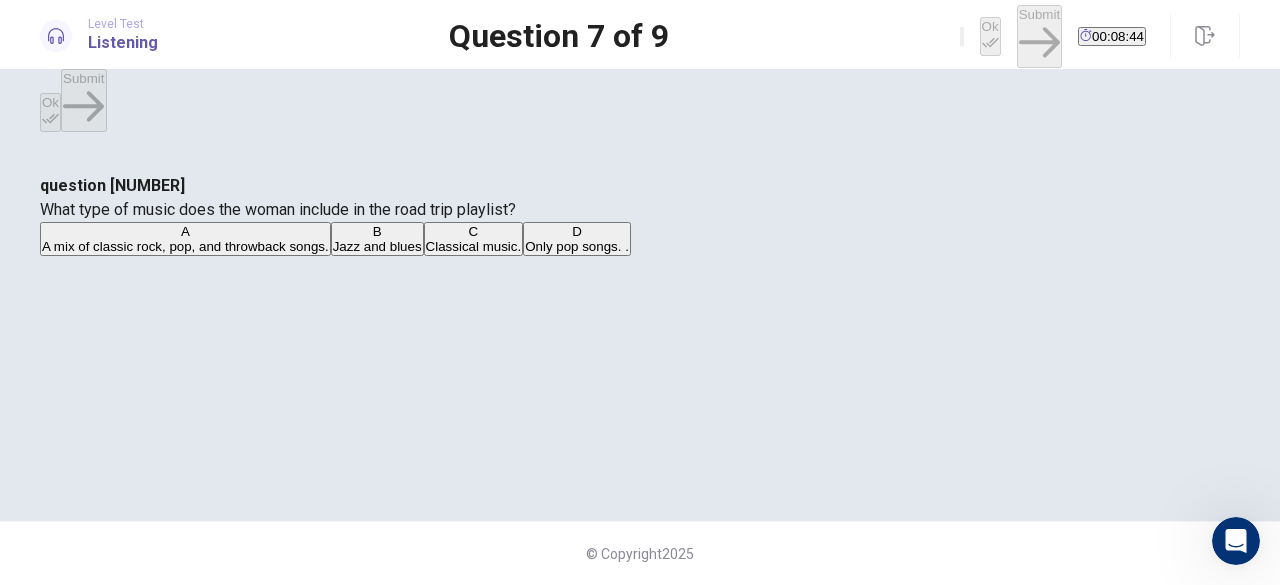 click on "A mix of classic rock, pop, and throwback songs." at bounding box center (185, 246) 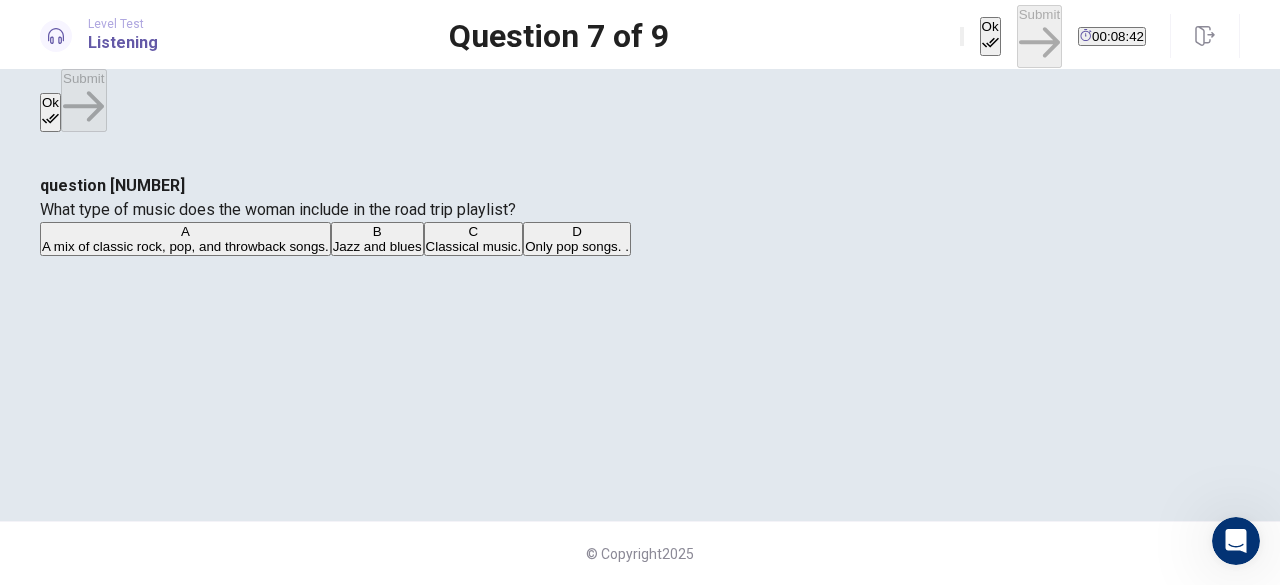click on "Ok" at bounding box center (990, 36) 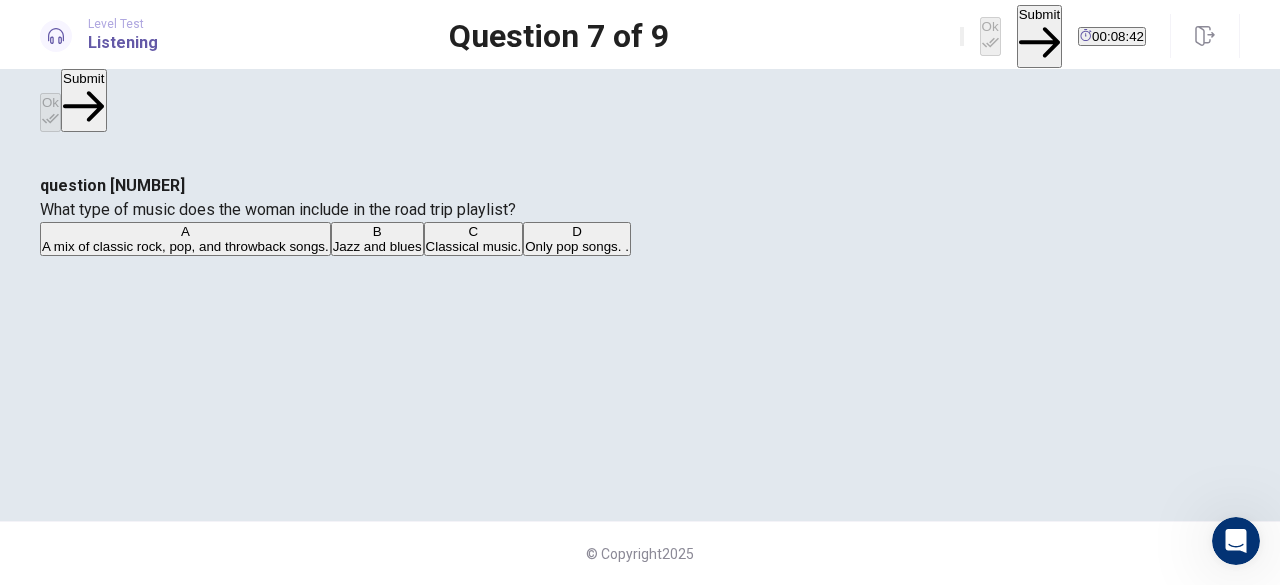 click on "Submit" at bounding box center (1039, 36) 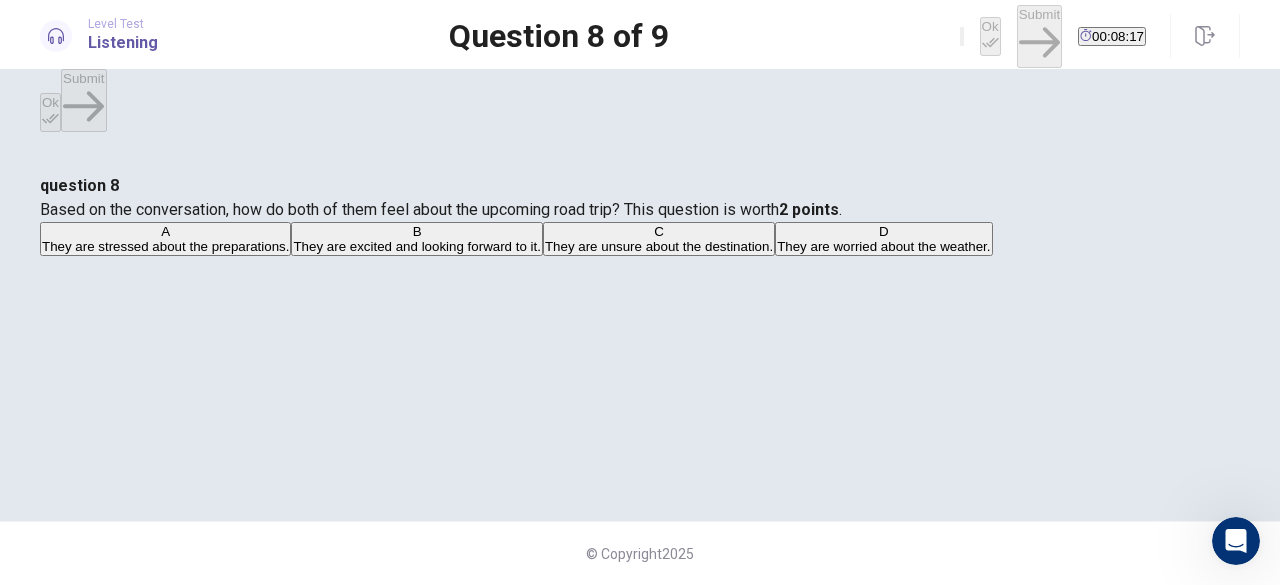 click on "They are stressed about the preparations." at bounding box center [165, 246] 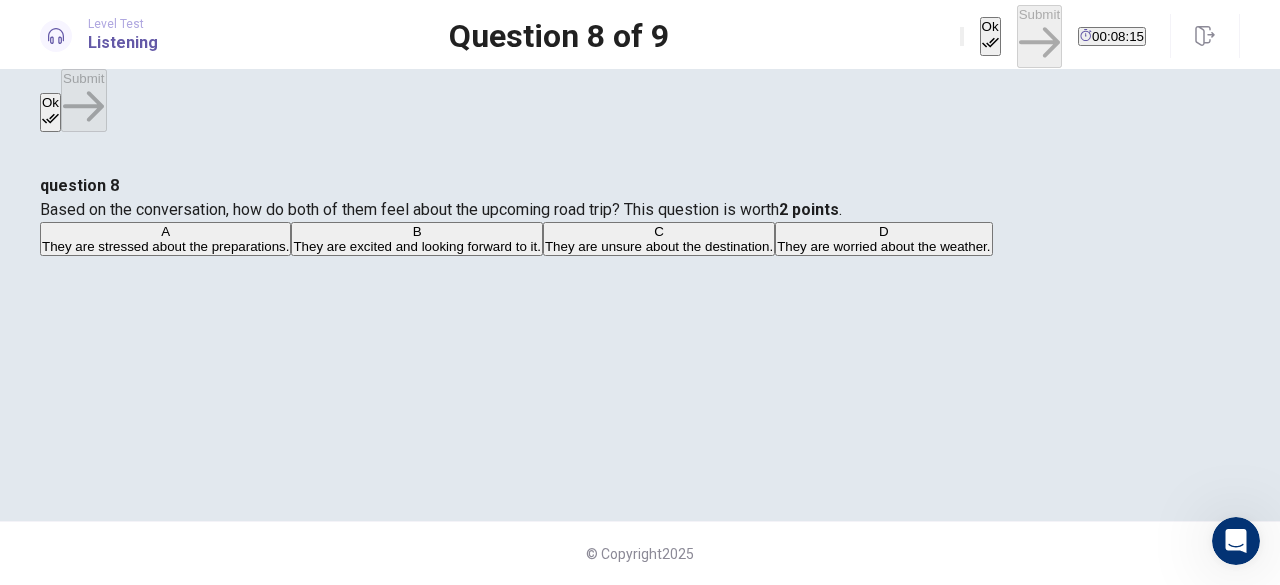 click on "B They are excited and looking forward to it." at bounding box center [416, 239] 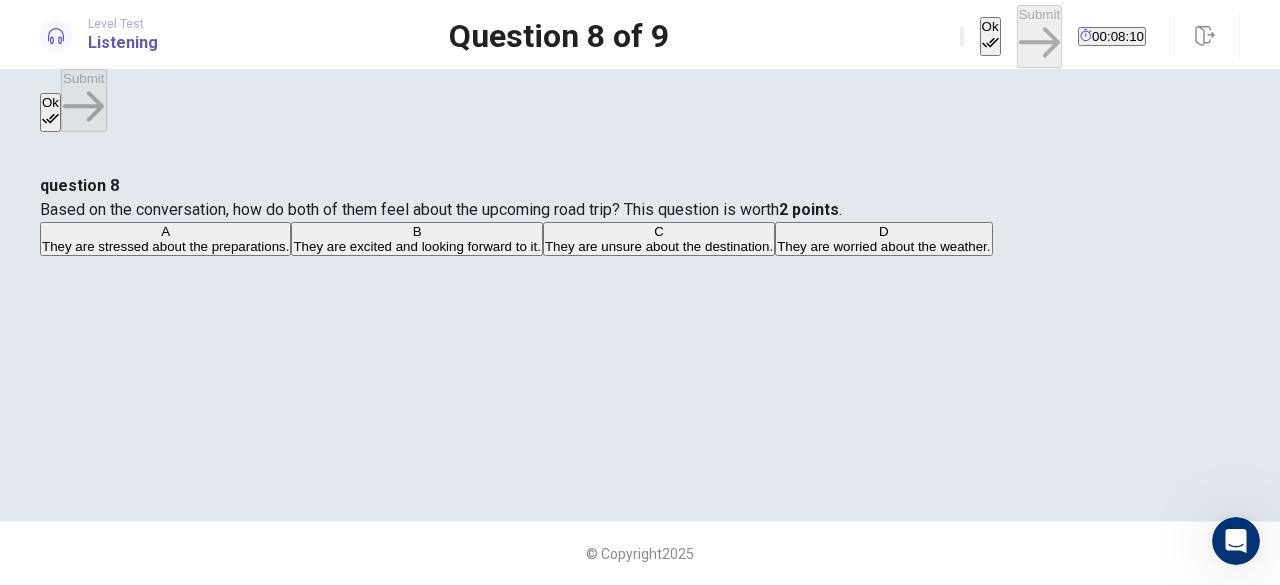 click on "Ok" at bounding box center (990, 36) 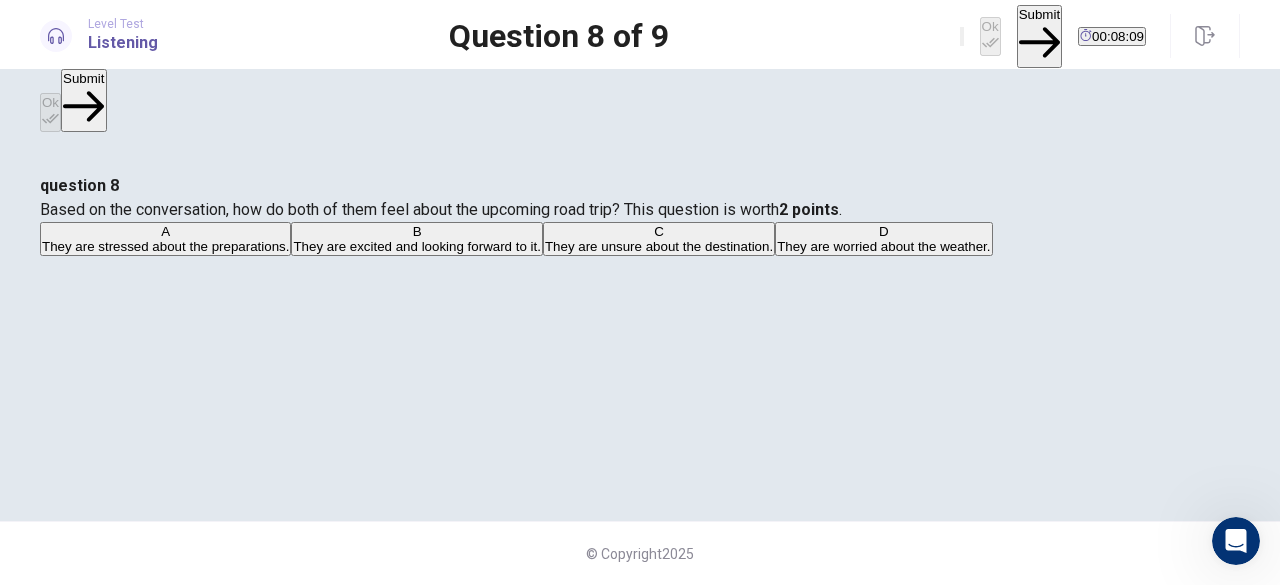 click on "Submit" at bounding box center [1039, 36] 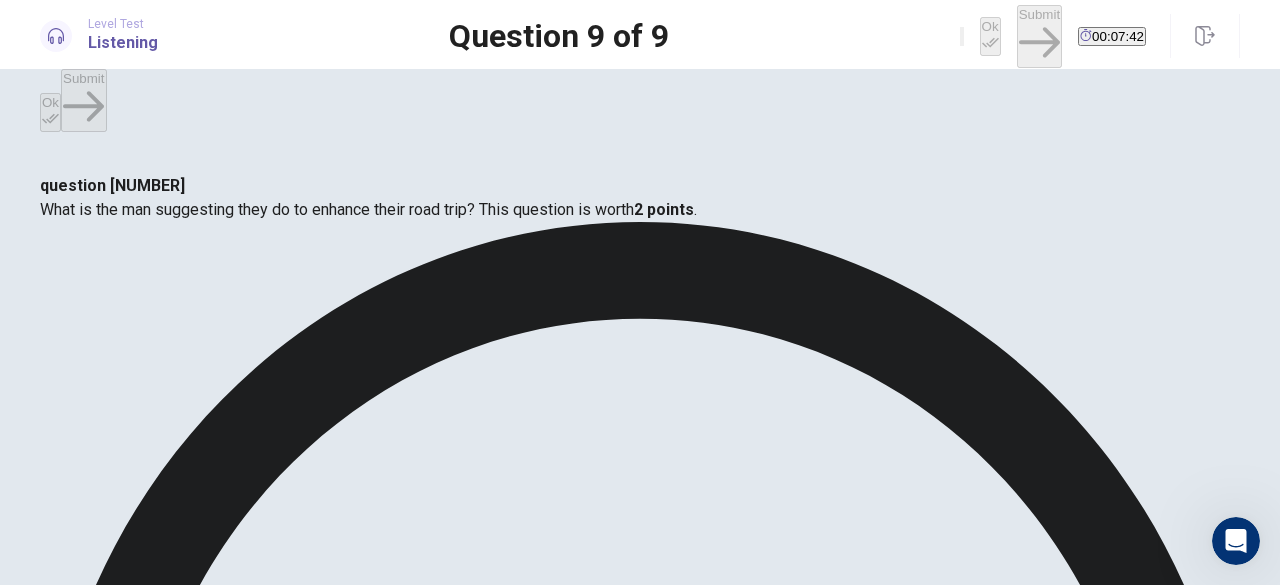 click 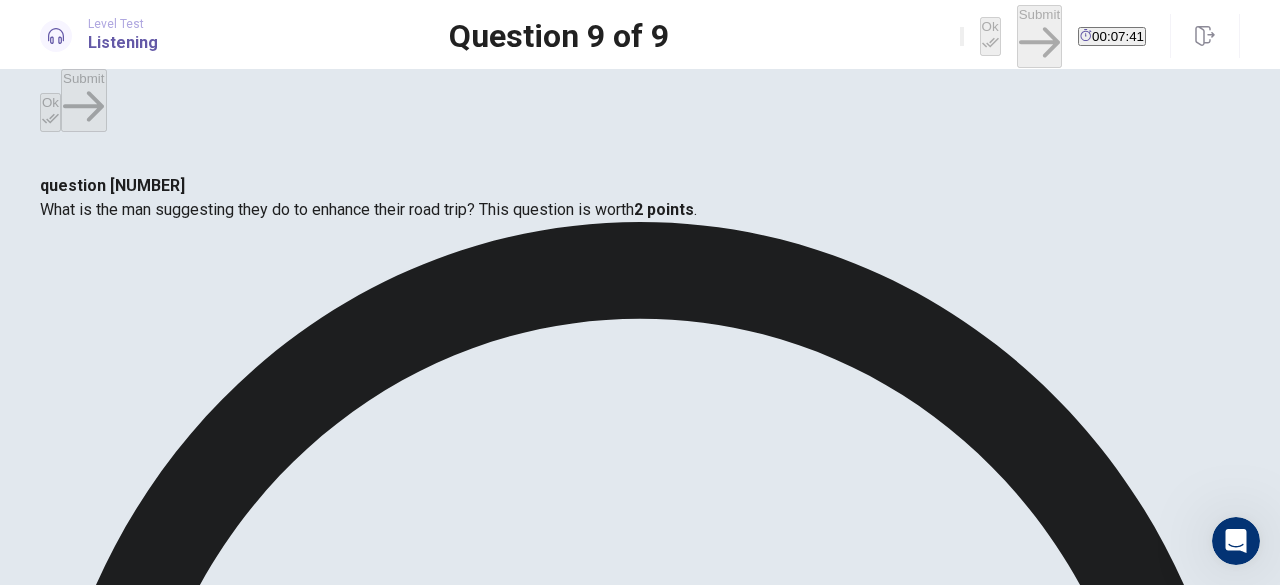 click on "What is the man suggesting they do to enhance their road trip? This question is worth  2 points ." at bounding box center [368, 209] 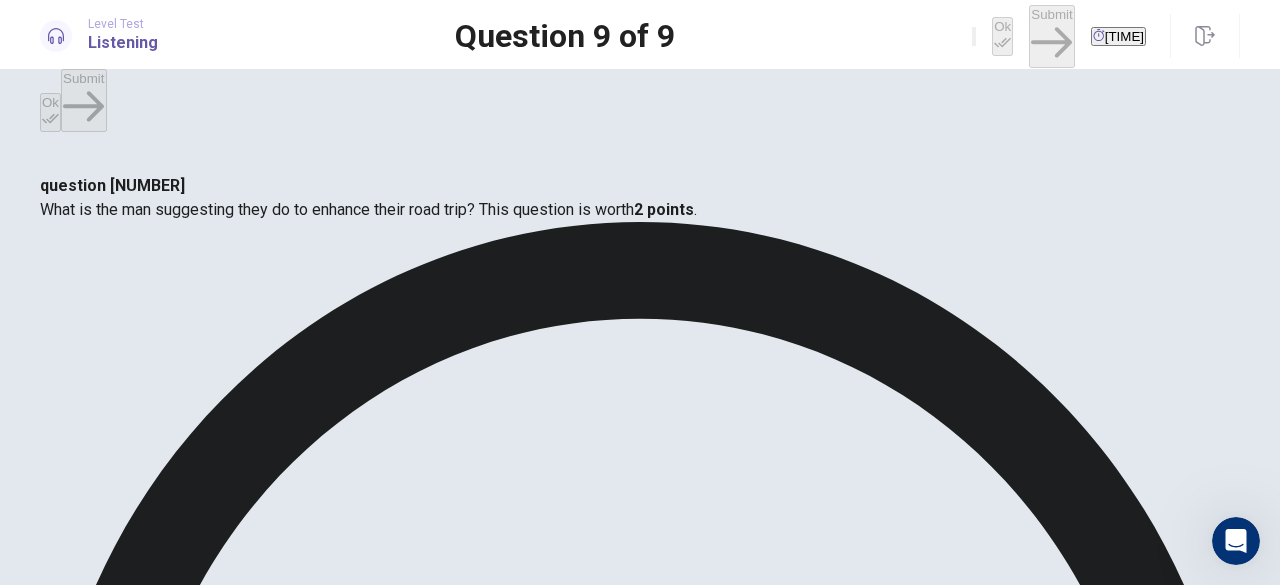 click on "Download entertainment for the drive." at bounding box center [343, 1453] 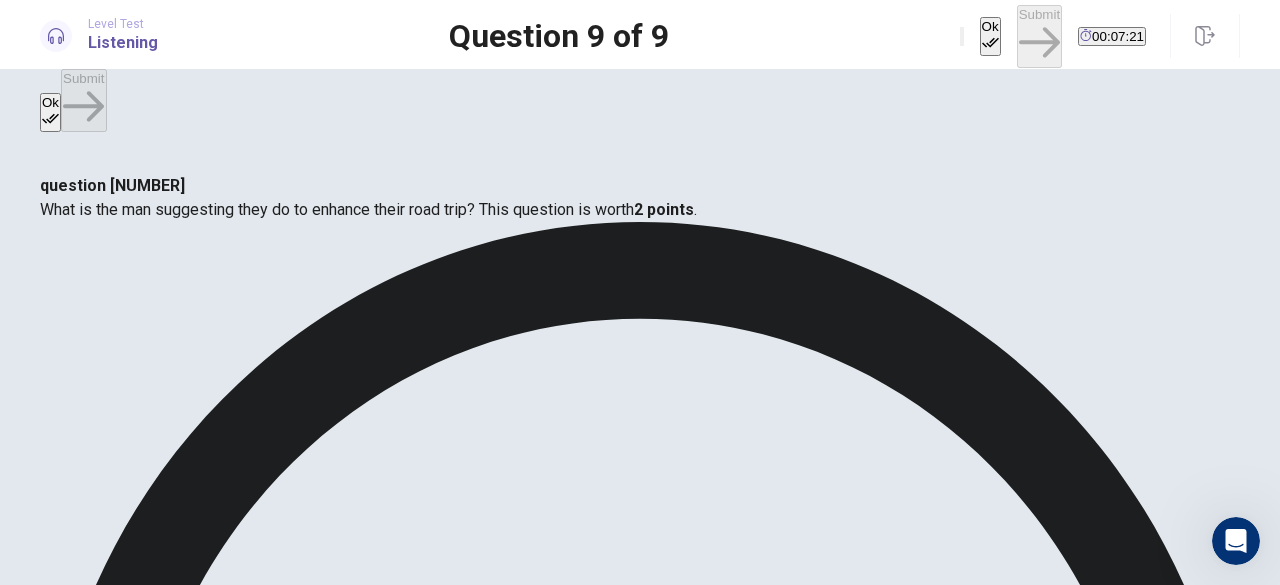 click on "Ok" at bounding box center [990, 36] 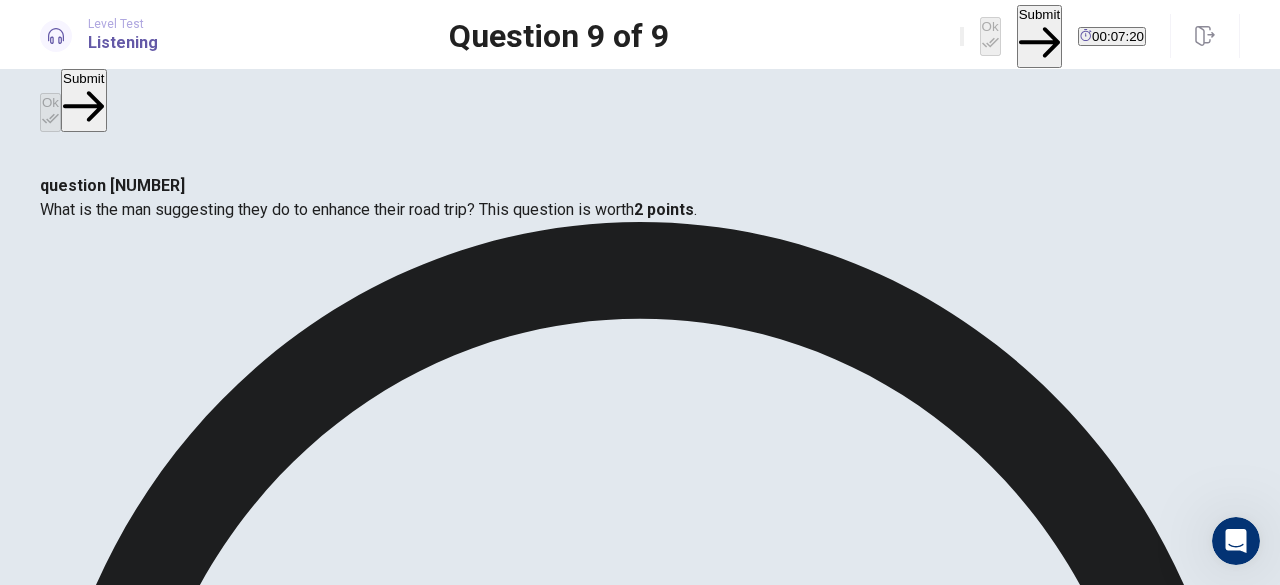click on "Submit" at bounding box center [1039, 36] 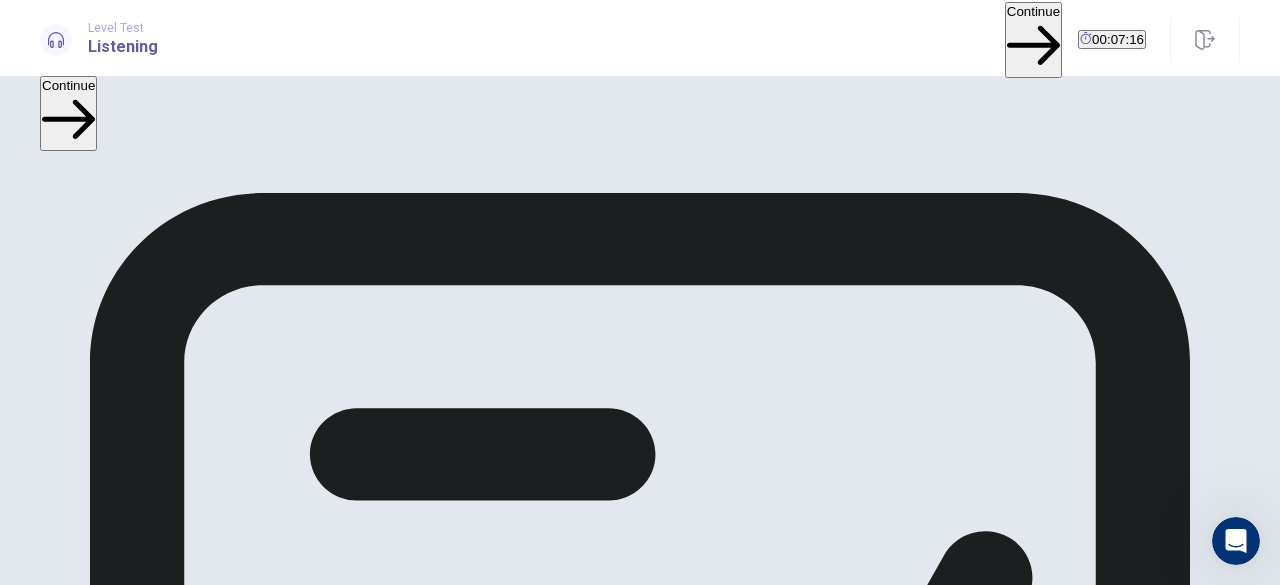click on "Continue" at bounding box center (1033, 39) 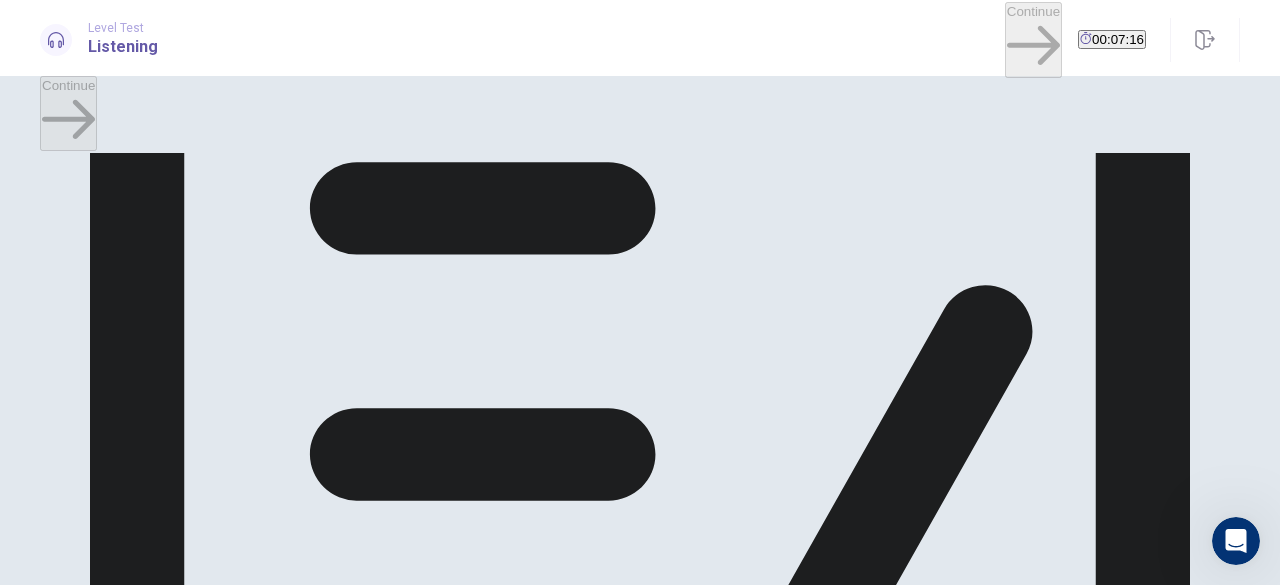 scroll, scrollTop: 256, scrollLeft: 0, axis: vertical 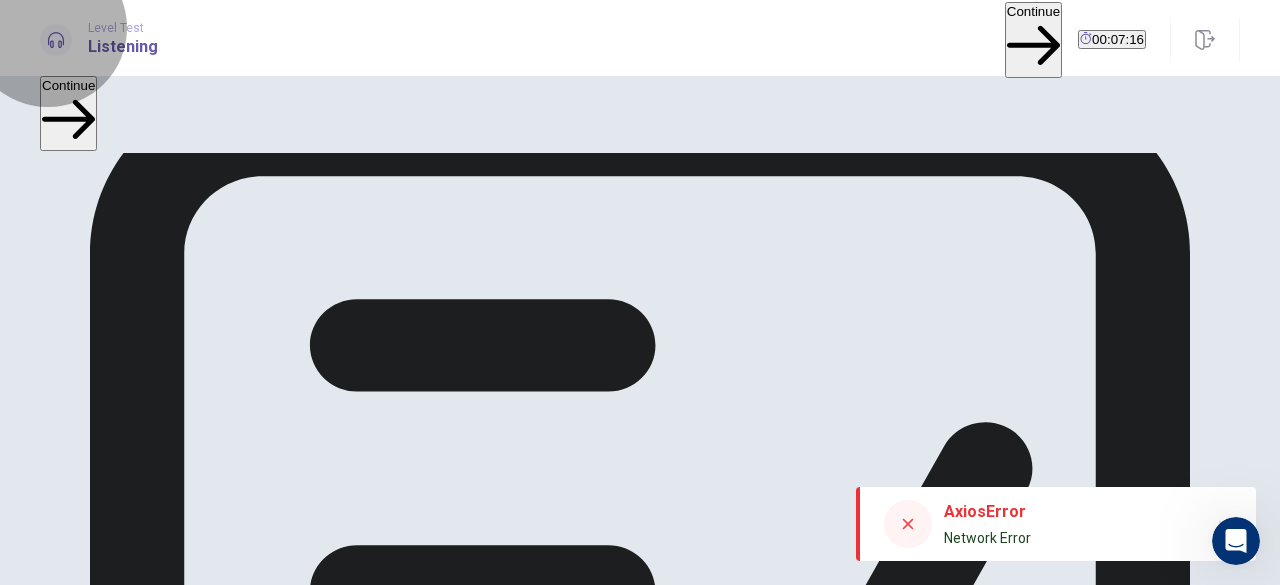 click on "Continue" at bounding box center [1033, 39] 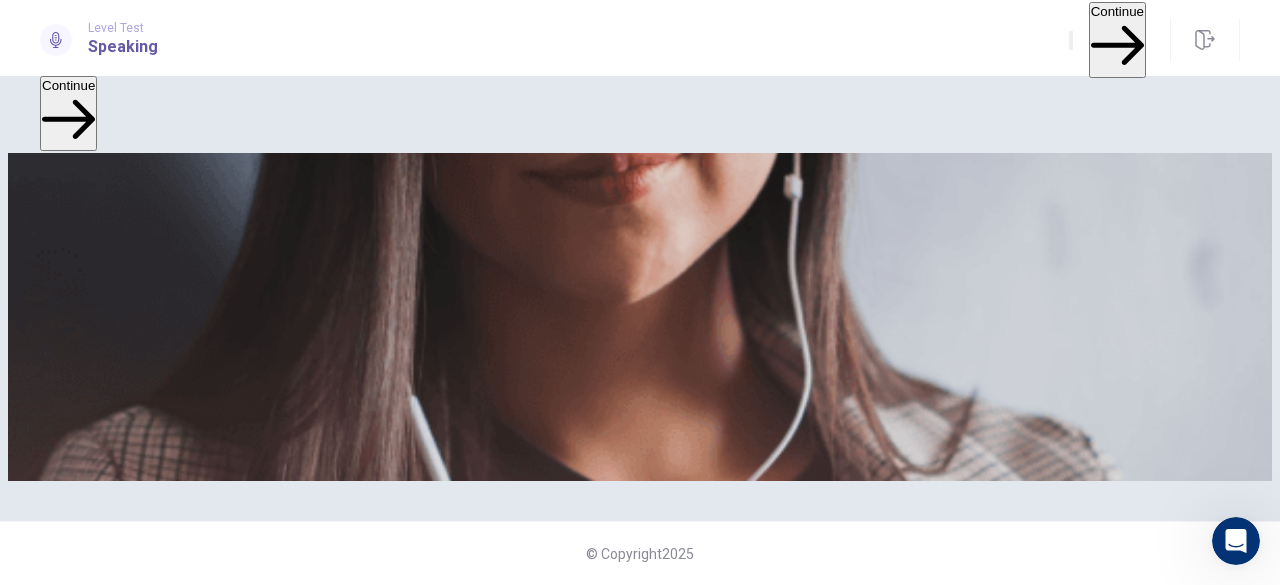 scroll, scrollTop: 62, scrollLeft: 0, axis: vertical 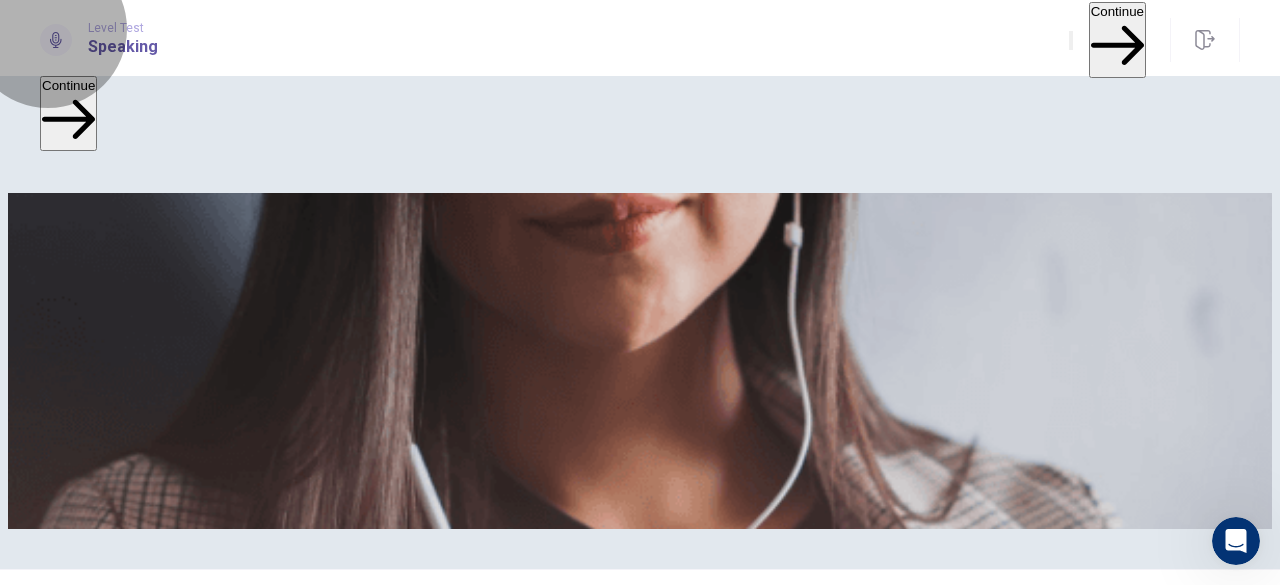 click on "Continue" at bounding box center [1117, 39] 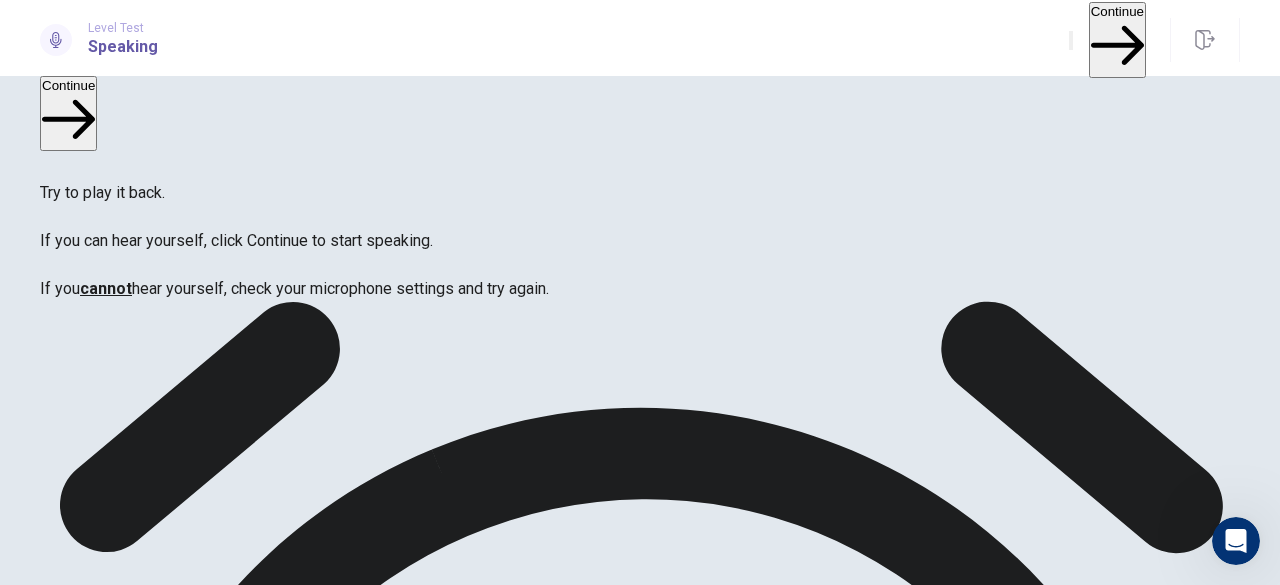 scroll, scrollTop: 134, scrollLeft: 0, axis: vertical 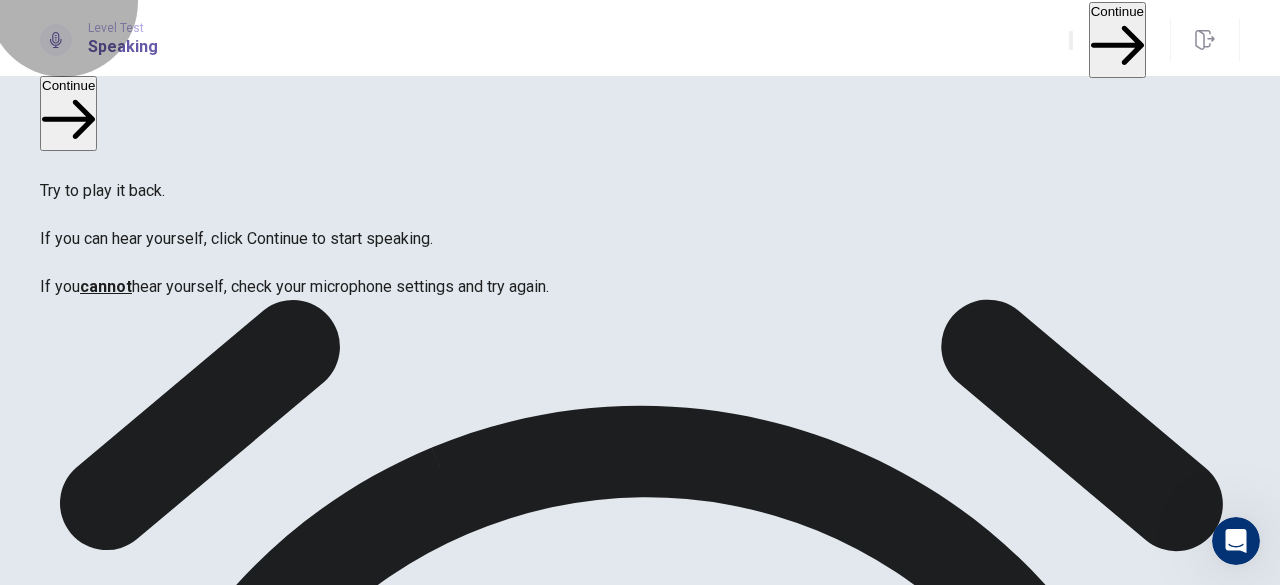 click on "Continue" at bounding box center (1117, 39) 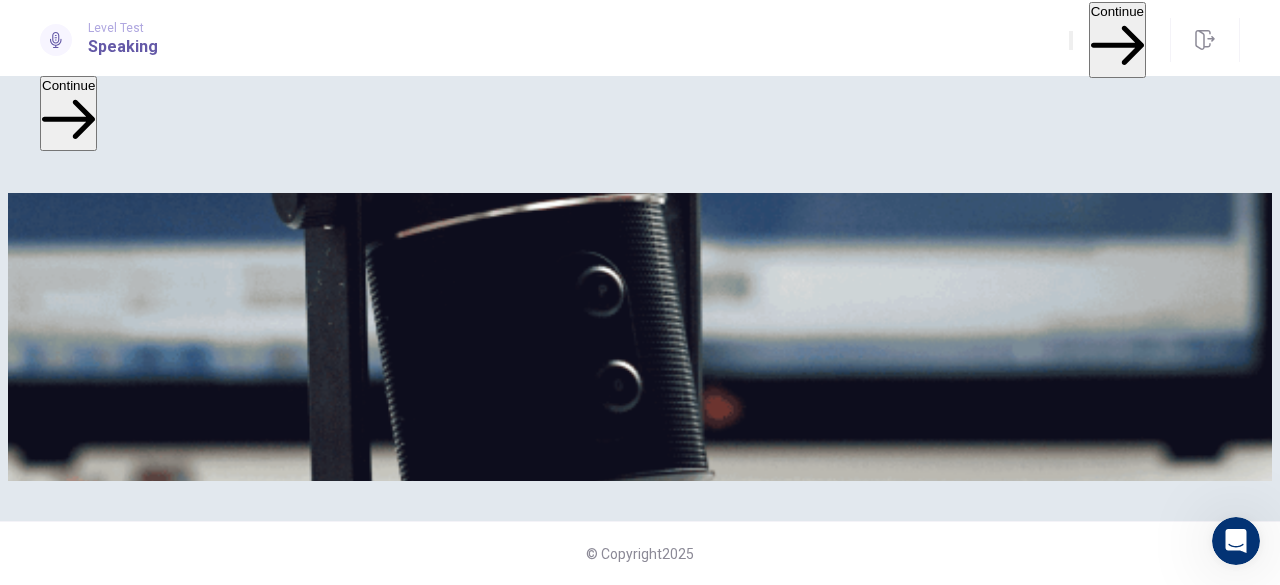 scroll, scrollTop: 494, scrollLeft: 0, axis: vertical 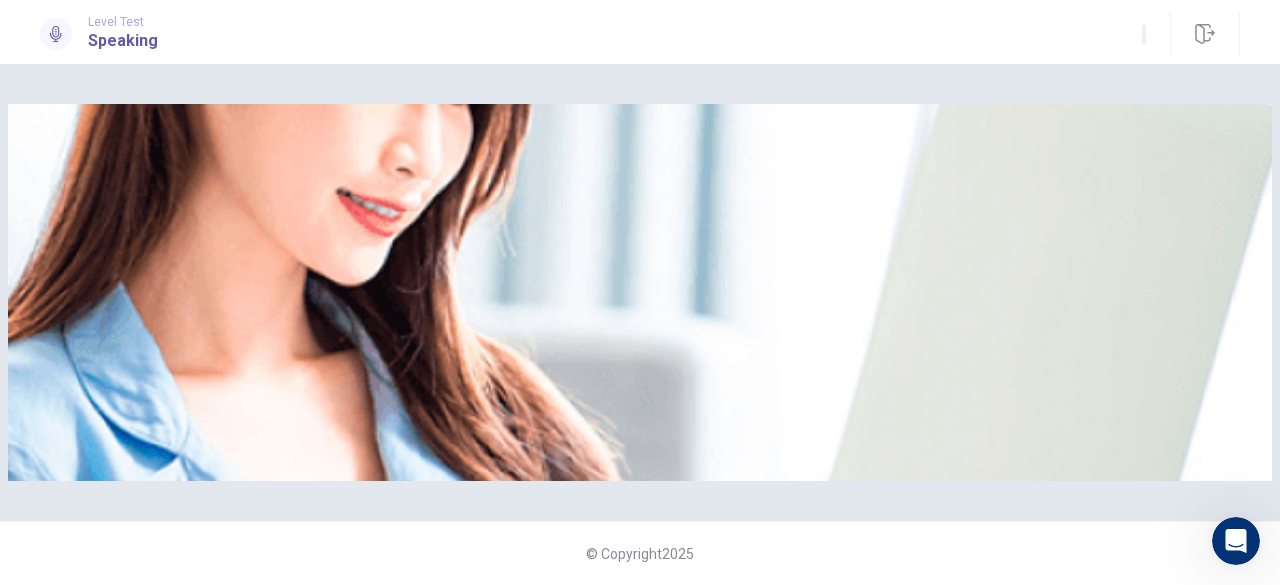 click at bounding box center (640, 292) 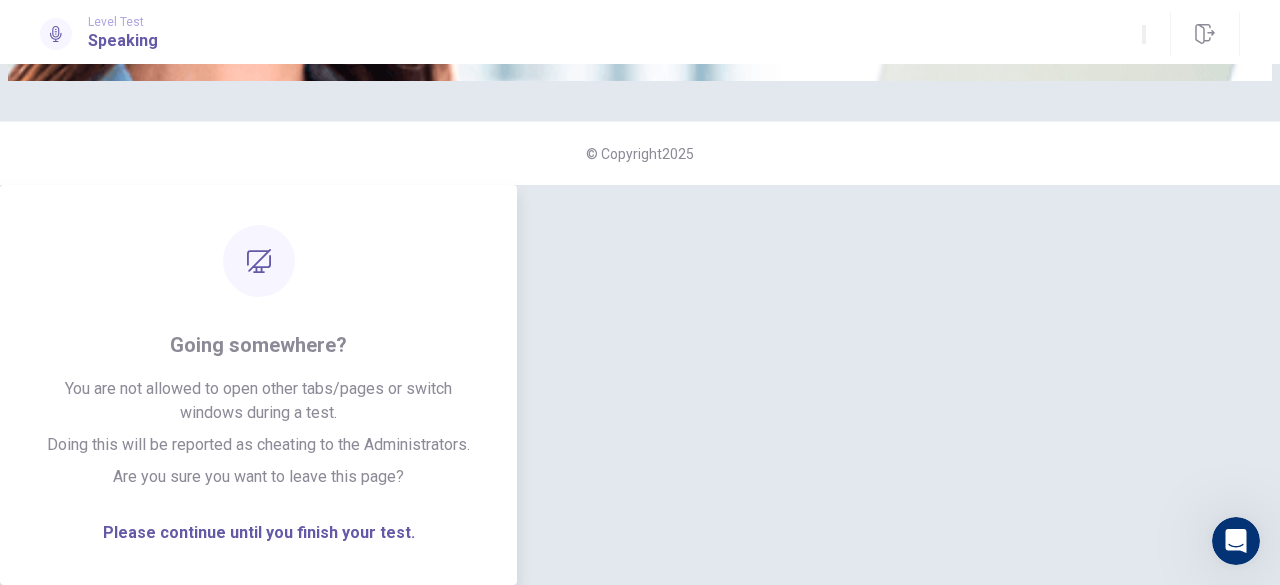 click on "Please Listen Carefully" at bounding box center (640, 69) 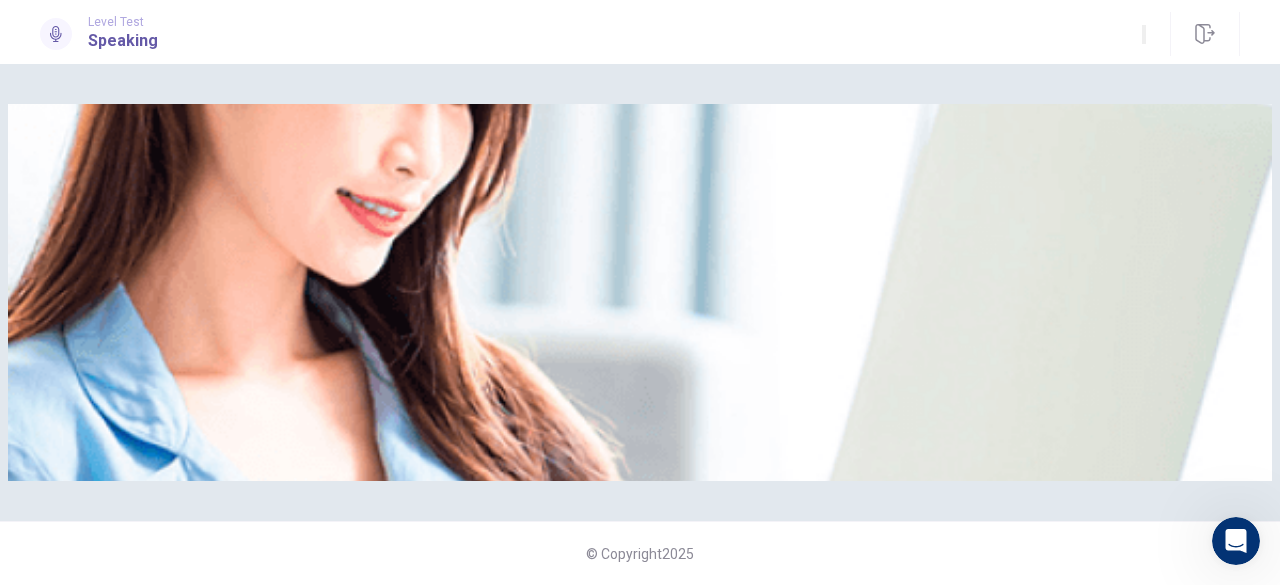 scroll, scrollTop: 0, scrollLeft: 0, axis: both 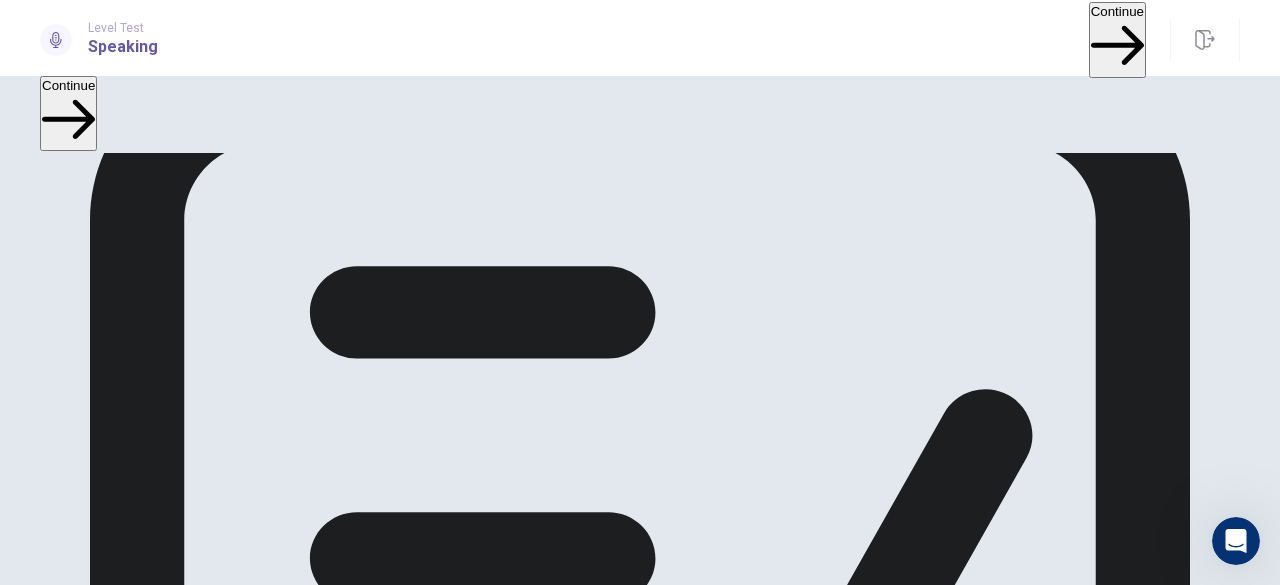 click on "Continue" at bounding box center (1117, 39) 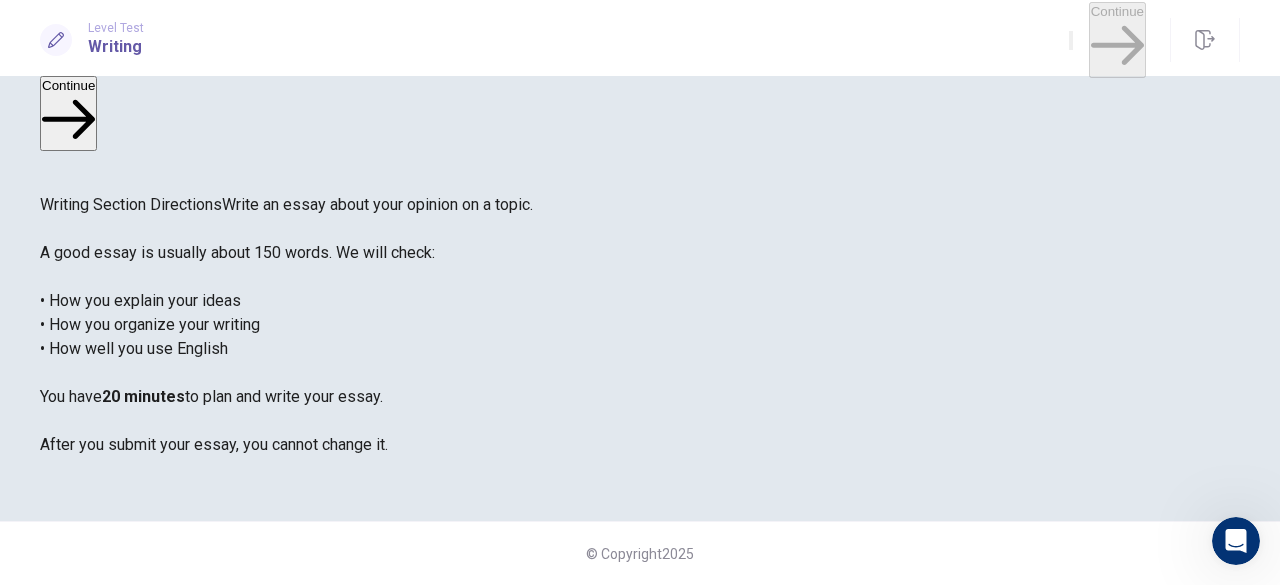 scroll, scrollTop: 78, scrollLeft: 0, axis: vertical 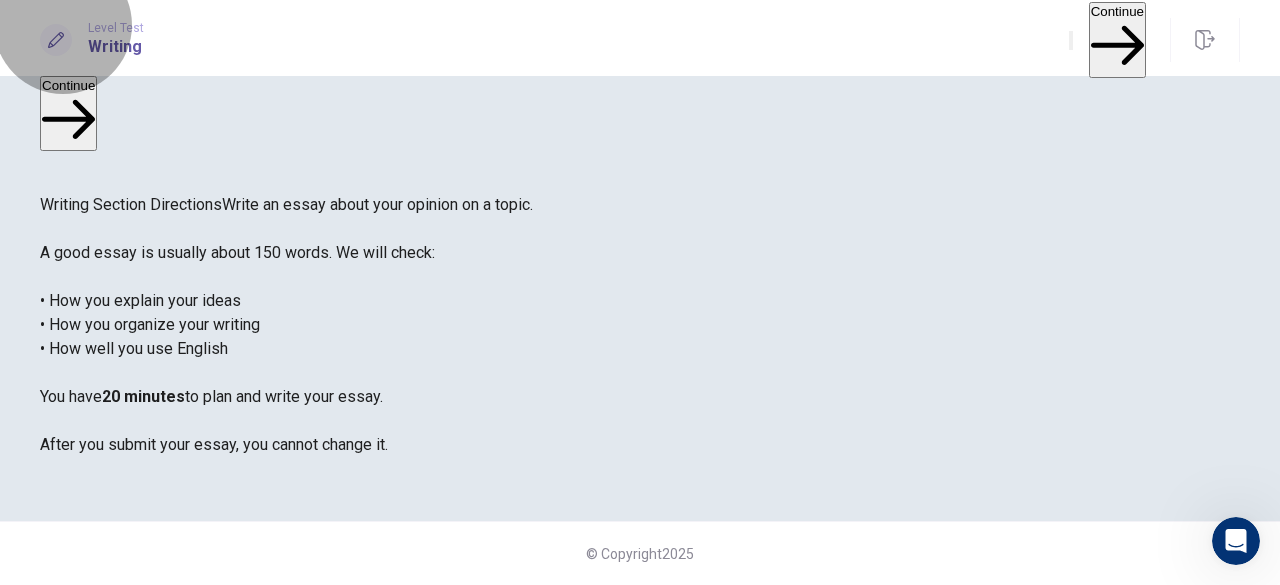 click on "Continue" at bounding box center [1117, 39] 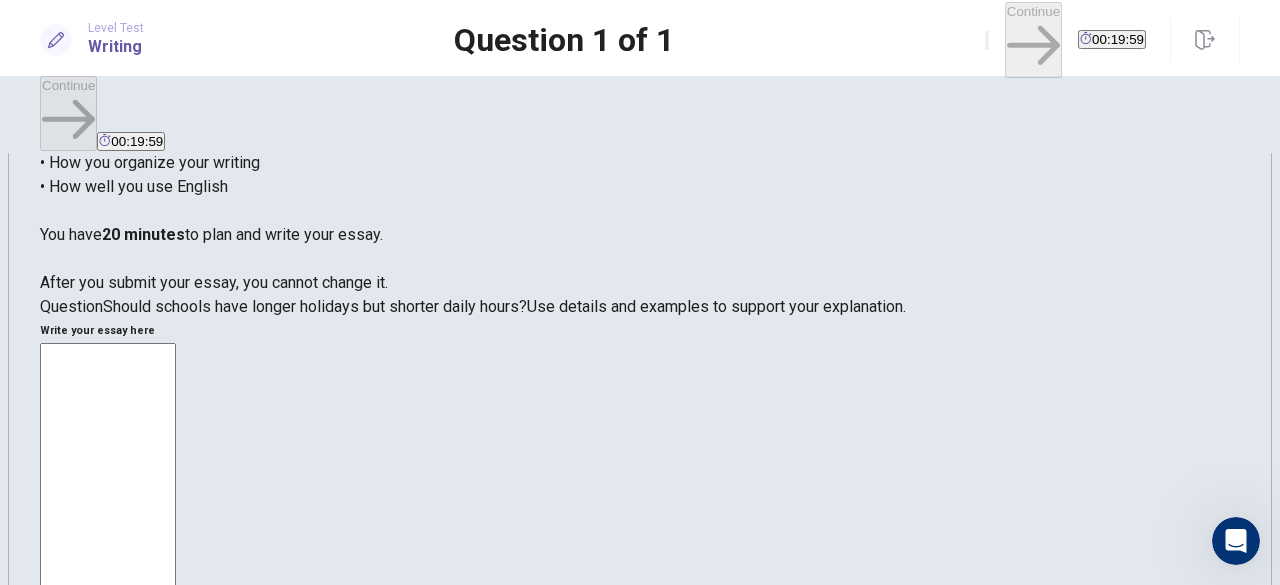 scroll, scrollTop: 0, scrollLeft: 0, axis: both 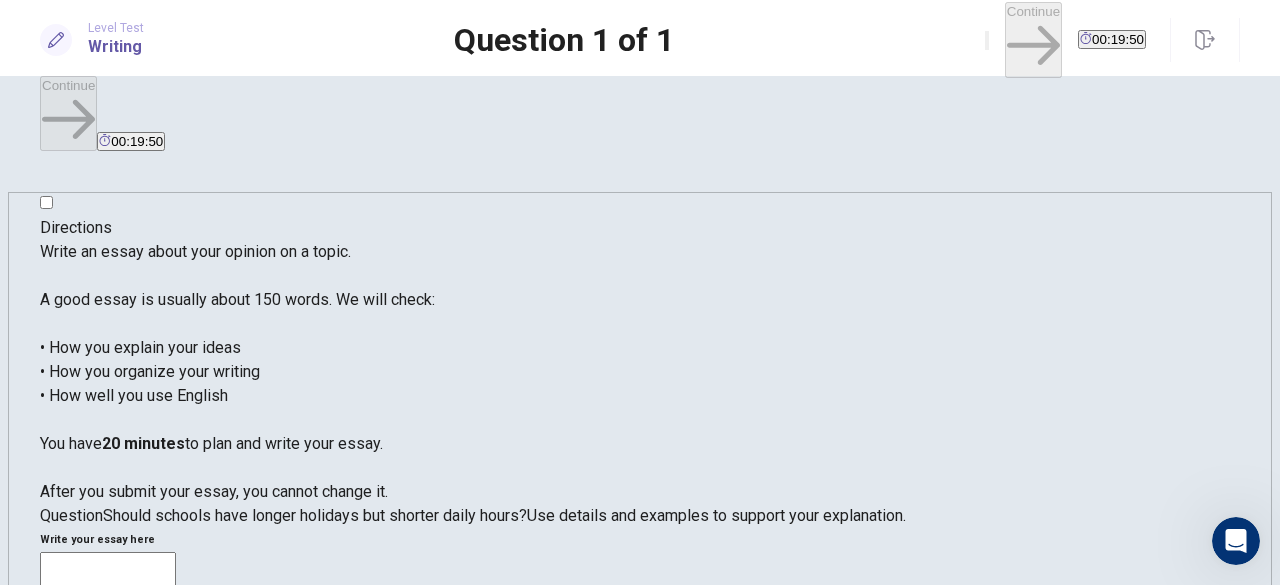 click at bounding box center [108, 828] 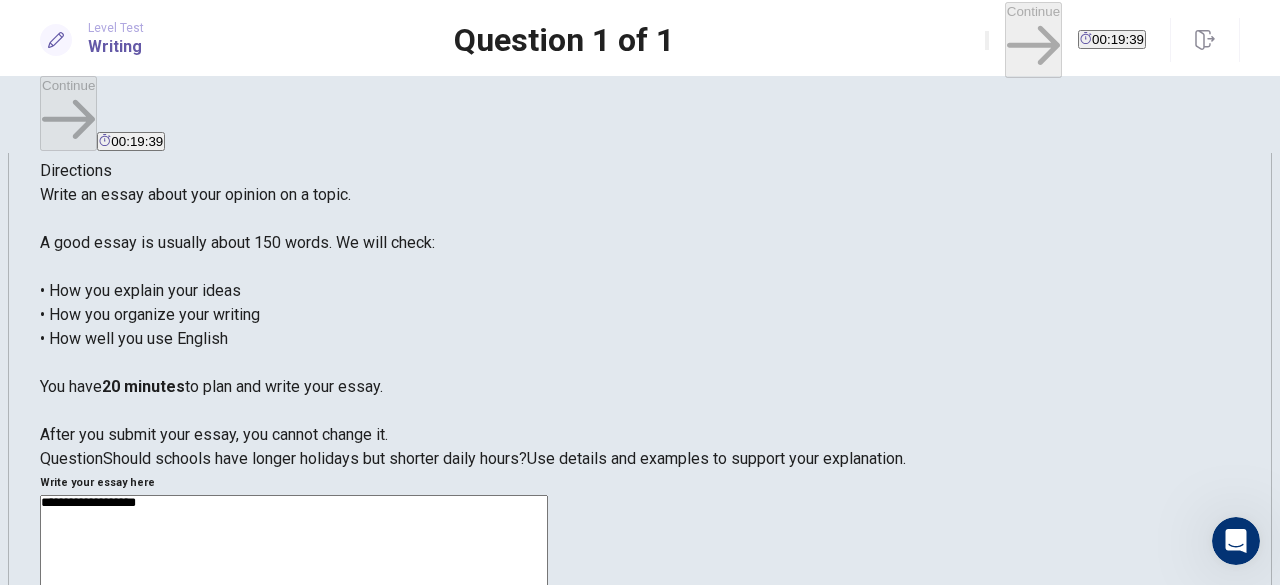 scroll, scrollTop: 60, scrollLeft: 0, axis: vertical 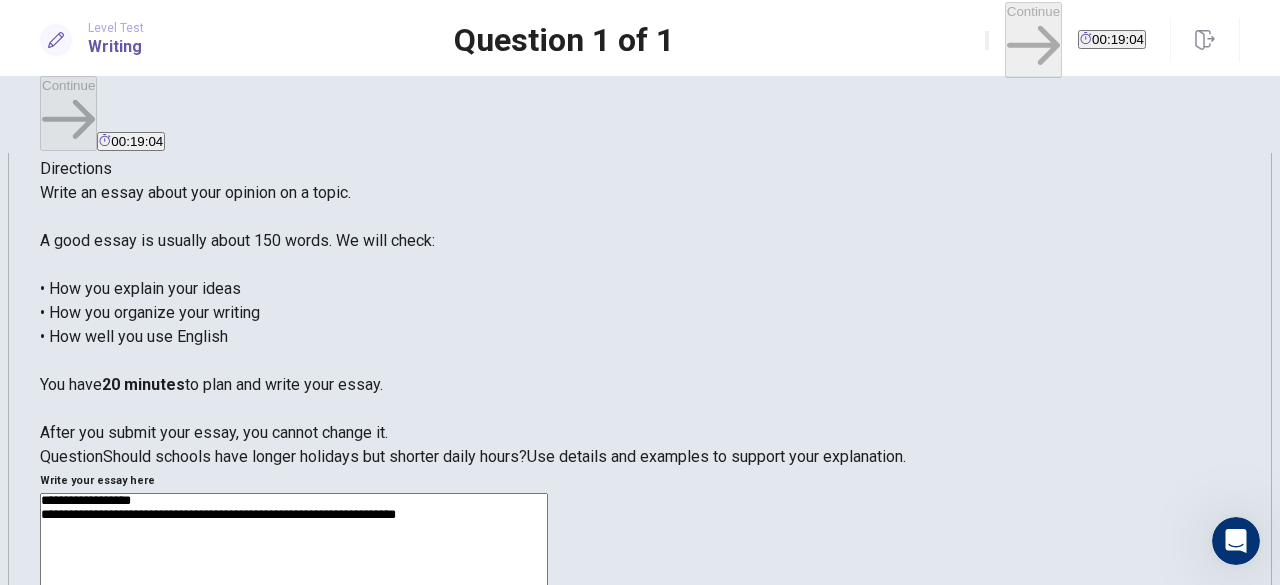 click on "**********" at bounding box center [294, 753] 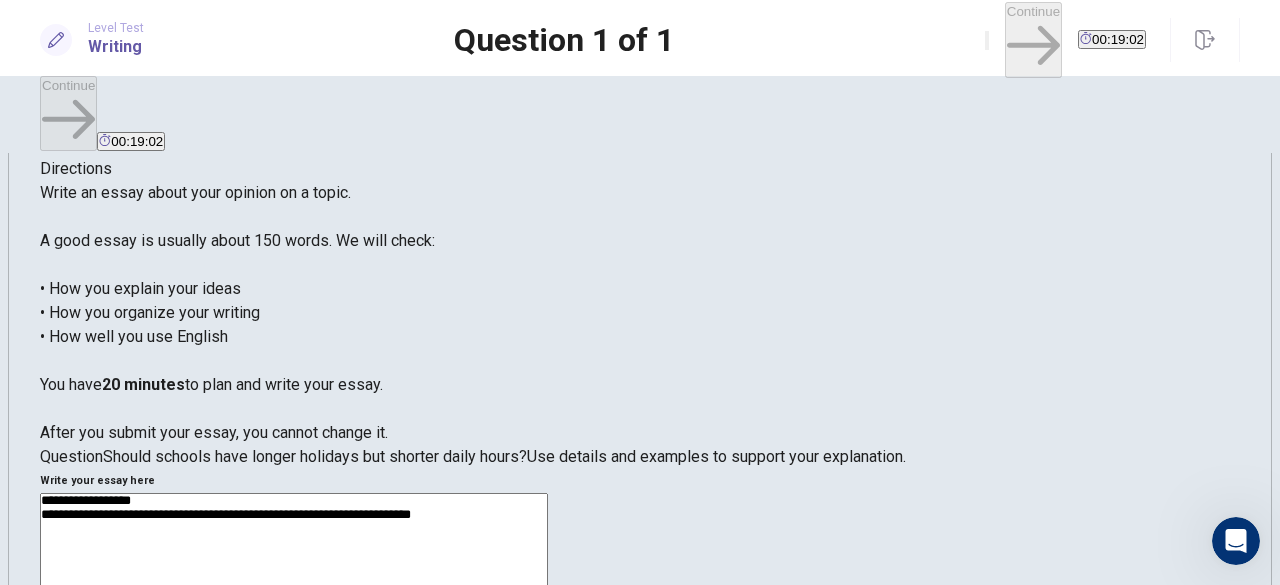 click on "**********" at bounding box center (294, 753) 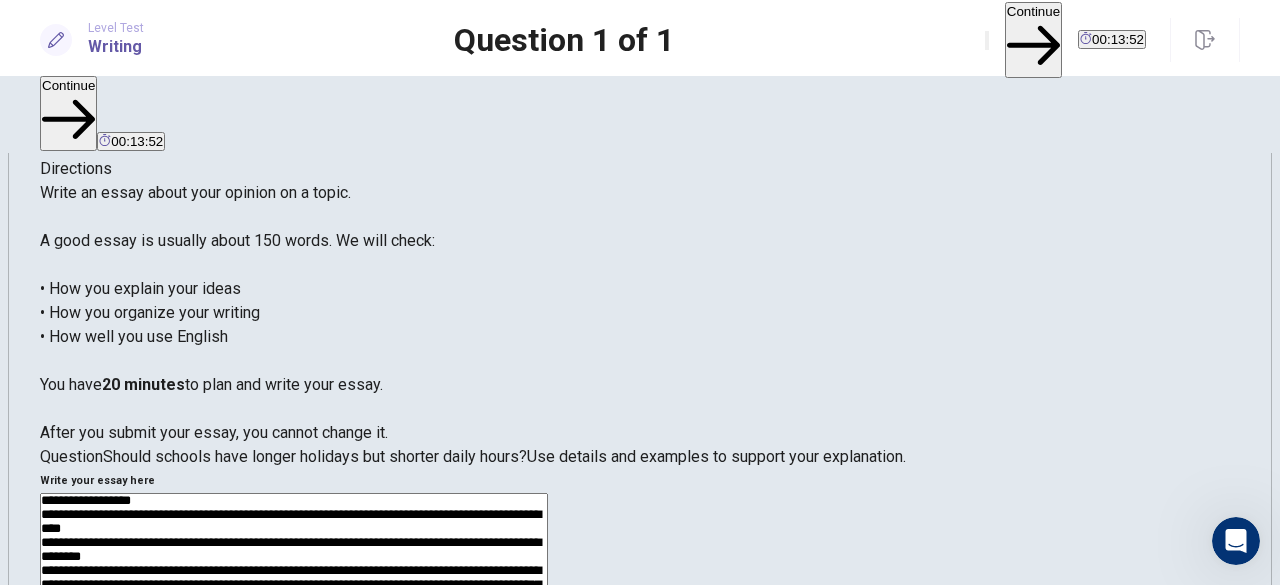click on "**********" at bounding box center (294, 753) 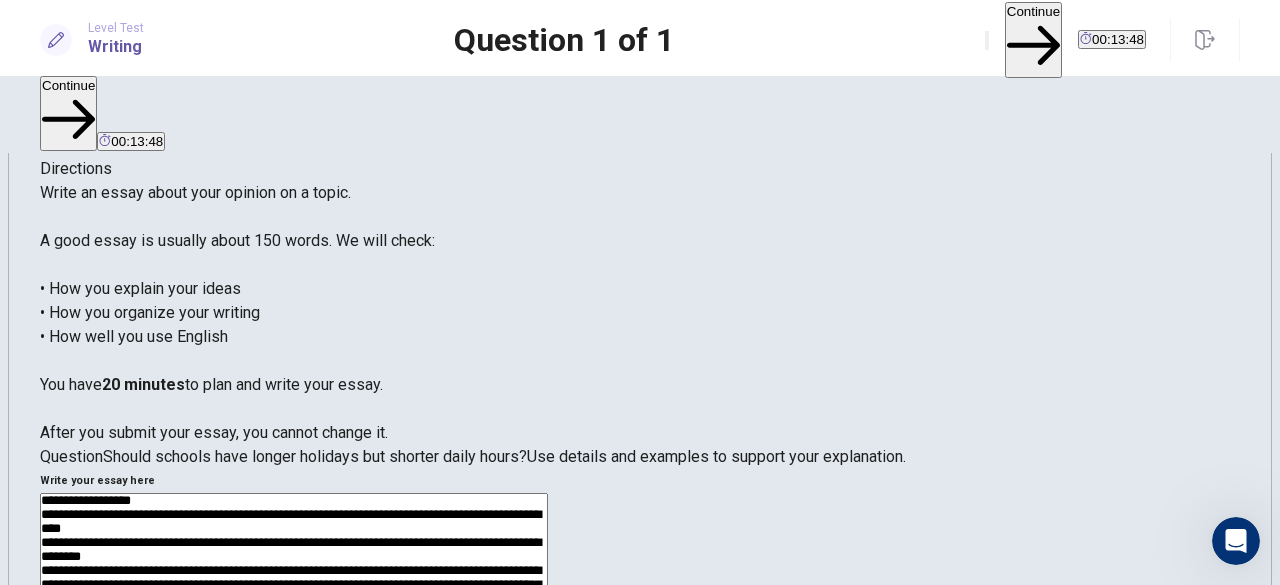 click on "**********" at bounding box center (294, 753) 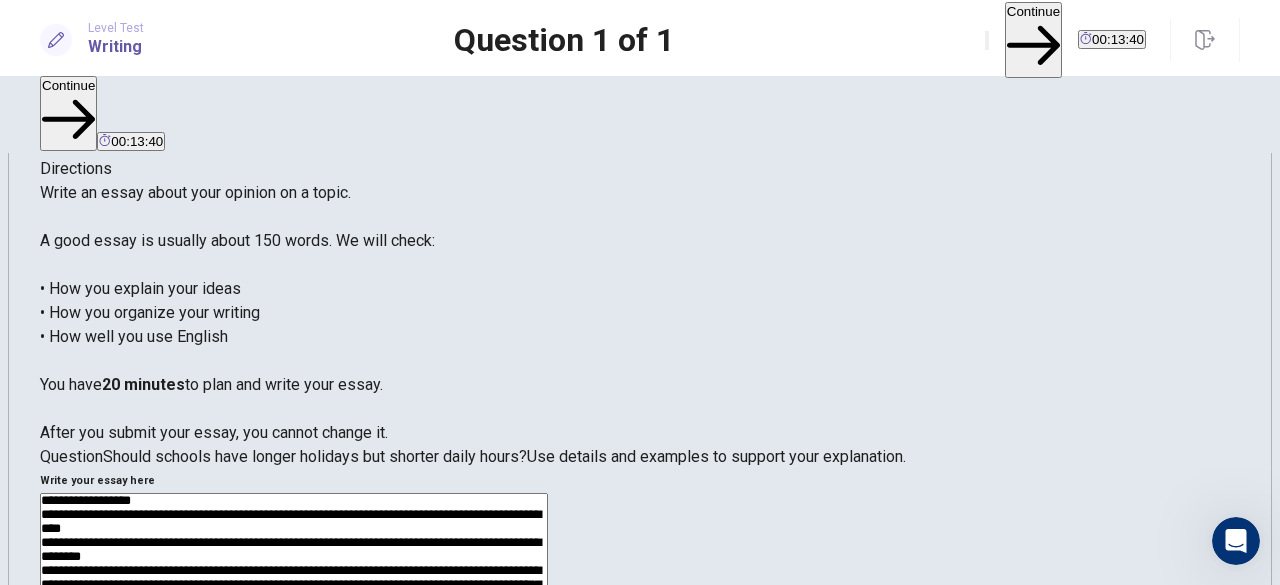 drag, startPoint x: 1106, startPoint y: 337, endPoint x: 690, endPoint y: 134, distance: 462.88766 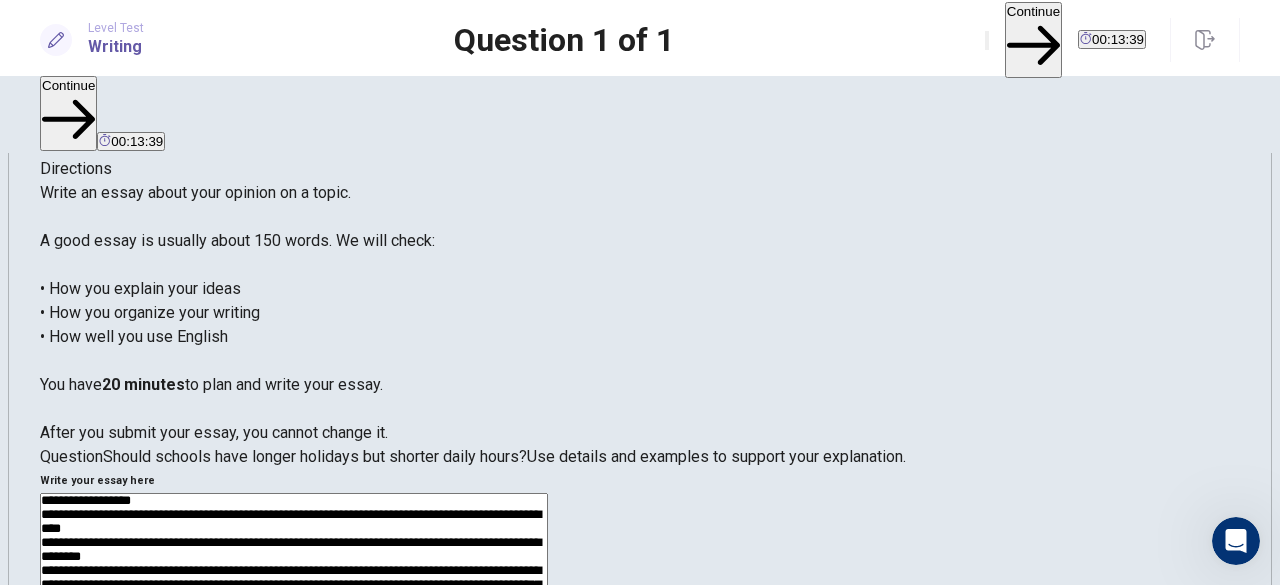 click on "**********" at bounding box center (294, 753) 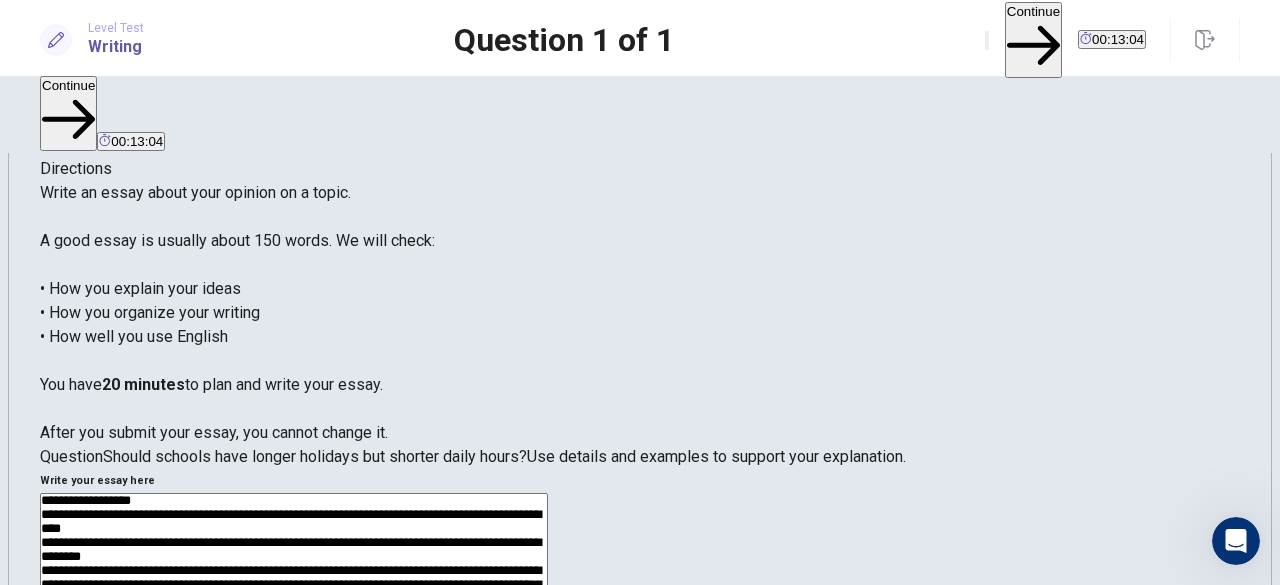 click on "**********" at bounding box center (294, 753) 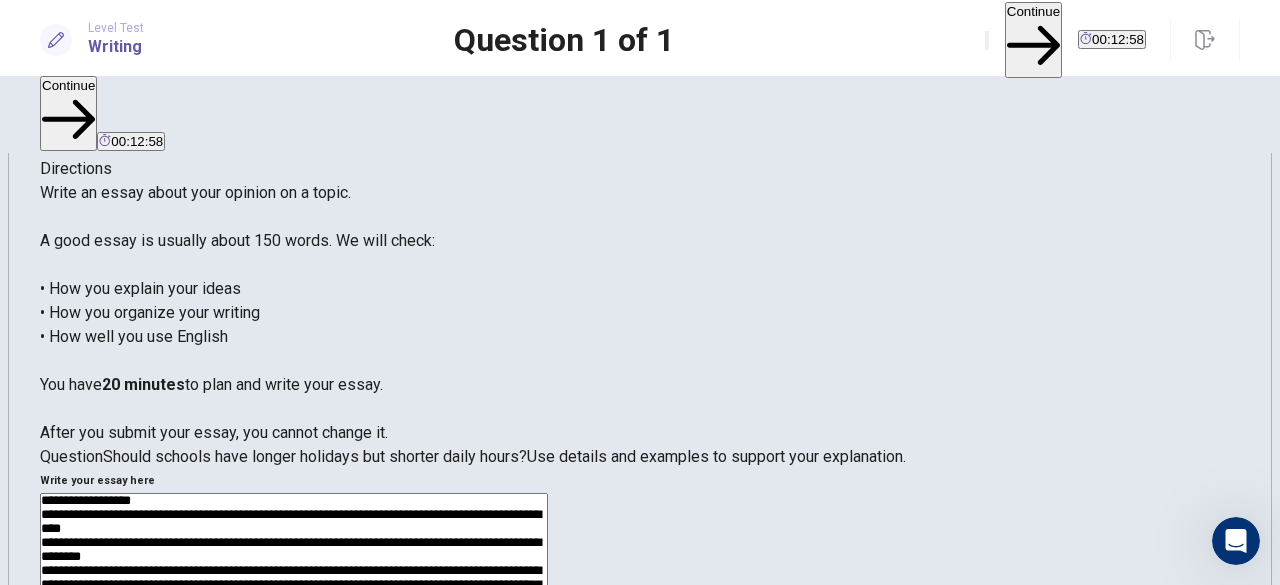 click on "**********" at bounding box center (294, 753) 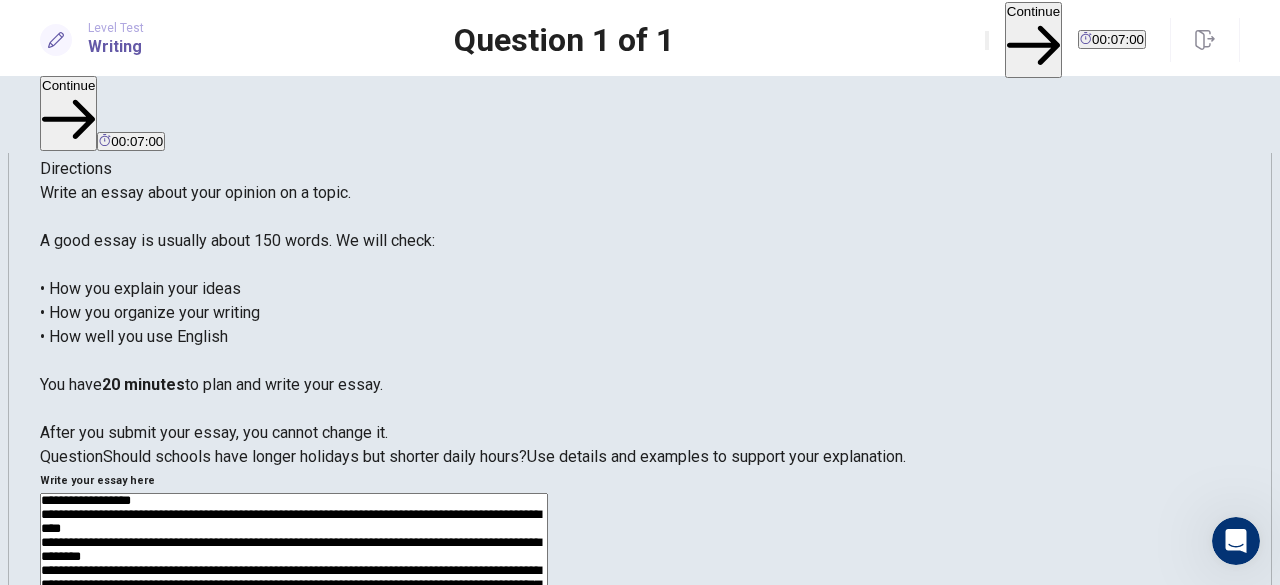 type on "**********" 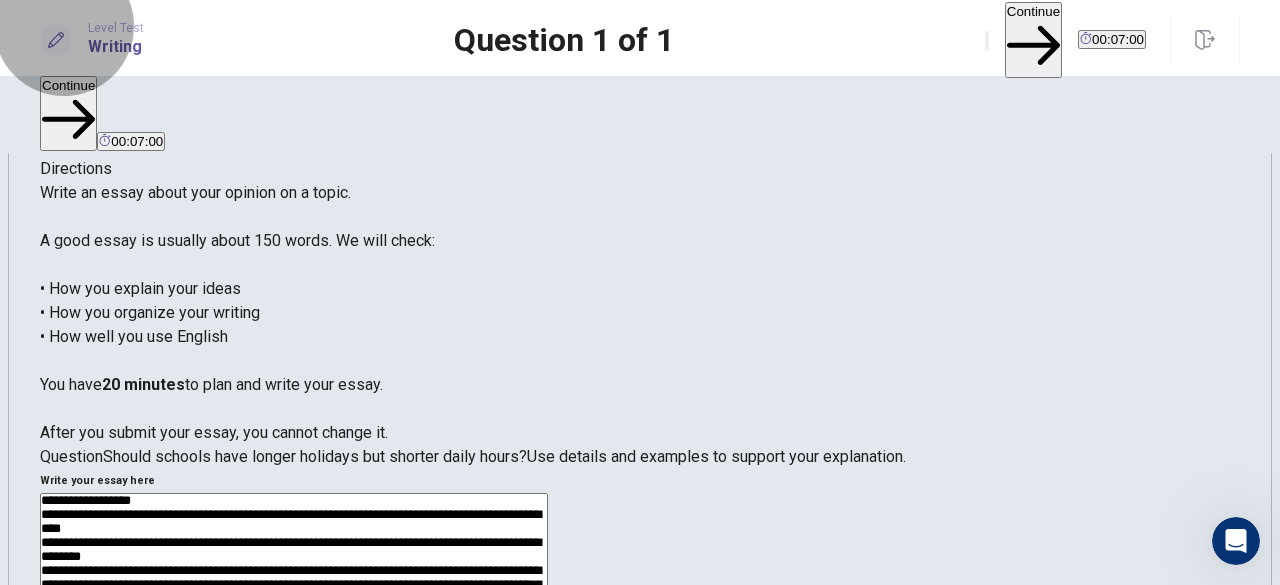 click on "Continue" at bounding box center (1033, 39) 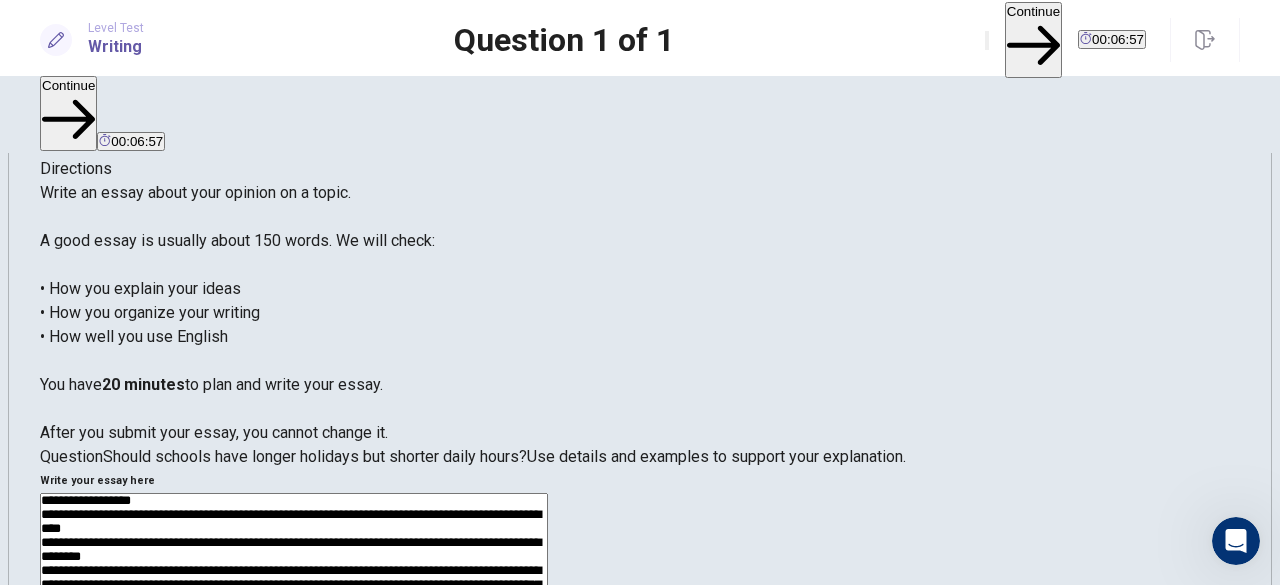 scroll, scrollTop: 160, scrollLeft: 0, axis: vertical 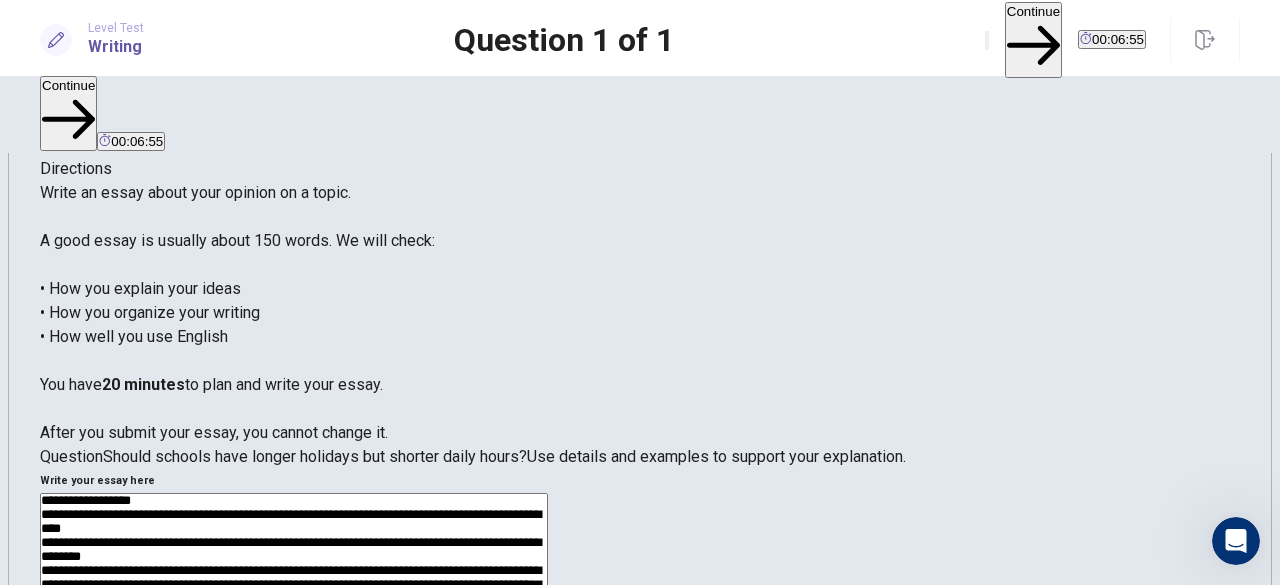 click on "Continue" at bounding box center (76, 2091) 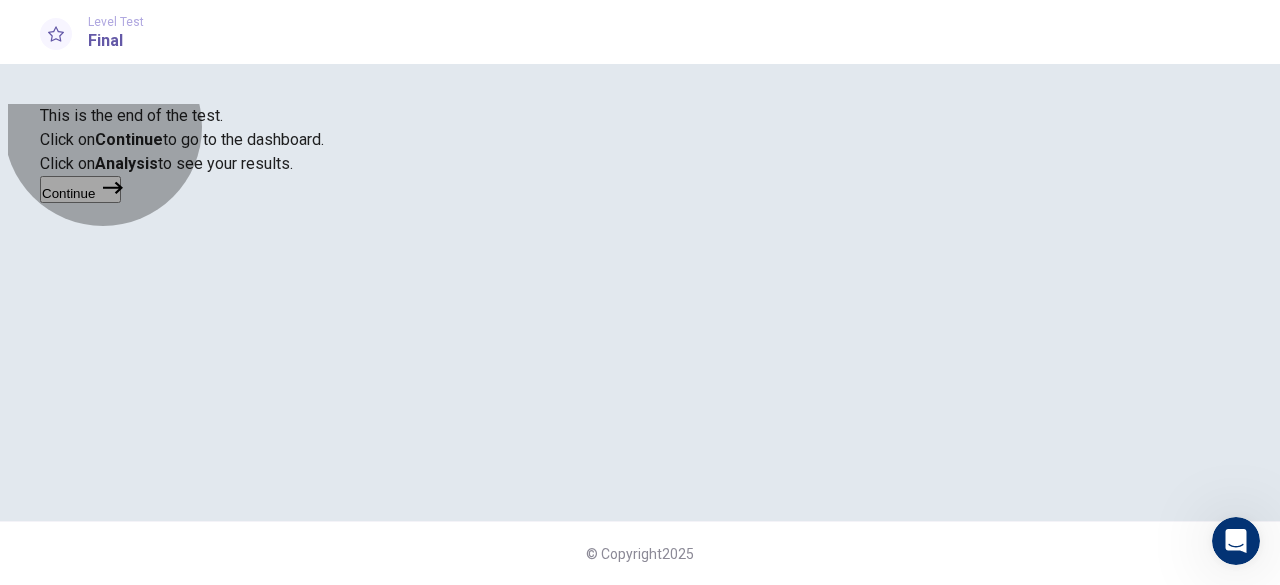 click 